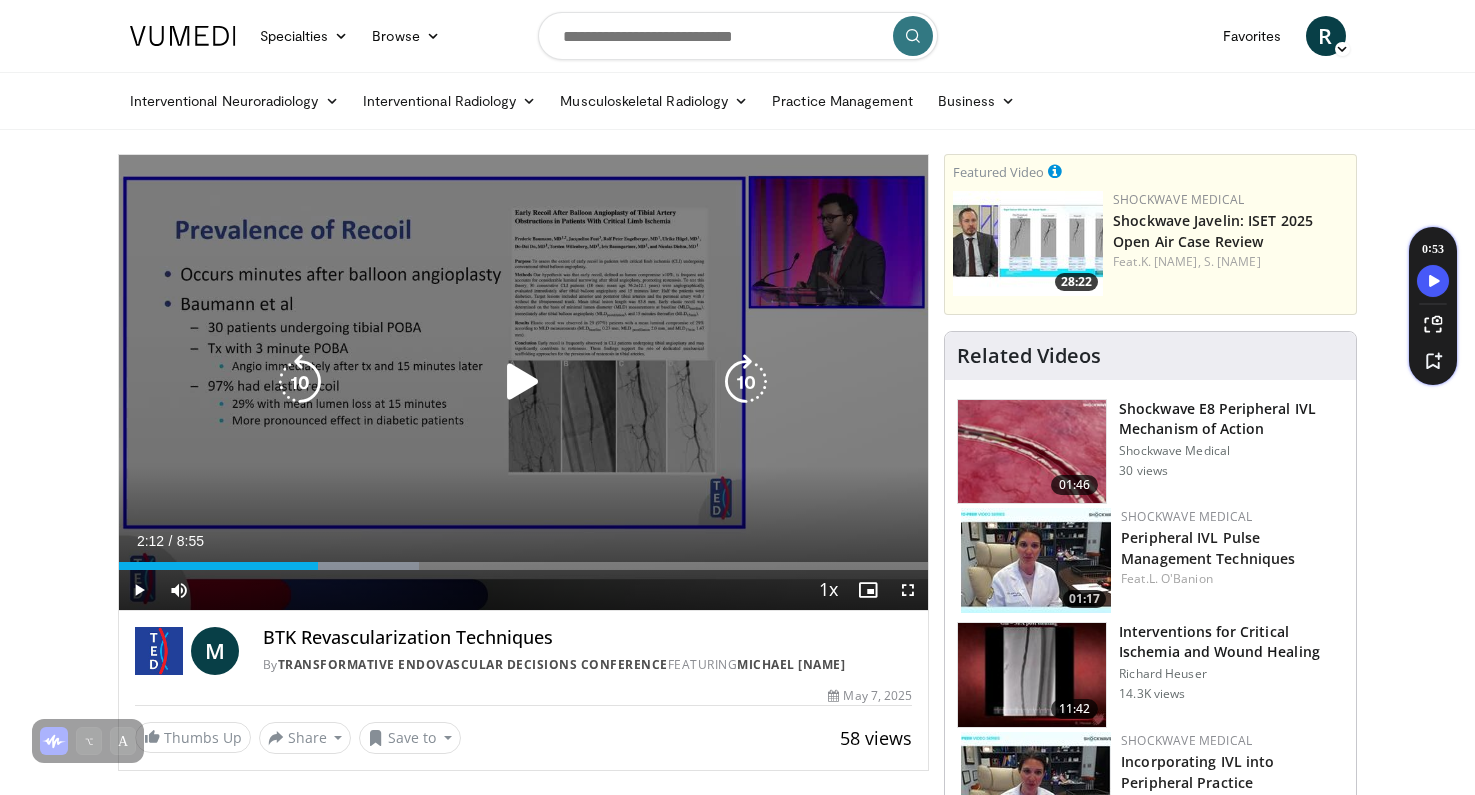 scroll, scrollTop: 39, scrollLeft: 0, axis: vertical 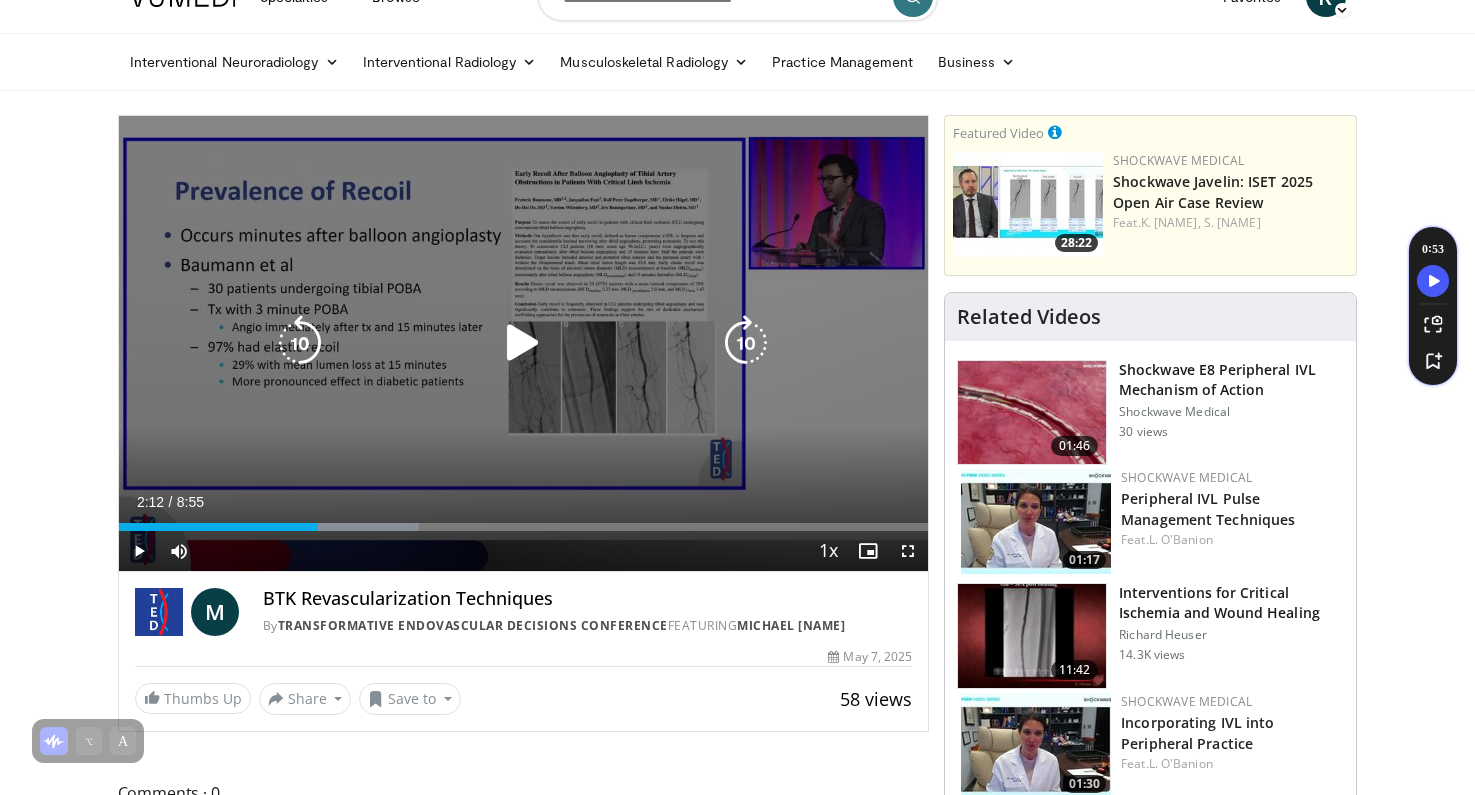click at bounding box center (523, 343) 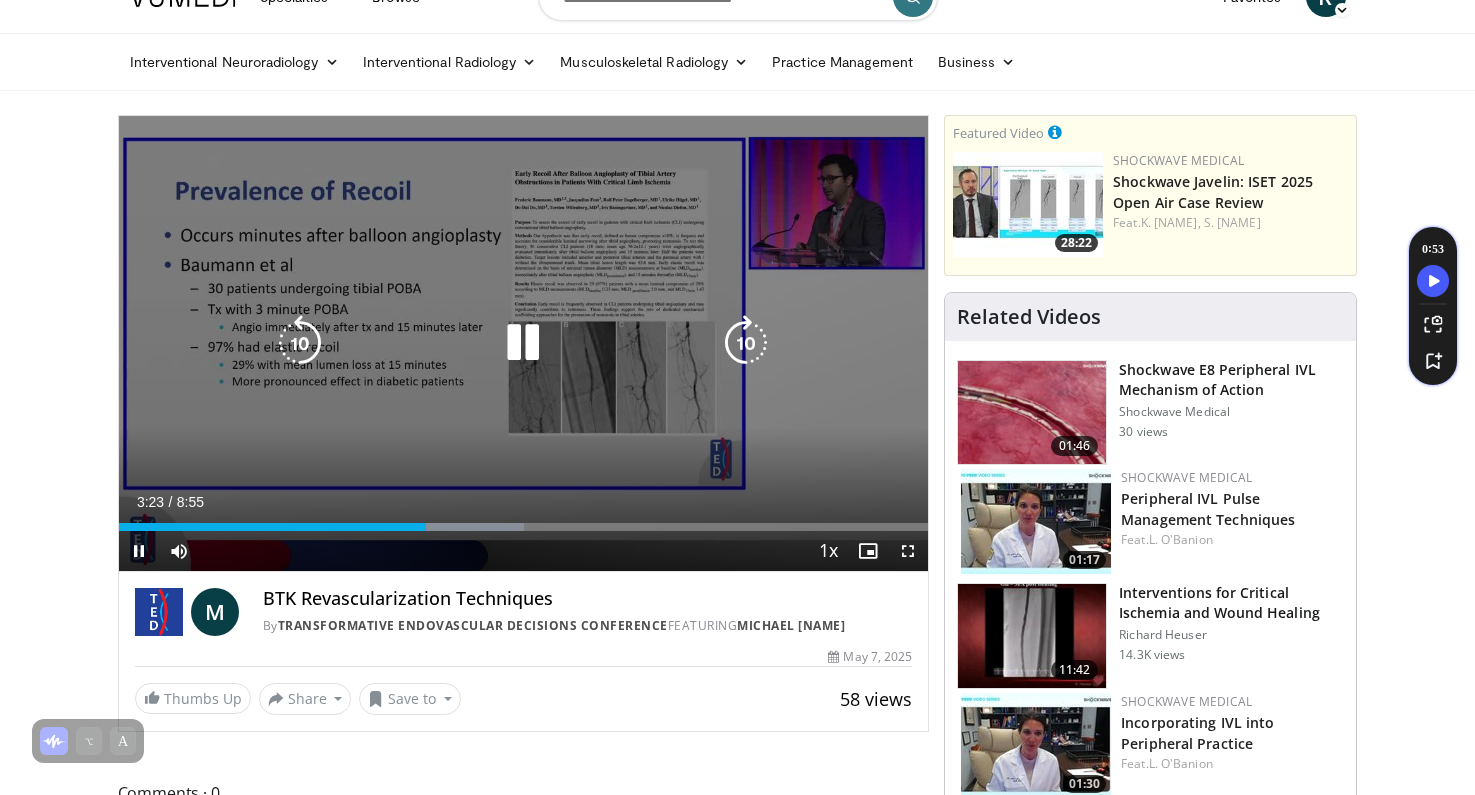 click at bounding box center [523, 343] 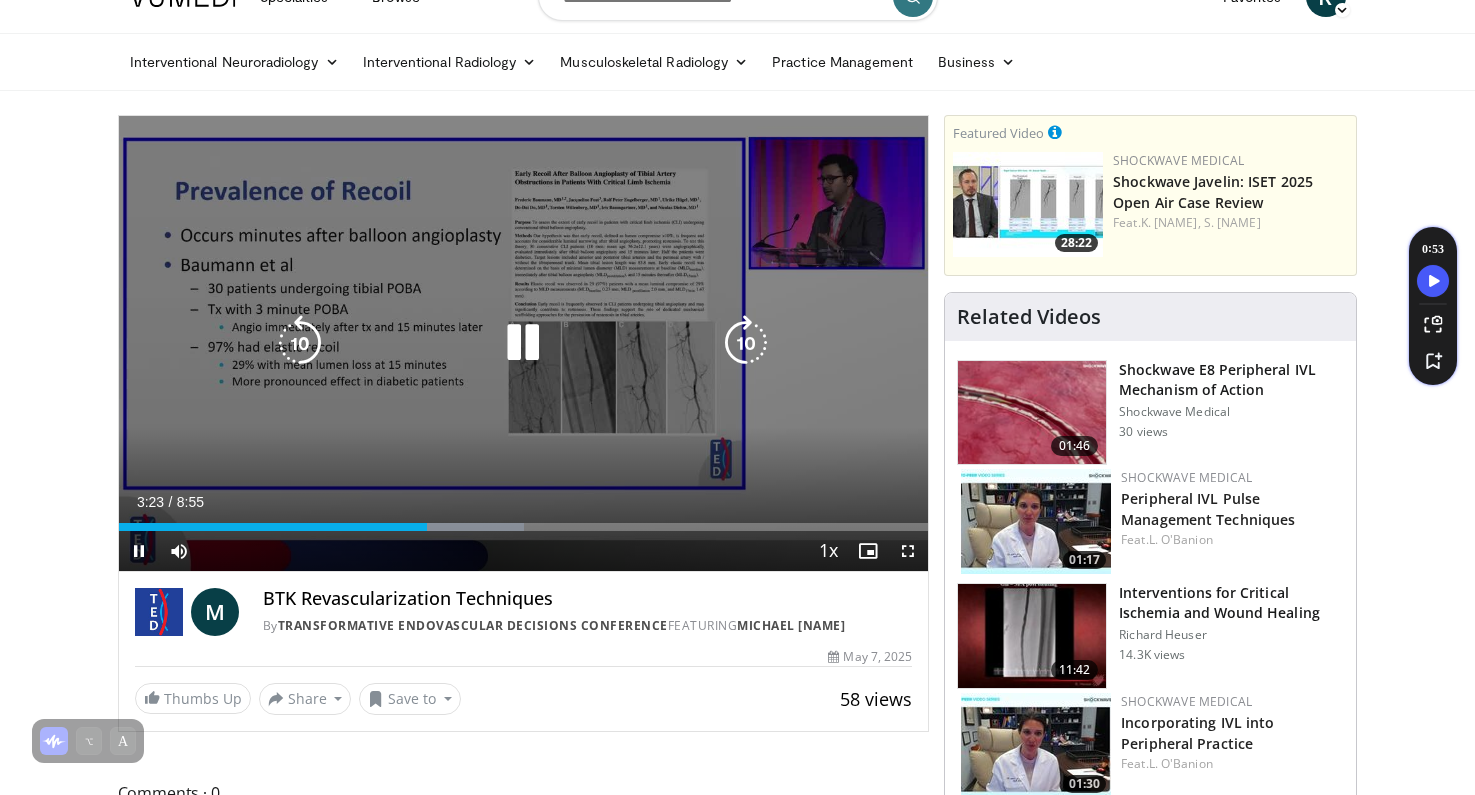 click at bounding box center [300, 343] 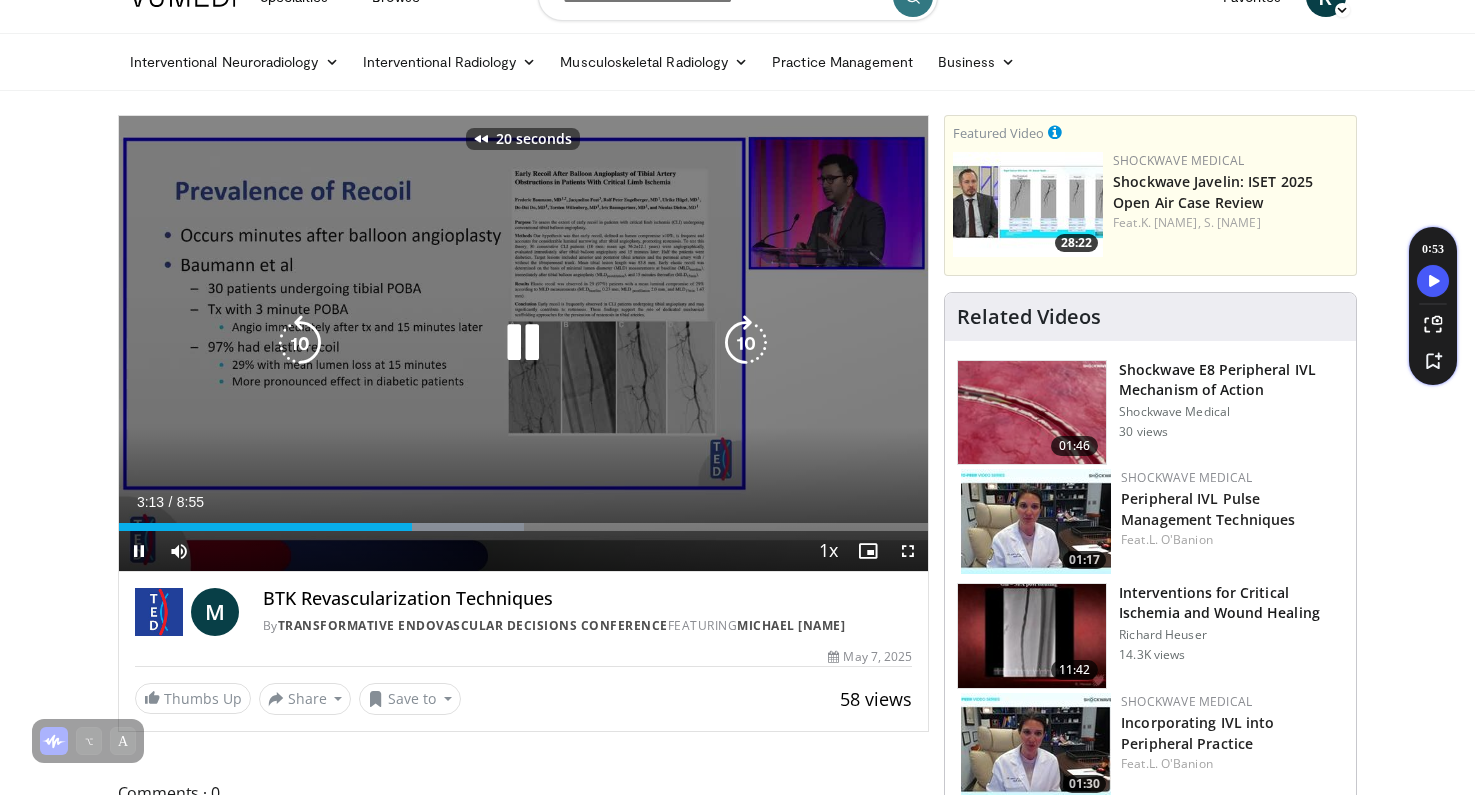 click at bounding box center [300, 343] 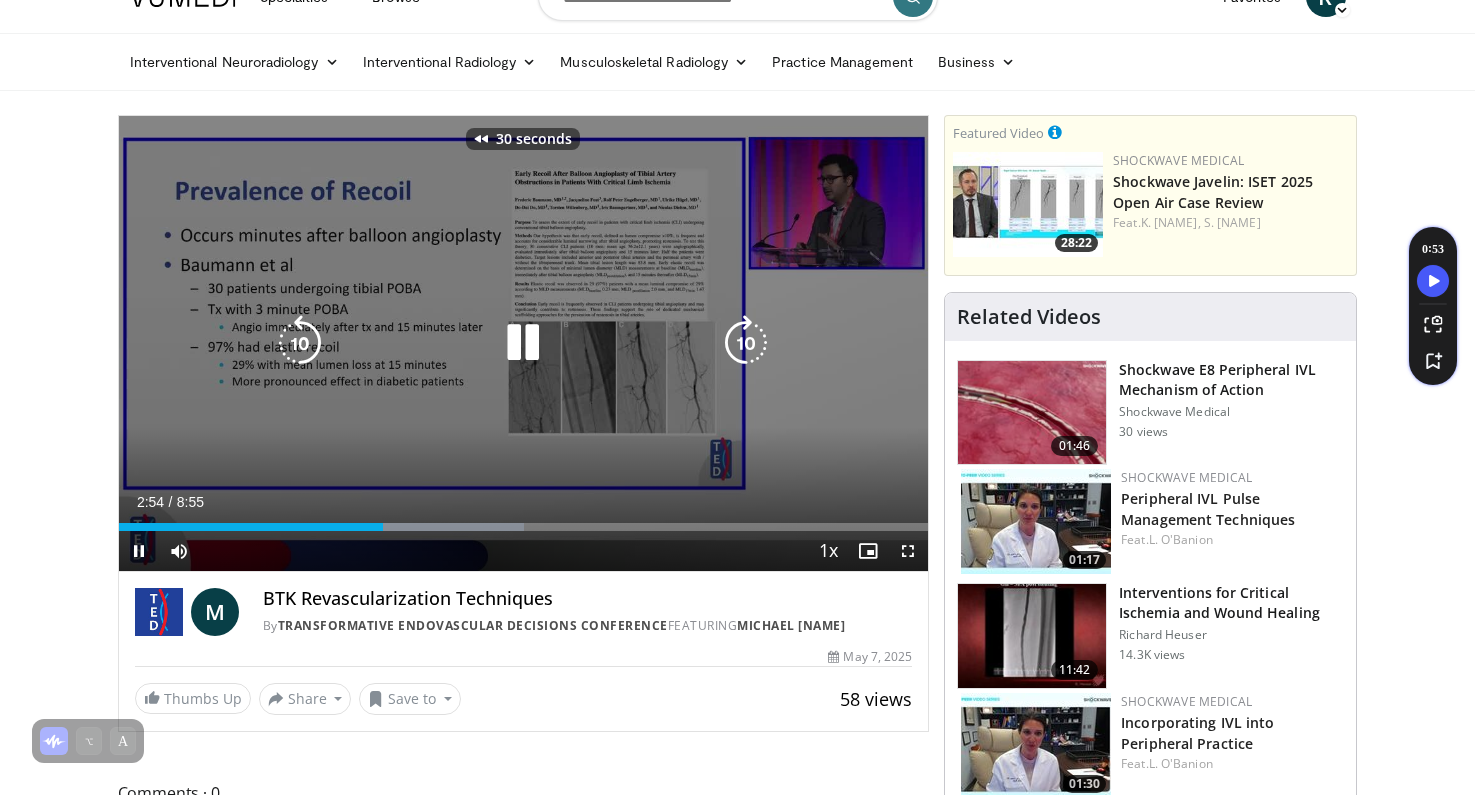 click at bounding box center [300, 343] 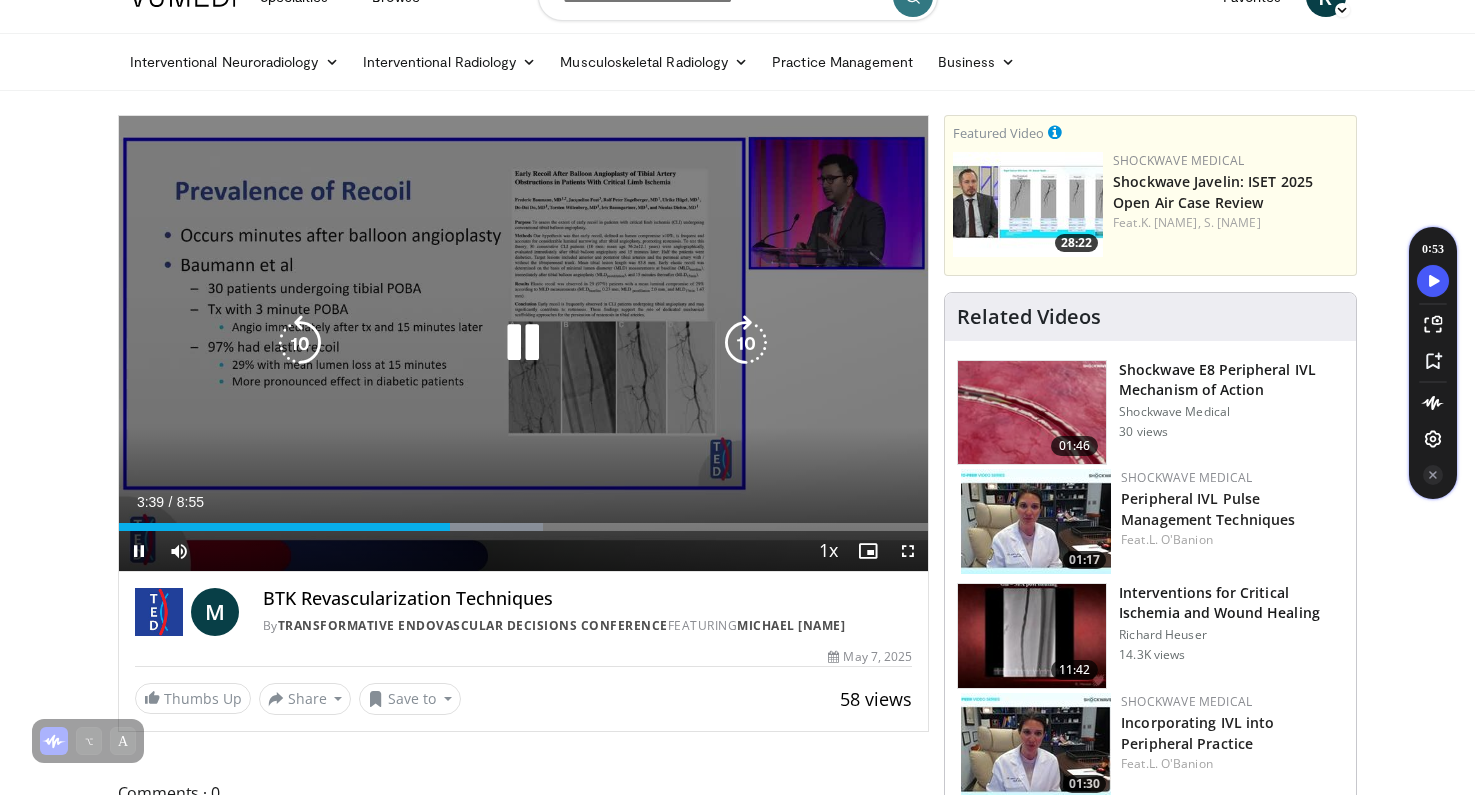 click at bounding box center (300, 343) 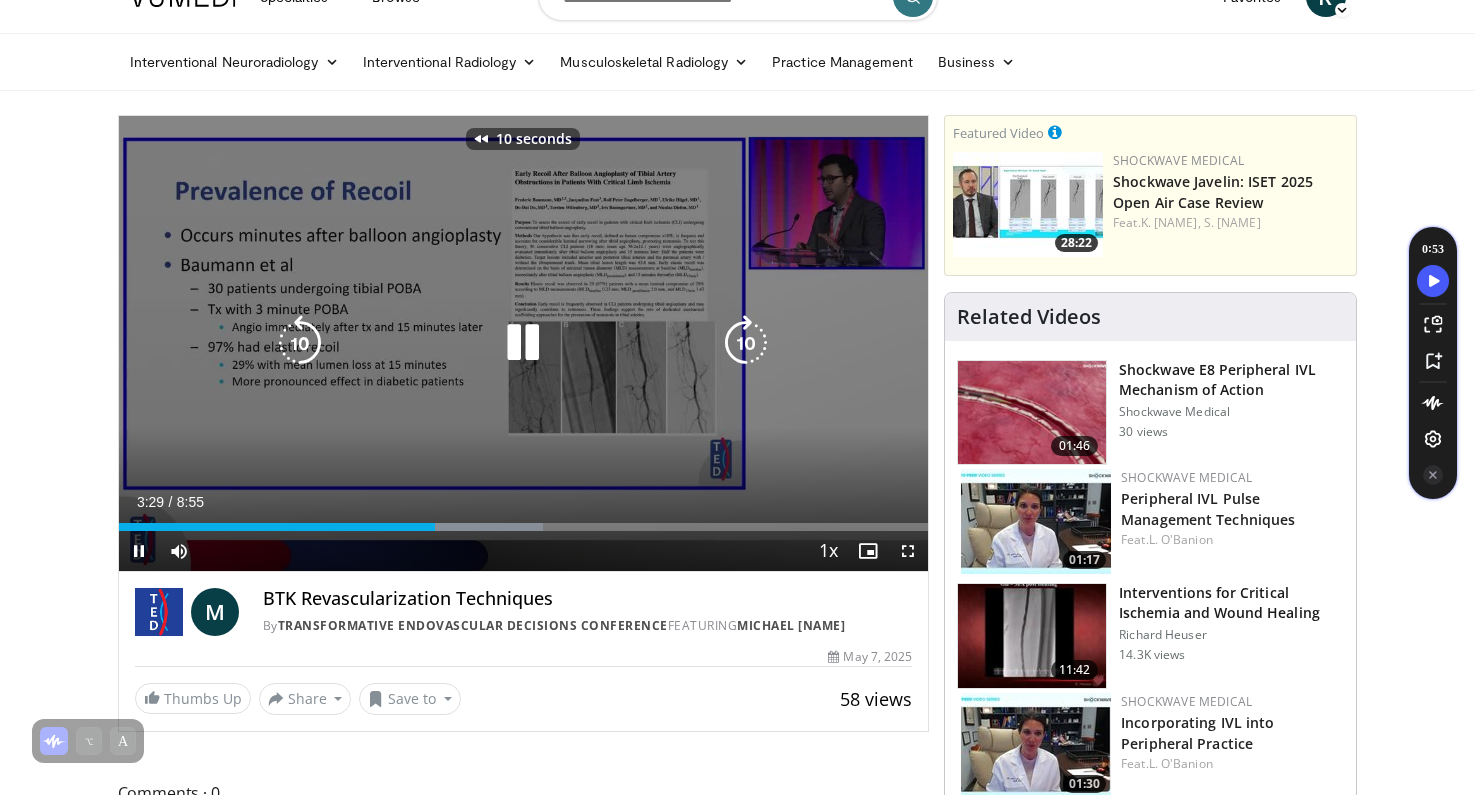 click at bounding box center (300, 343) 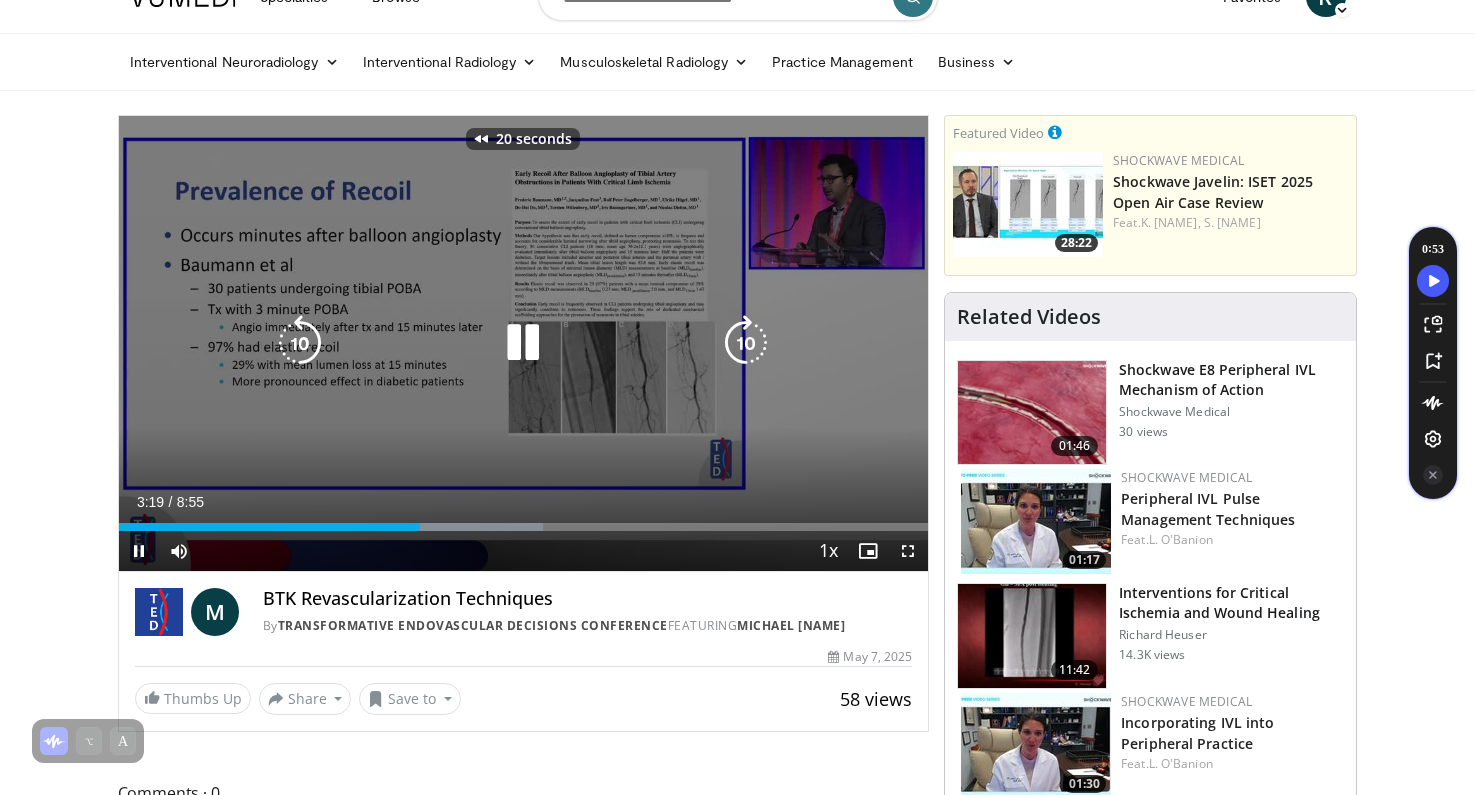 click at bounding box center (300, 343) 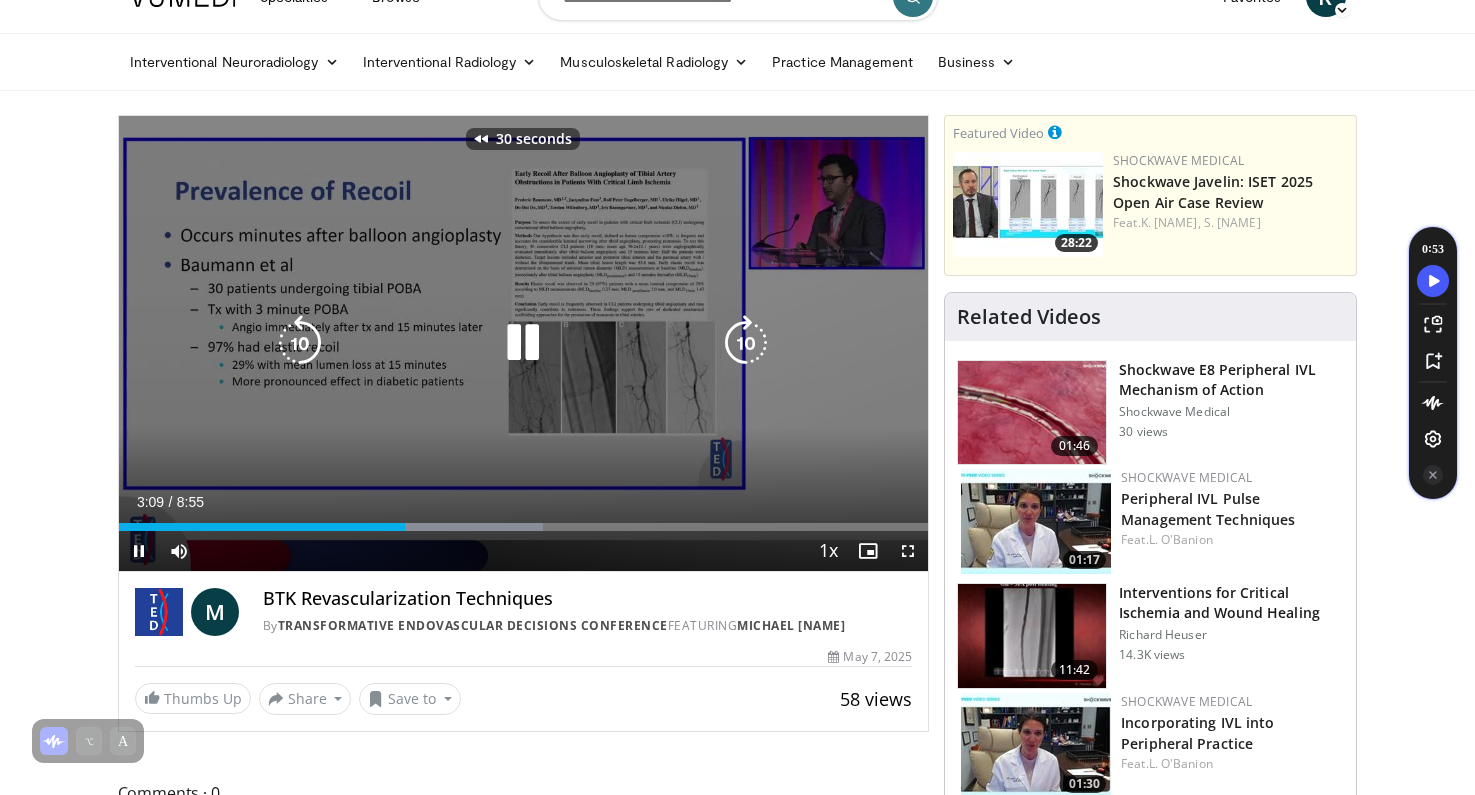 click at bounding box center [300, 343] 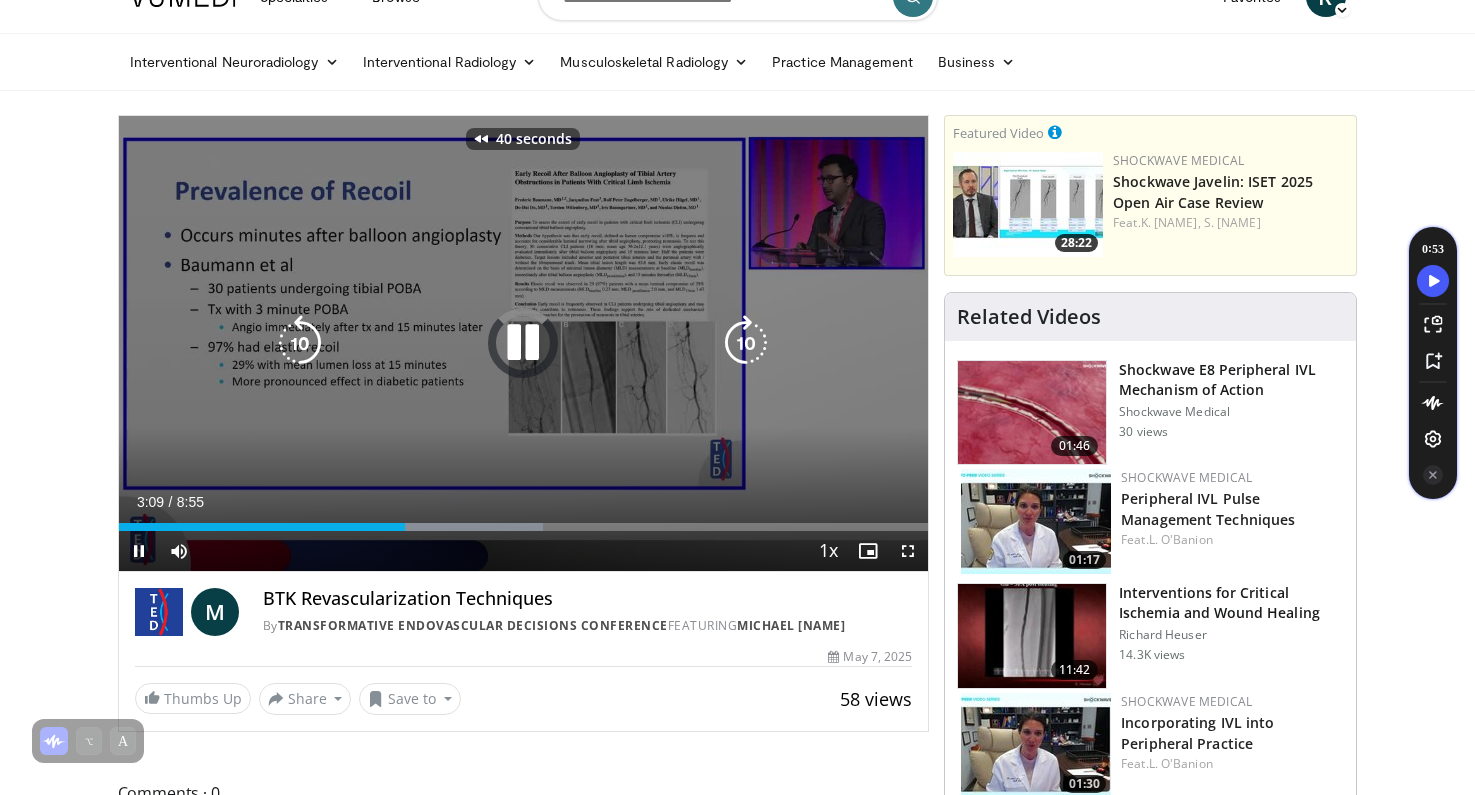 click at bounding box center [300, 343] 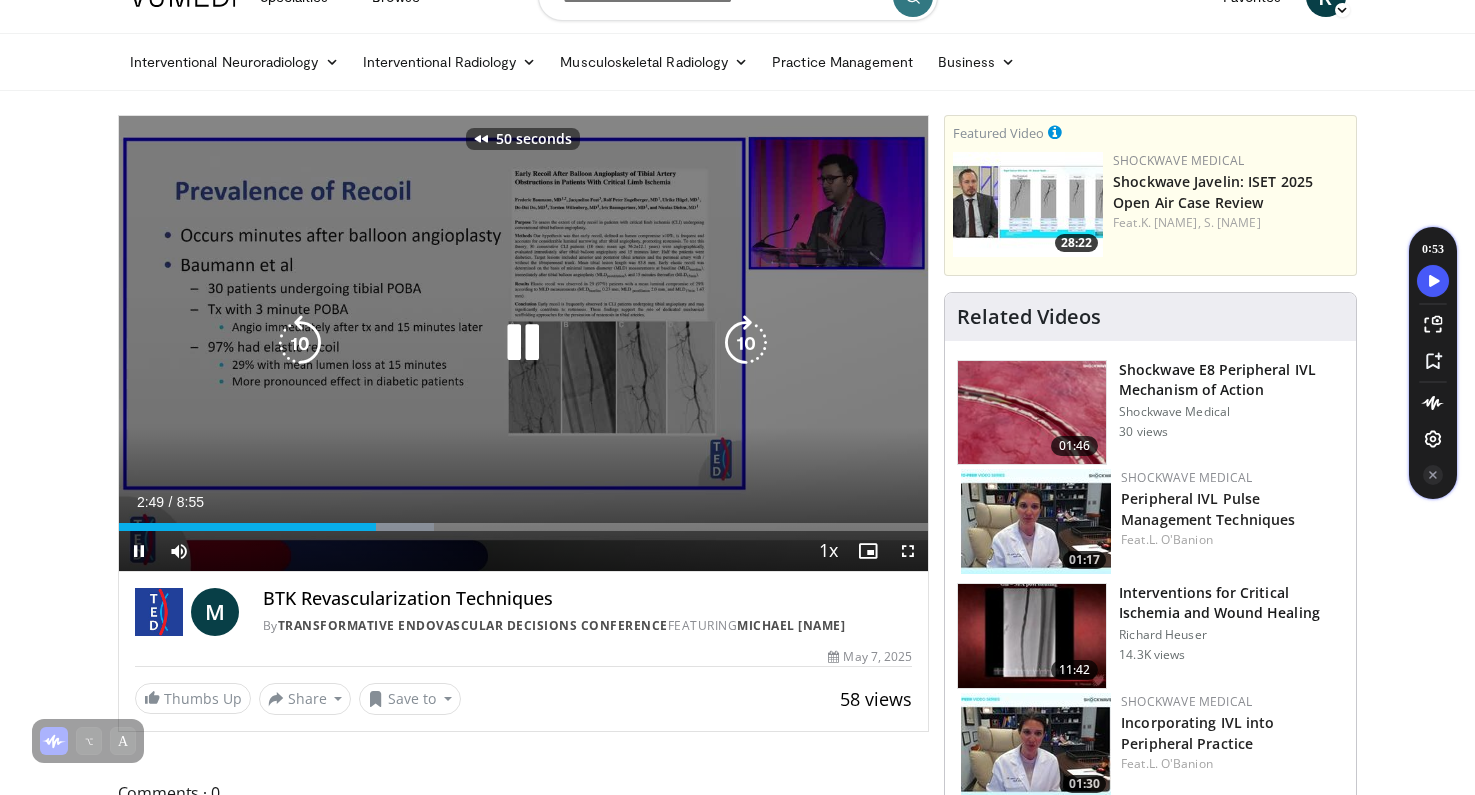 click at bounding box center [300, 343] 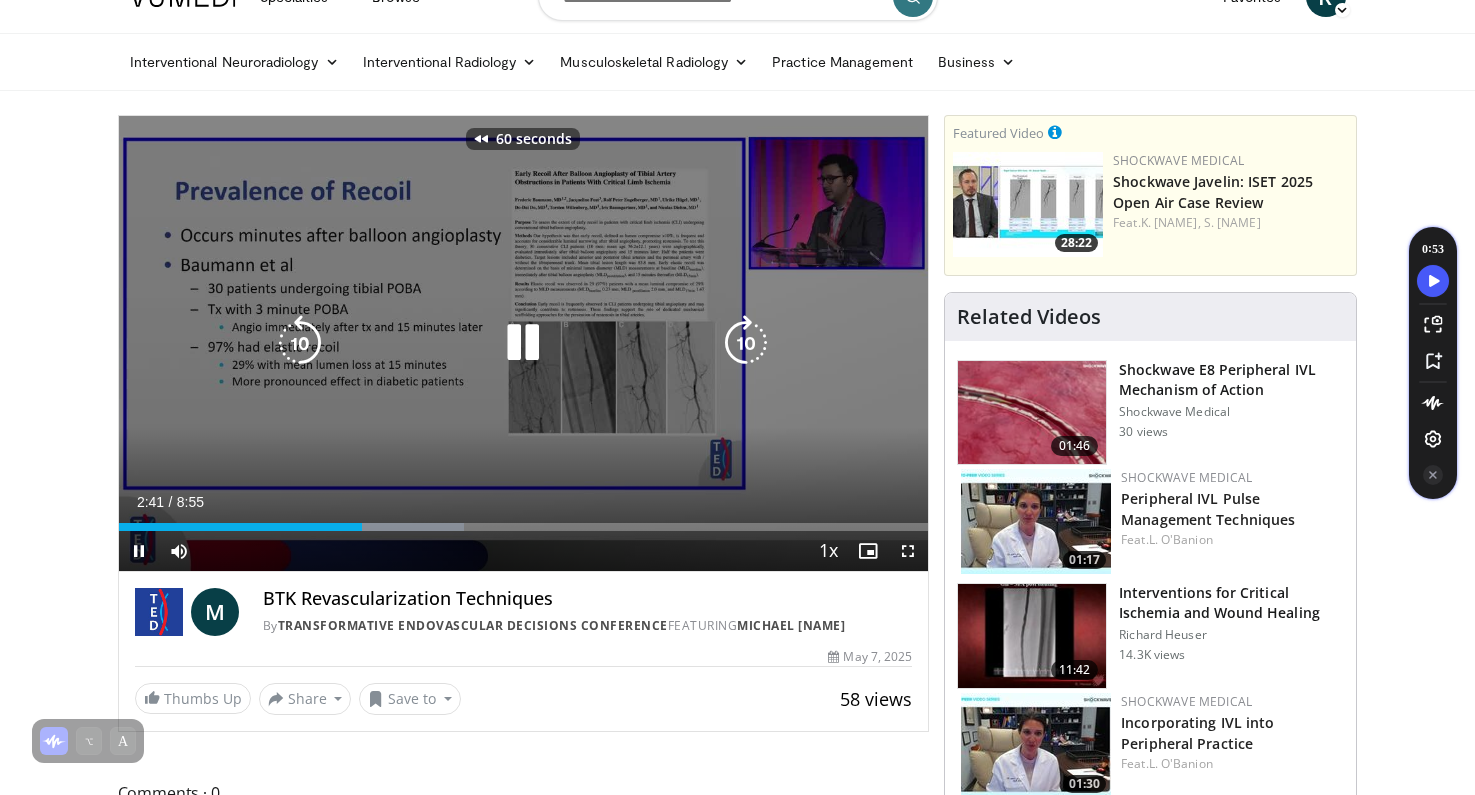 click at bounding box center [300, 343] 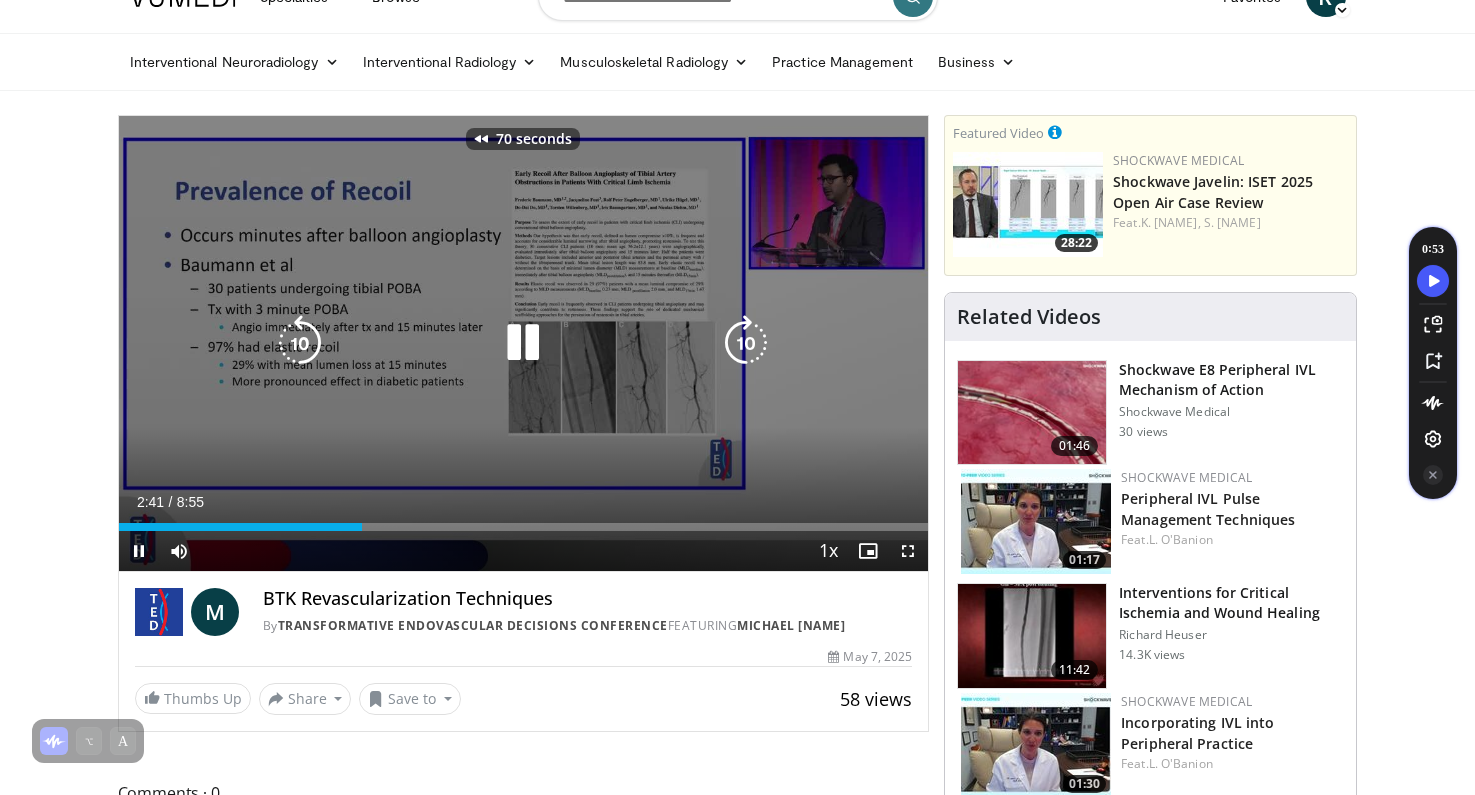click at bounding box center (300, 343) 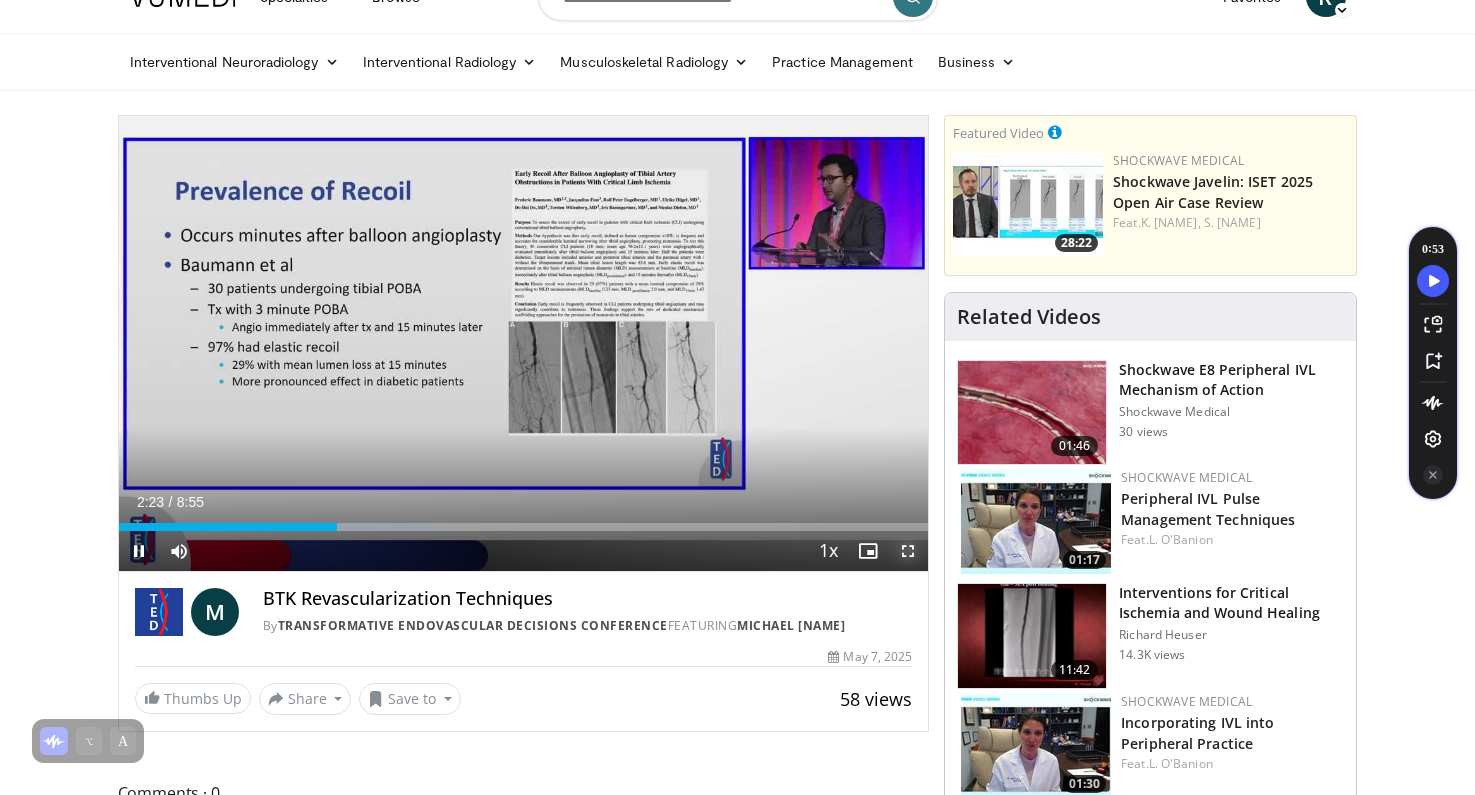 click at bounding box center [908, 551] 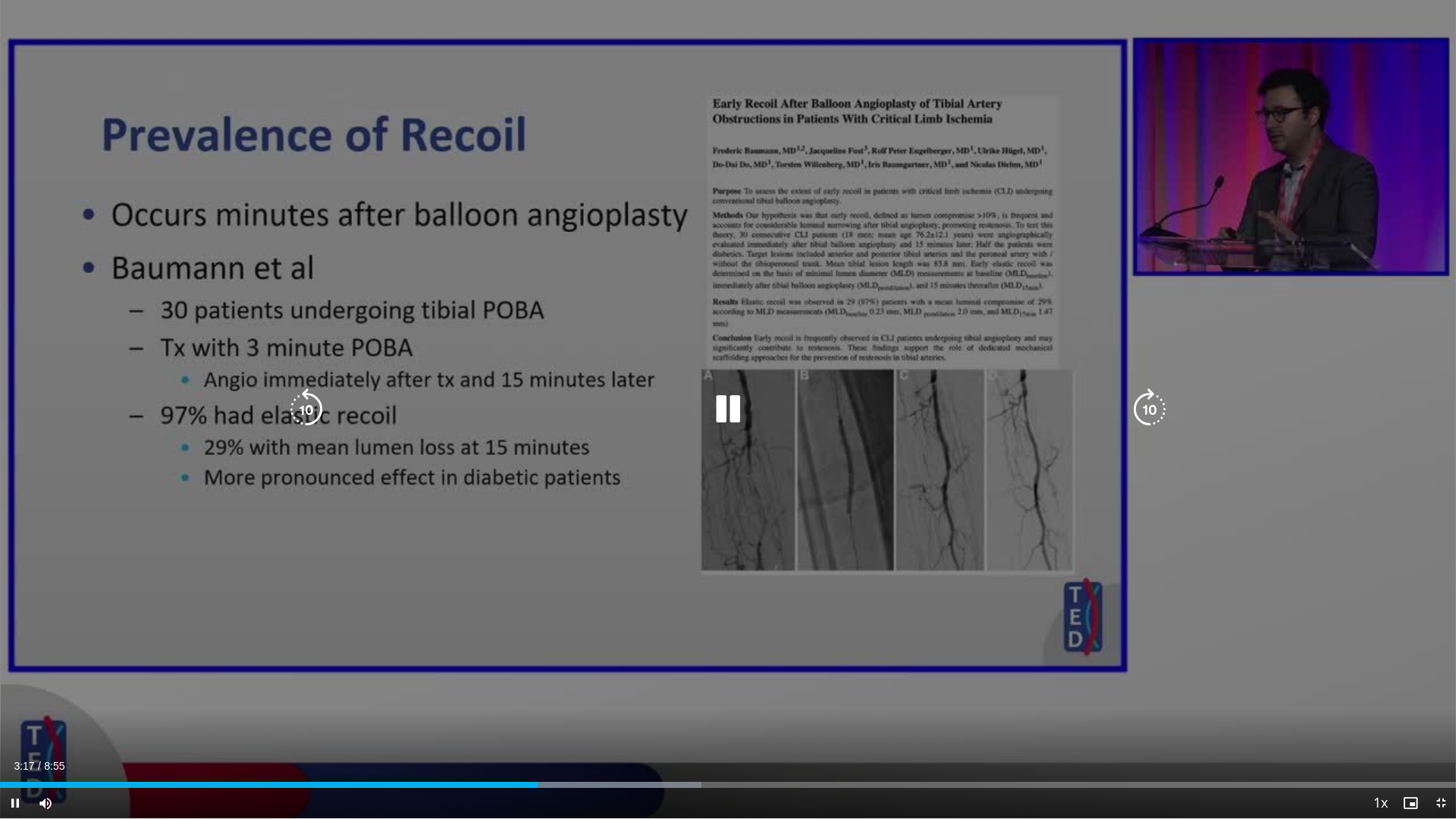 click at bounding box center [306, 410] 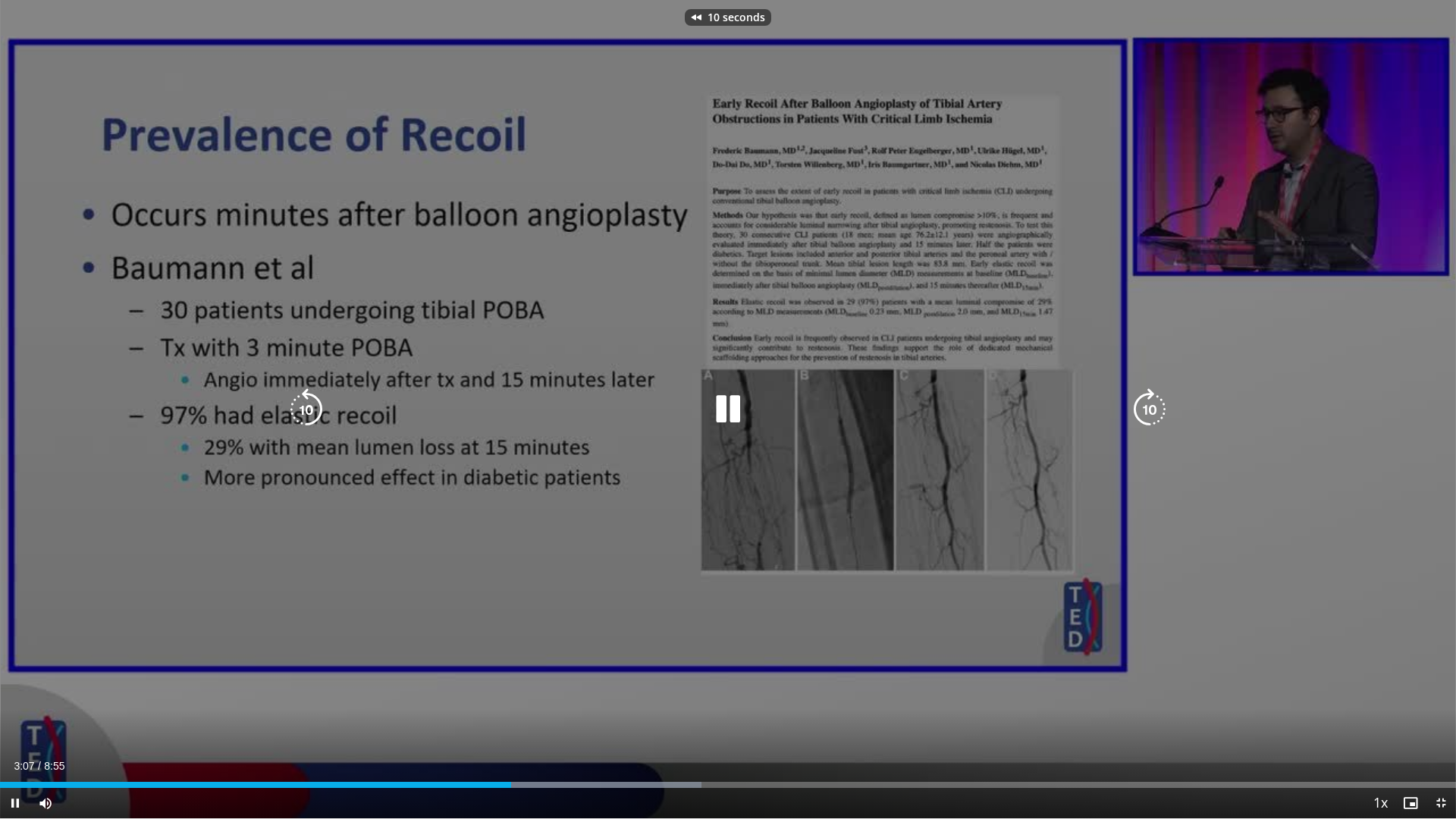 click at bounding box center [306, 410] 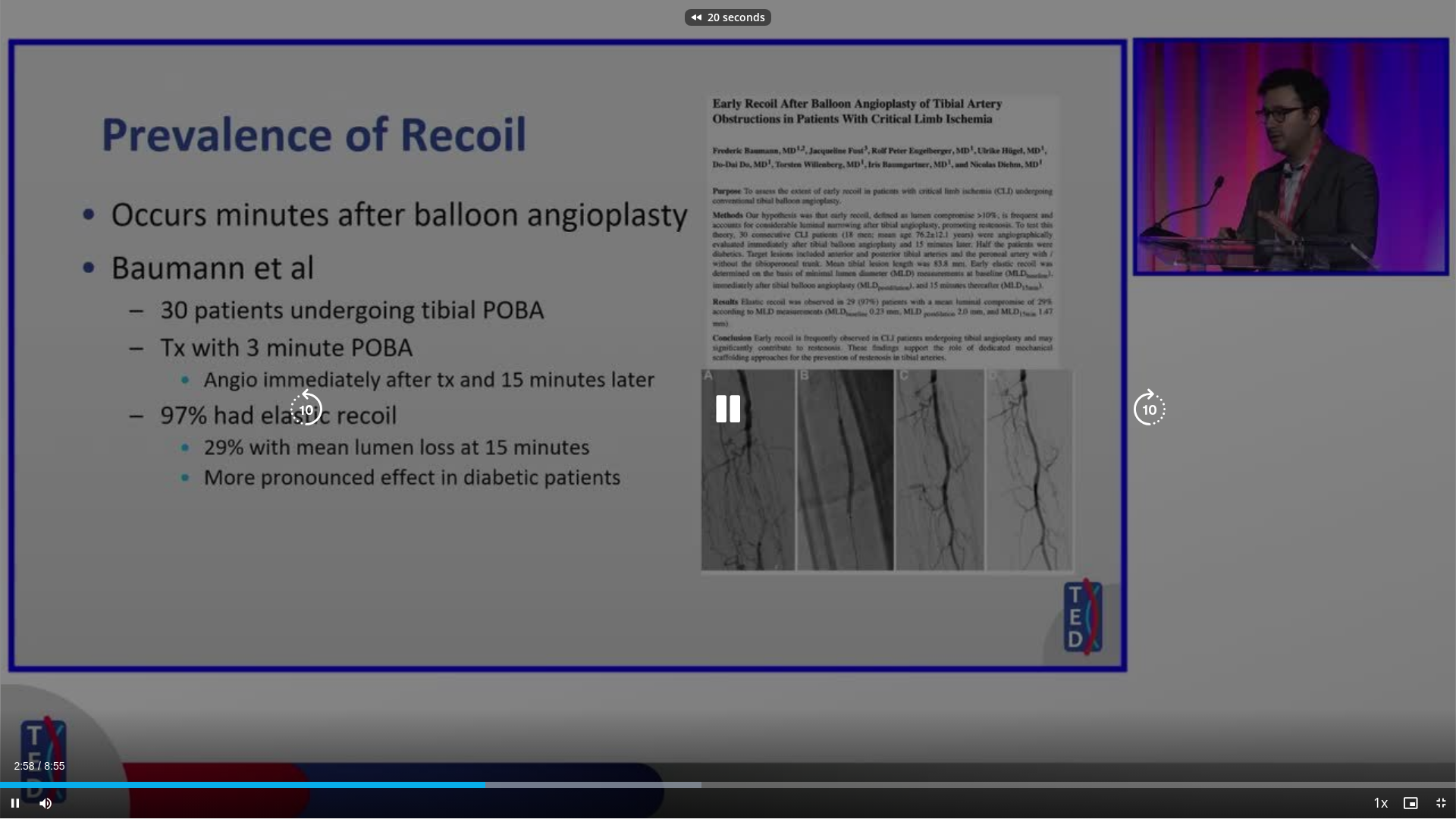 click at bounding box center [306, 410] 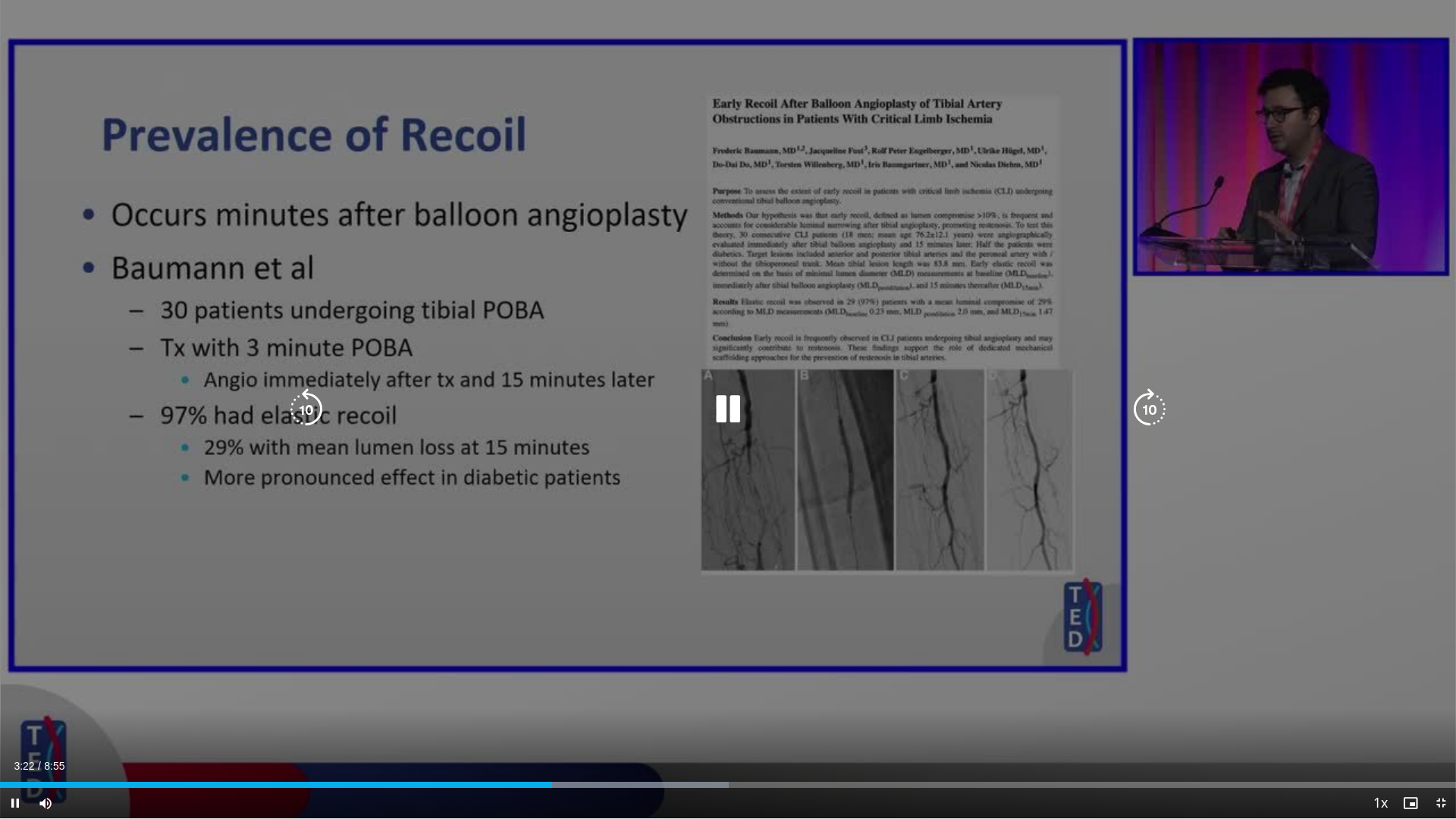 click at bounding box center (306, 410) 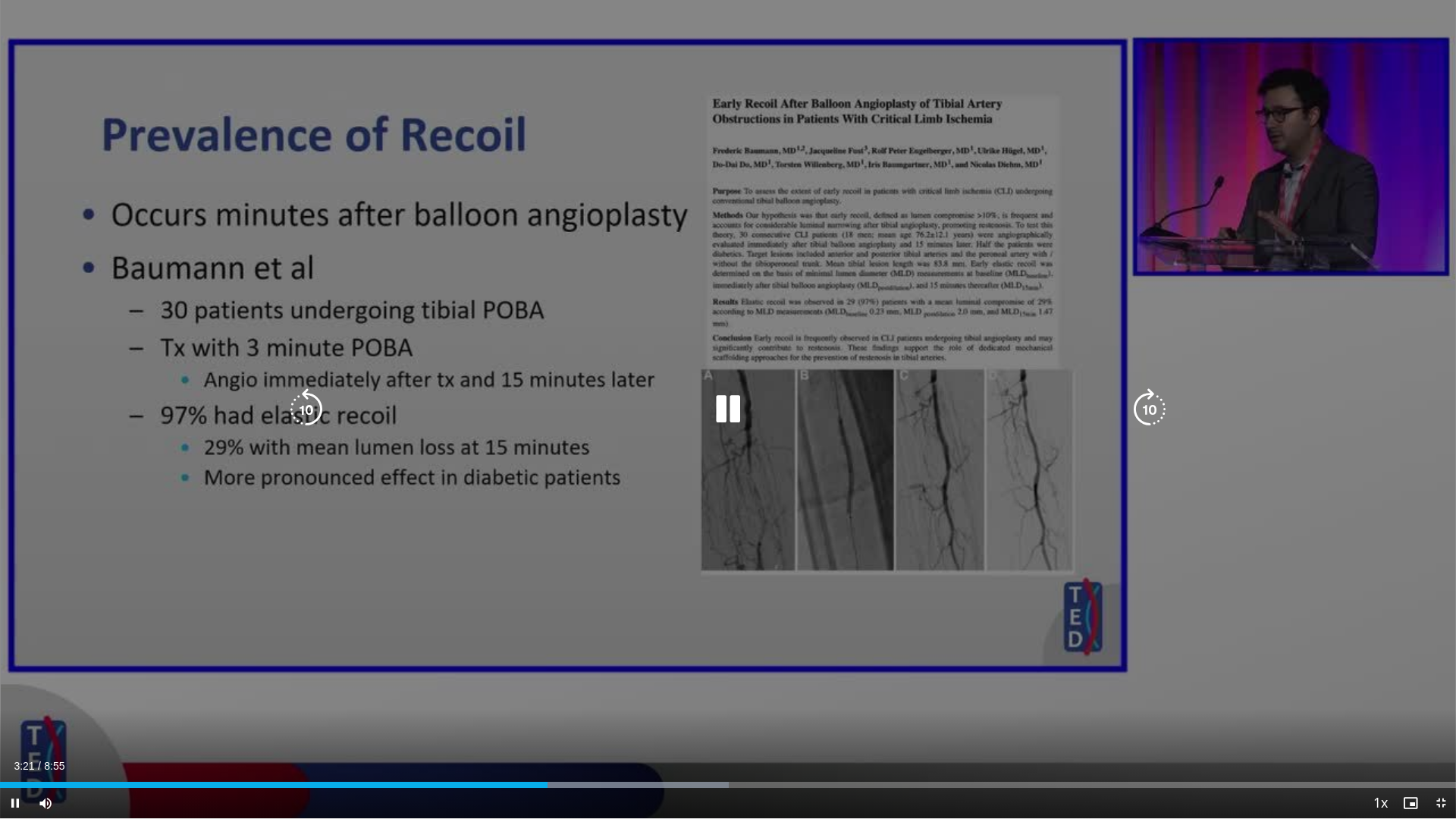 click at bounding box center [306, 410] 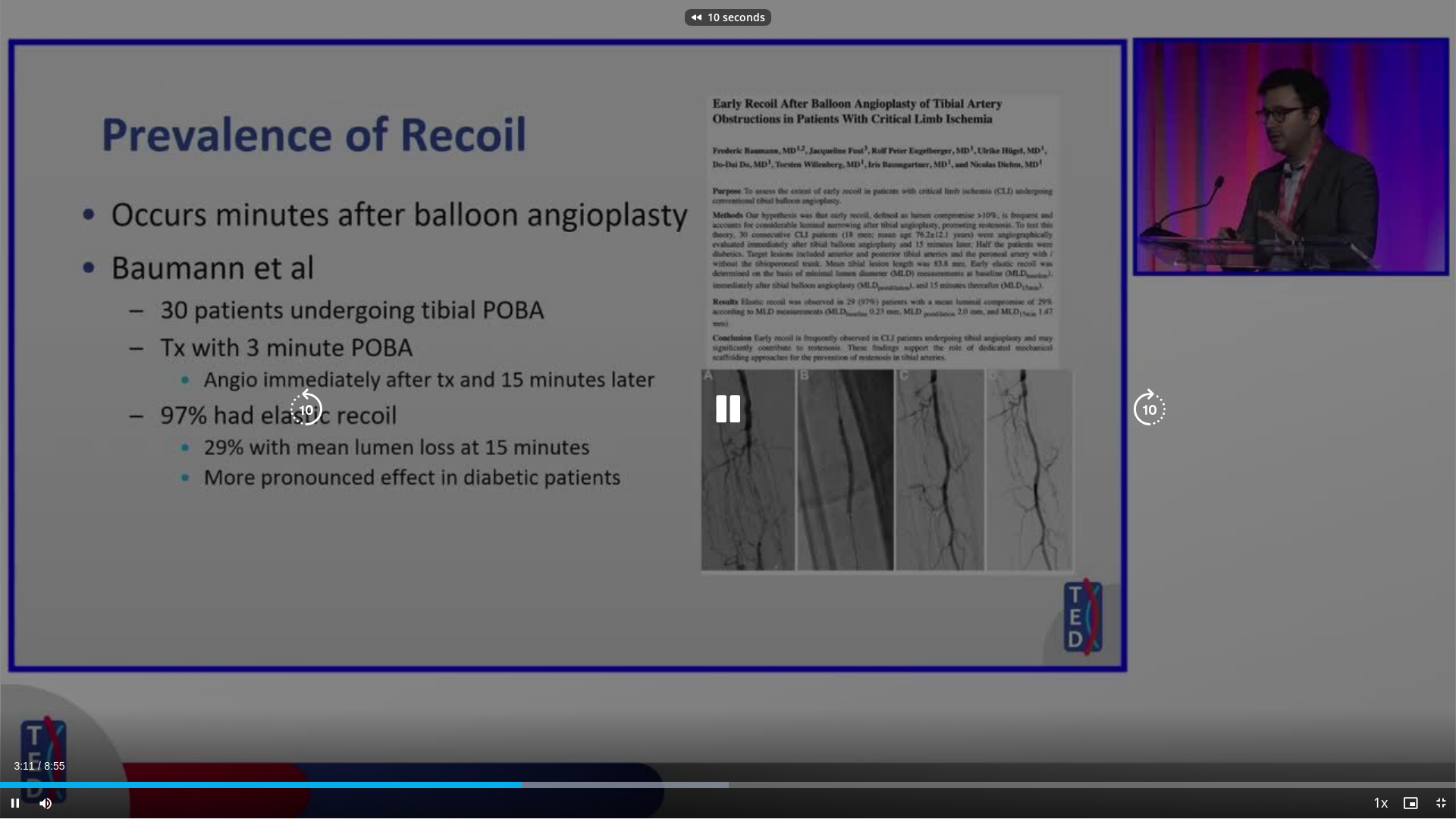 click at bounding box center [306, 410] 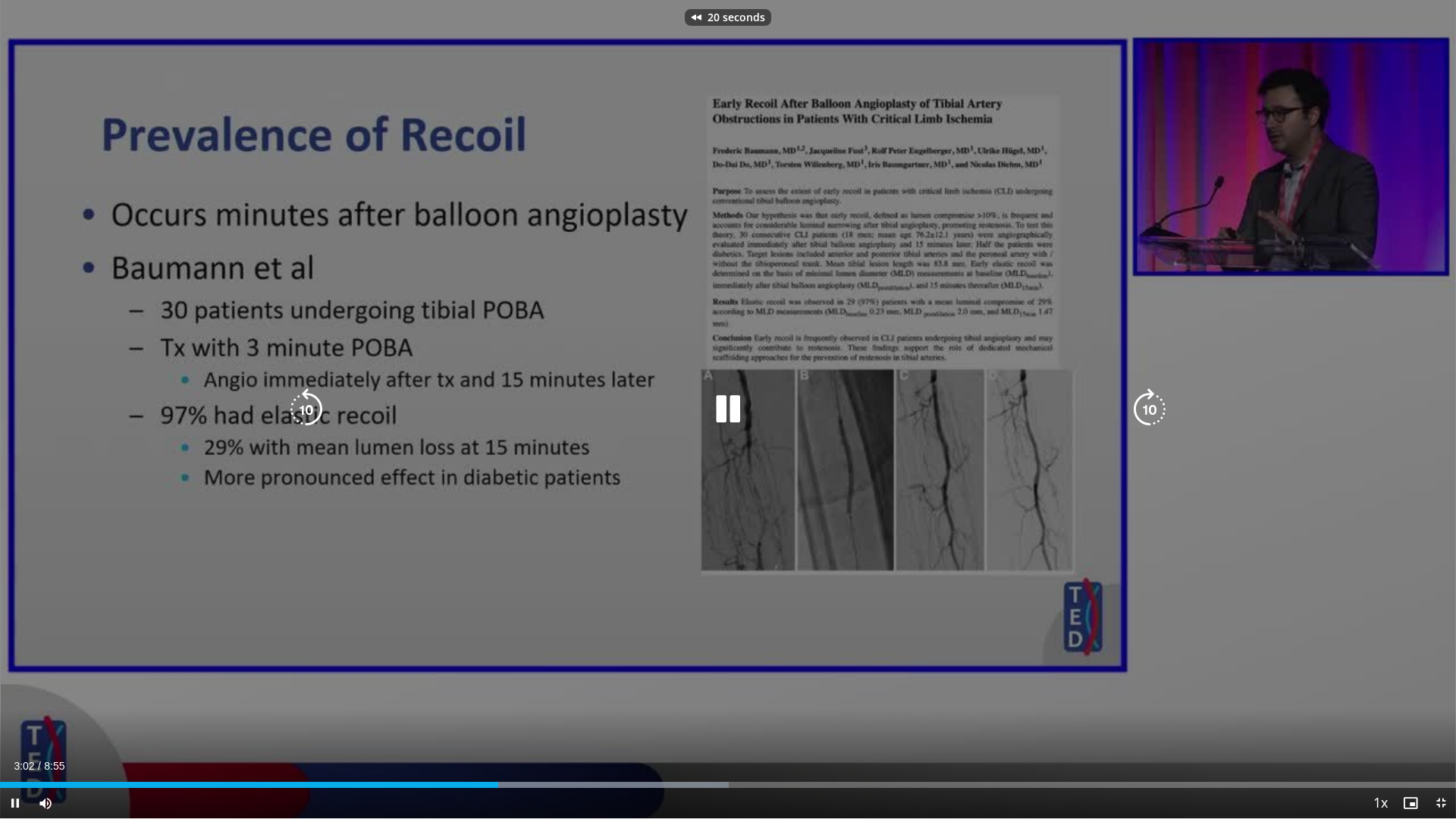 click at bounding box center (306, 410) 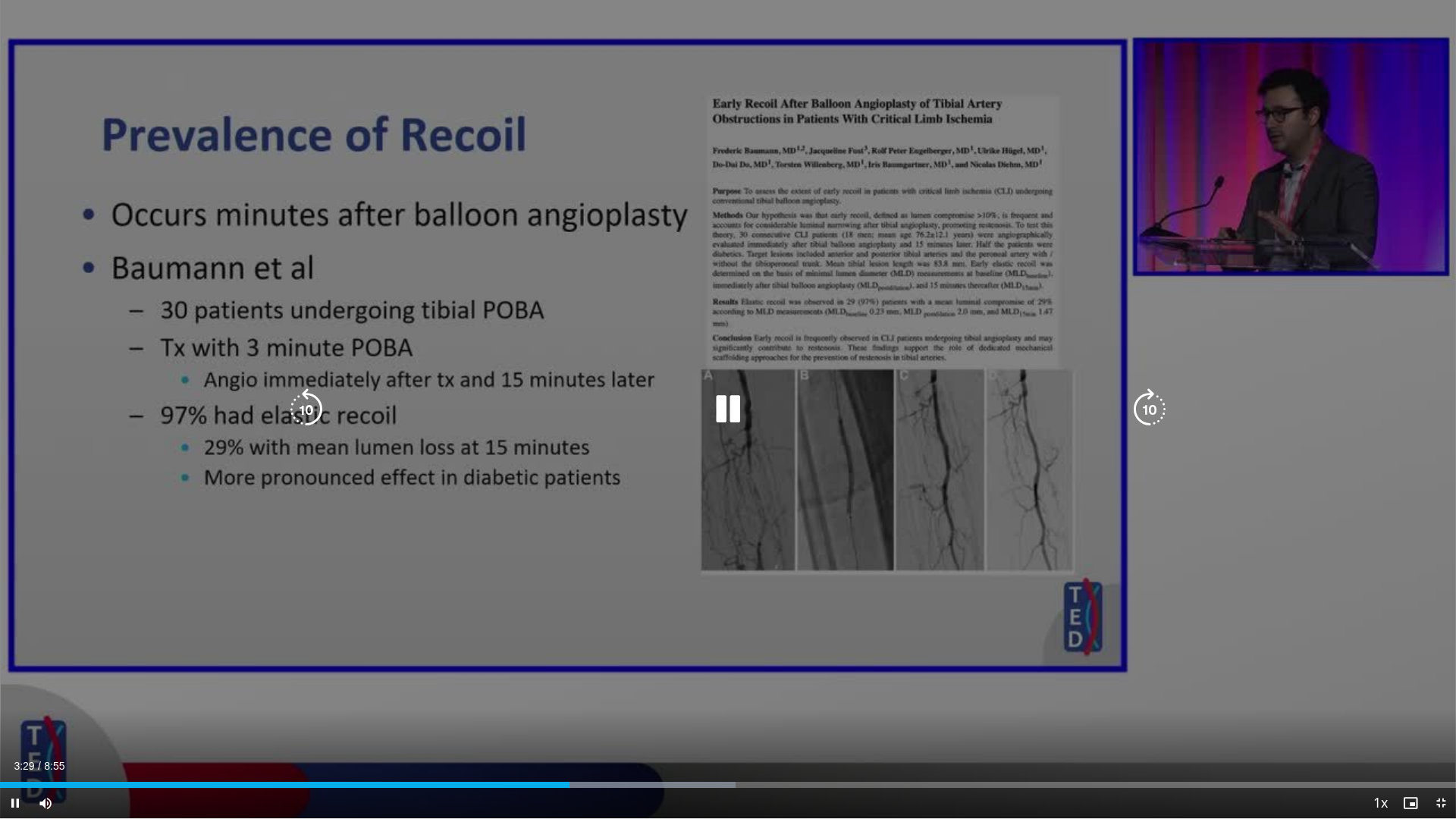 click at bounding box center [728, 410] 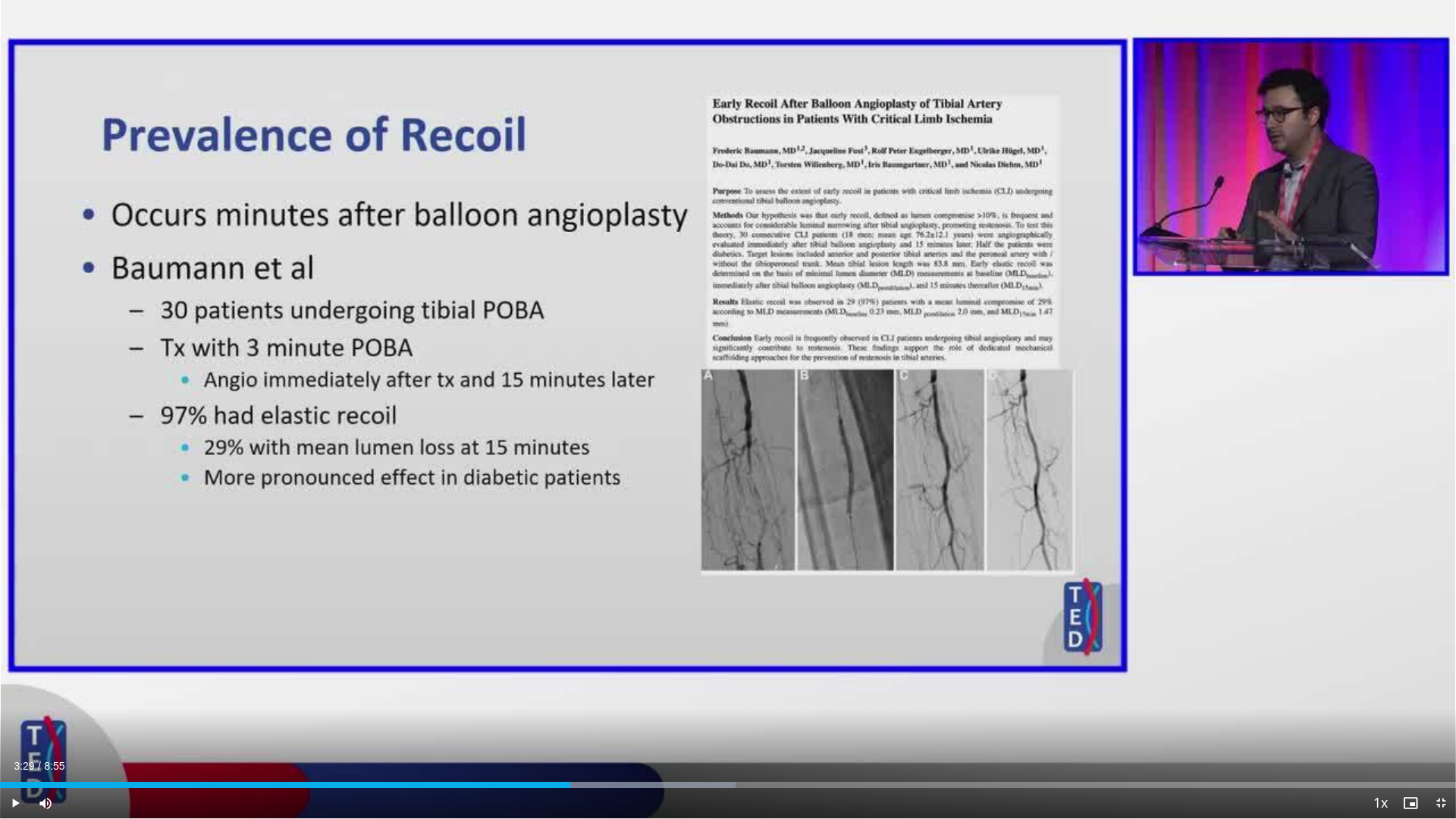 type 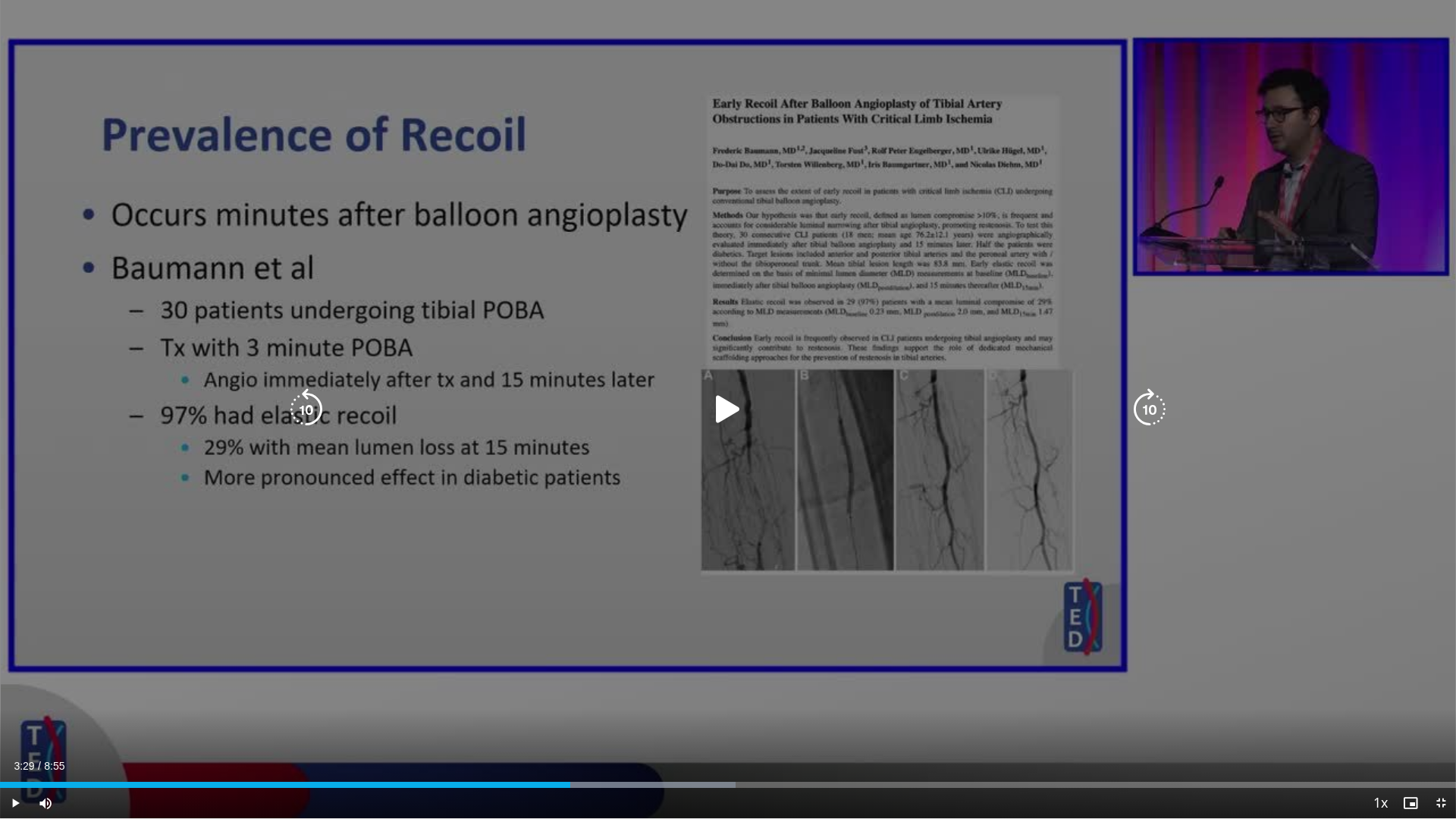 click at bounding box center [728, 410] 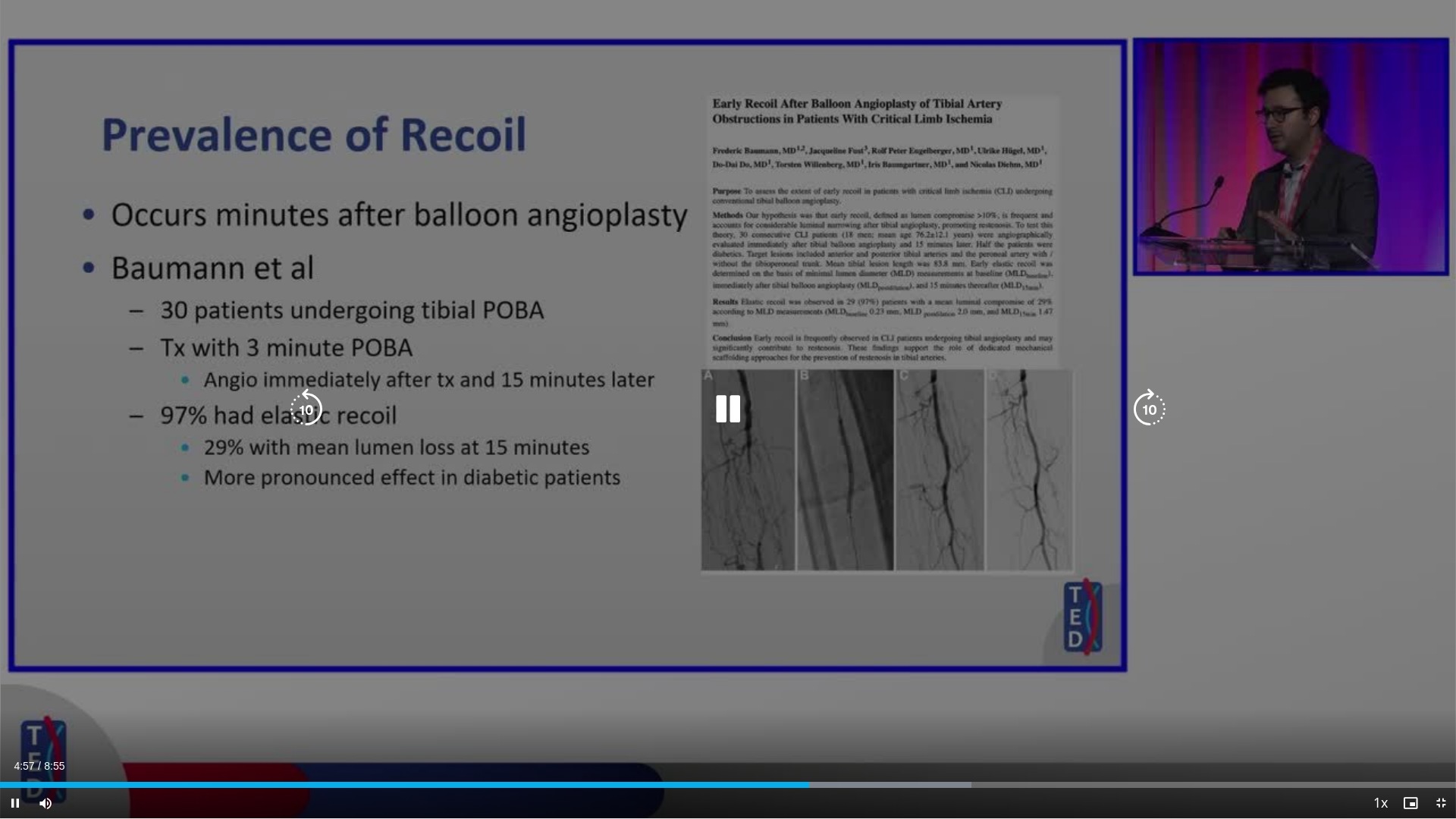 click on "30 seconds
Tap to unmute" at bounding box center (728, 409) 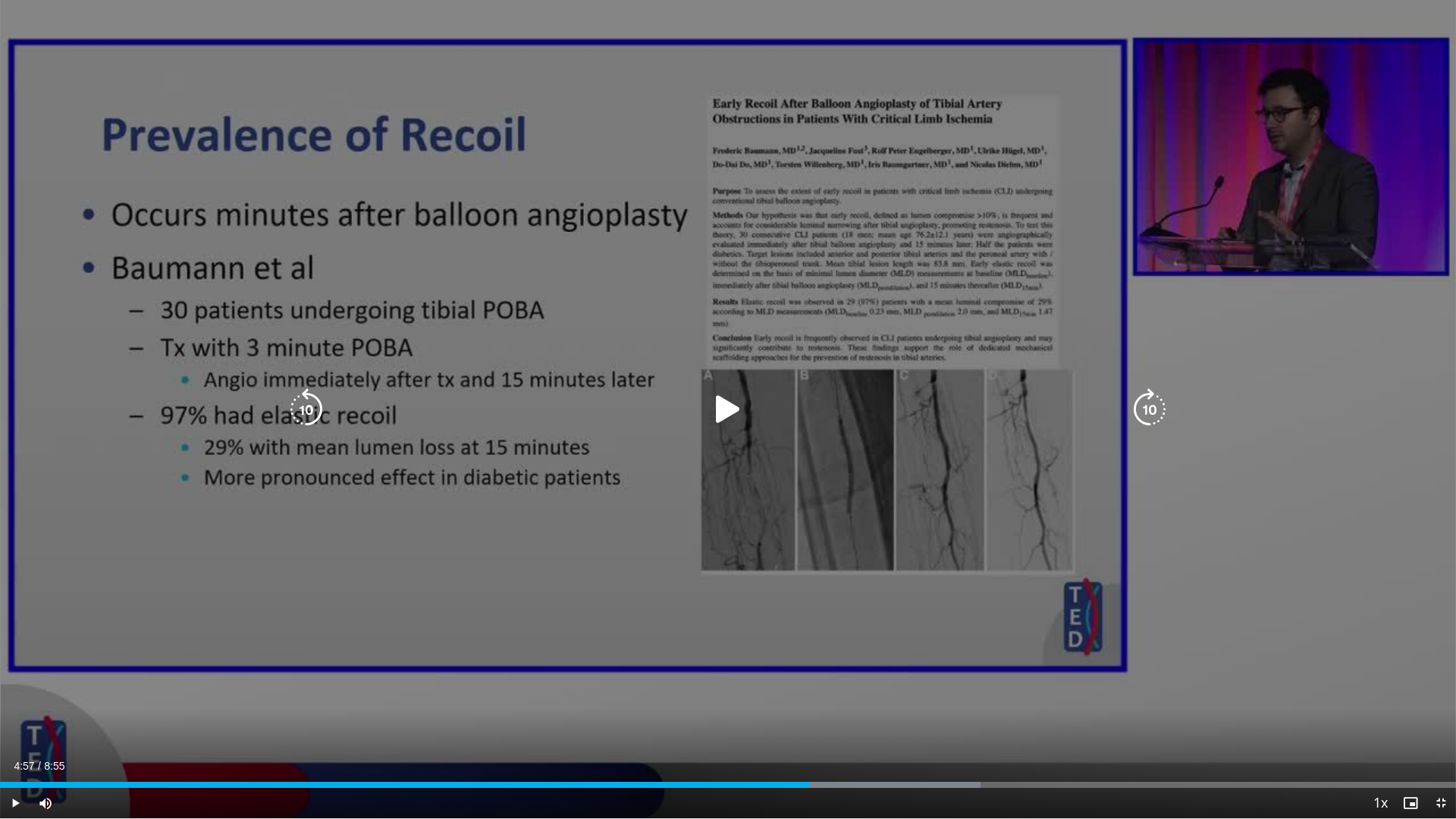 click at bounding box center (728, 410) 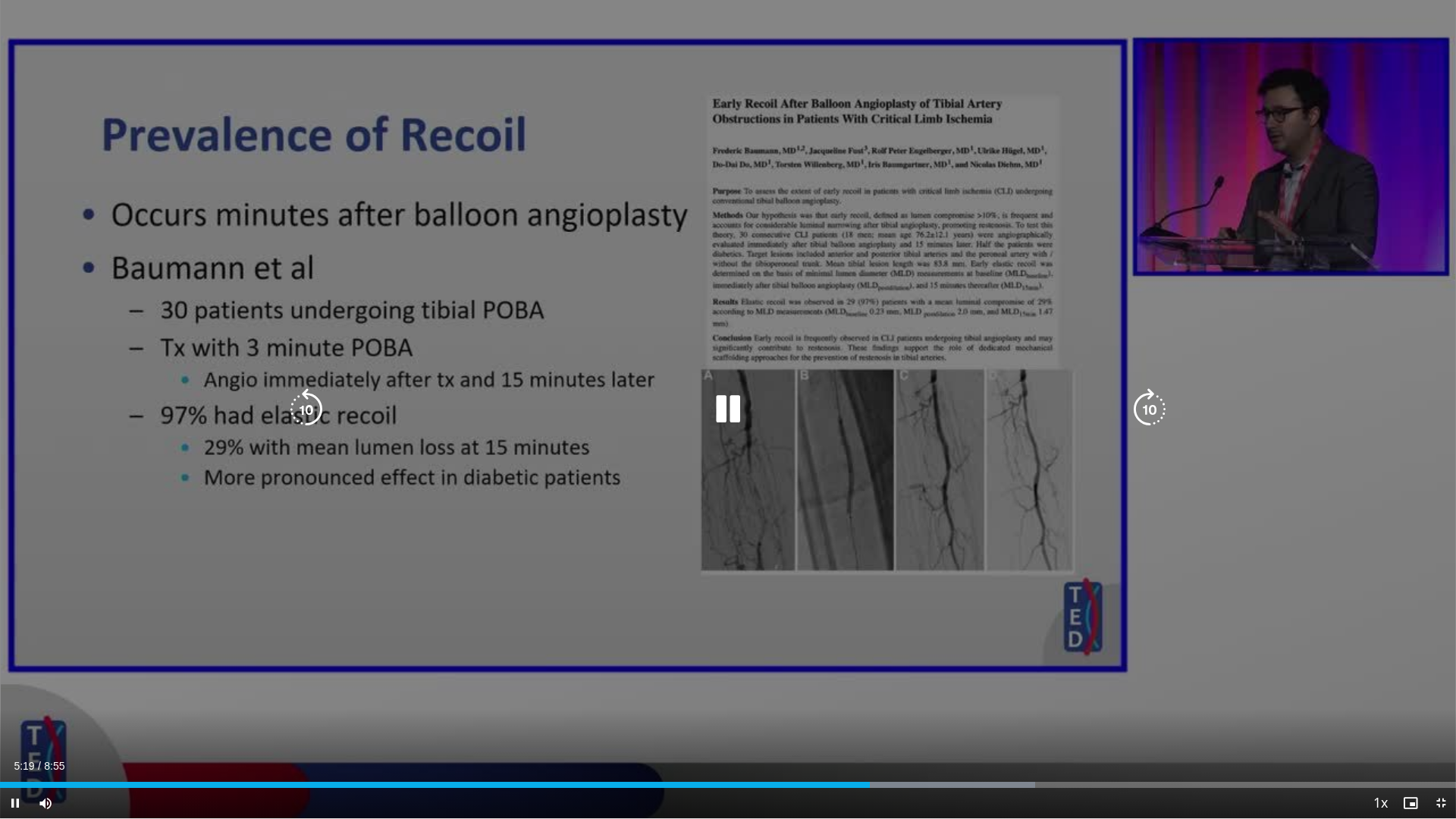 click at bounding box center [728, 410] 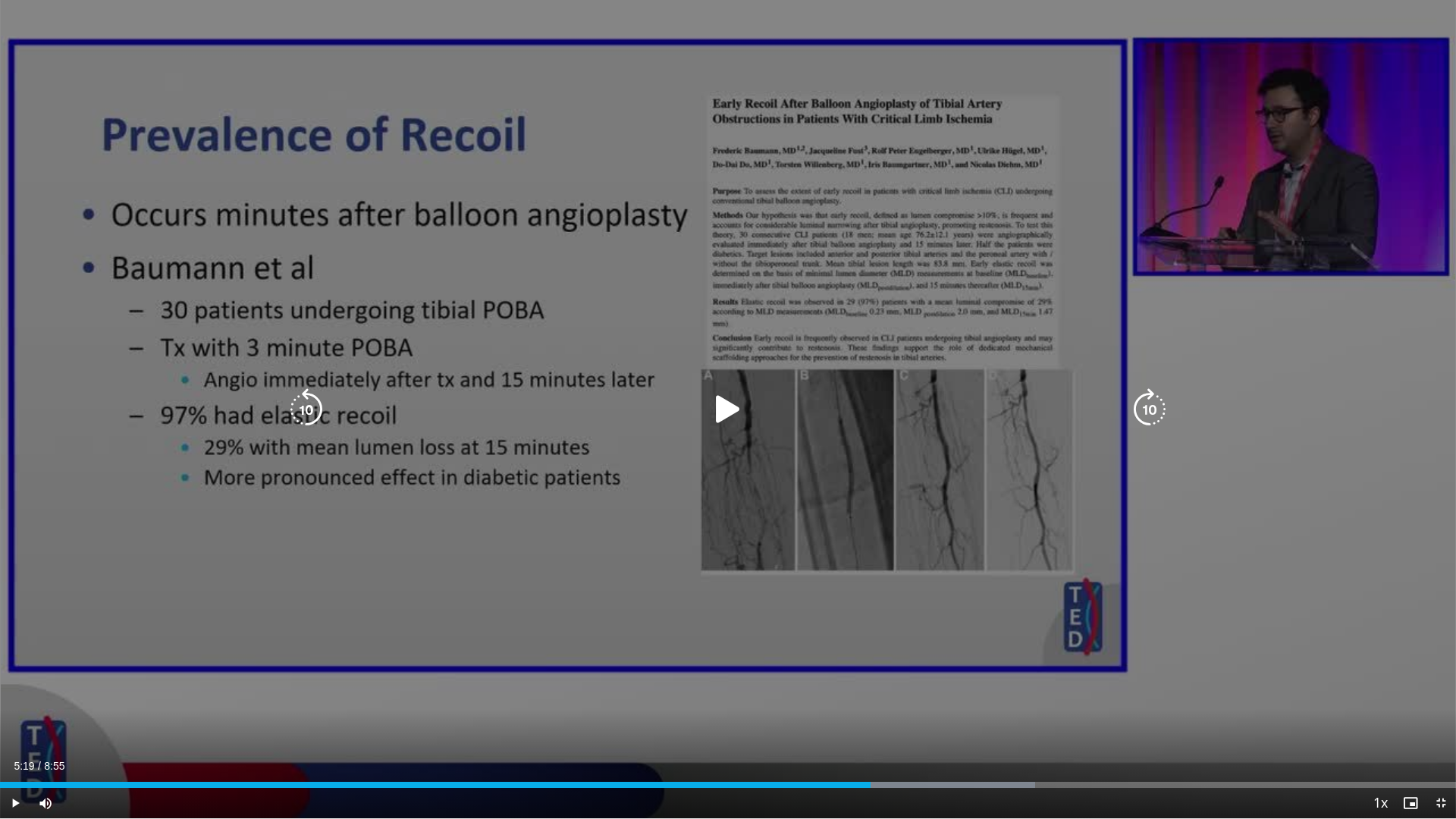 click at bounding box center (728, 410) 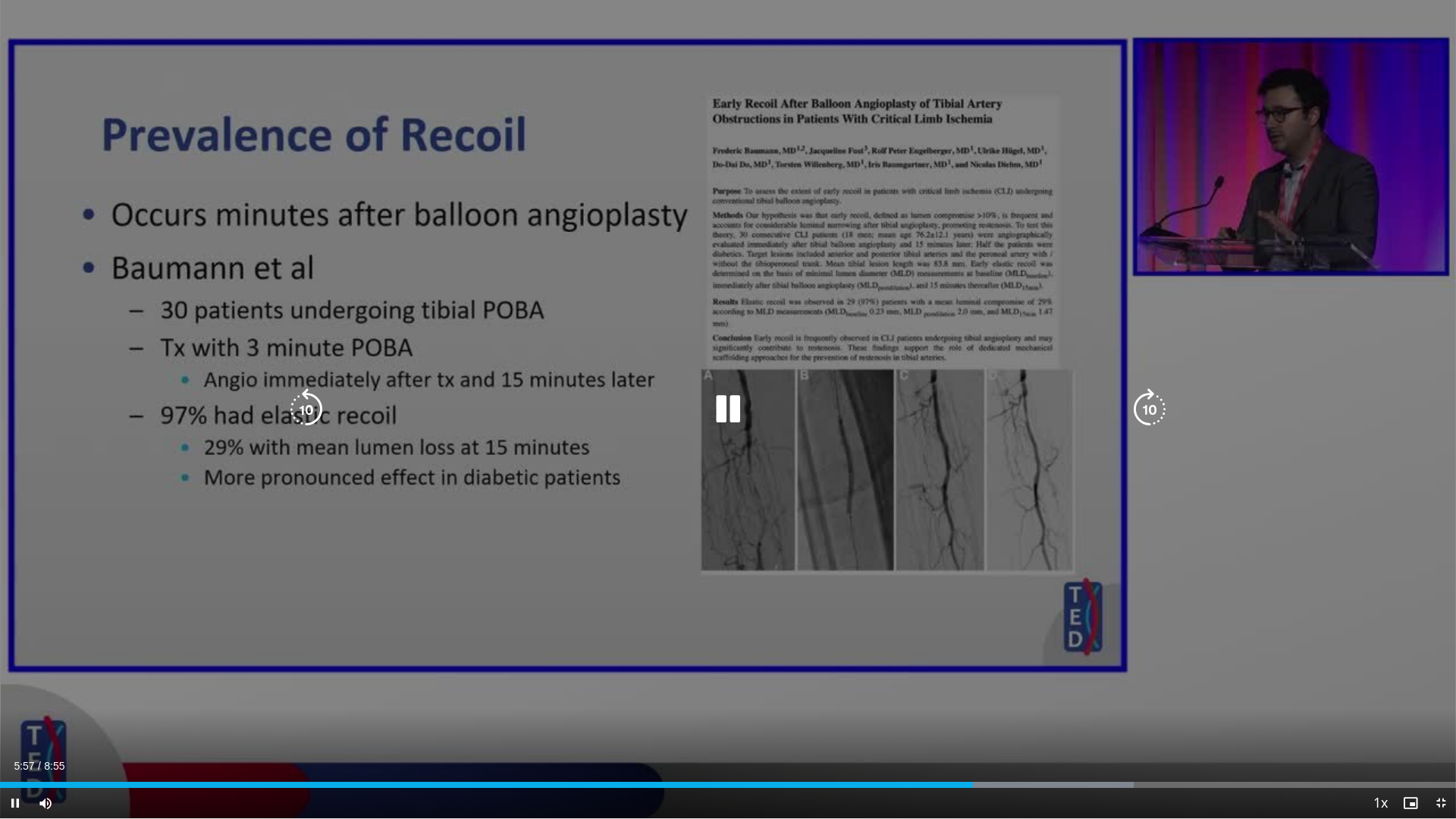 click at bounding box center (728, 410) 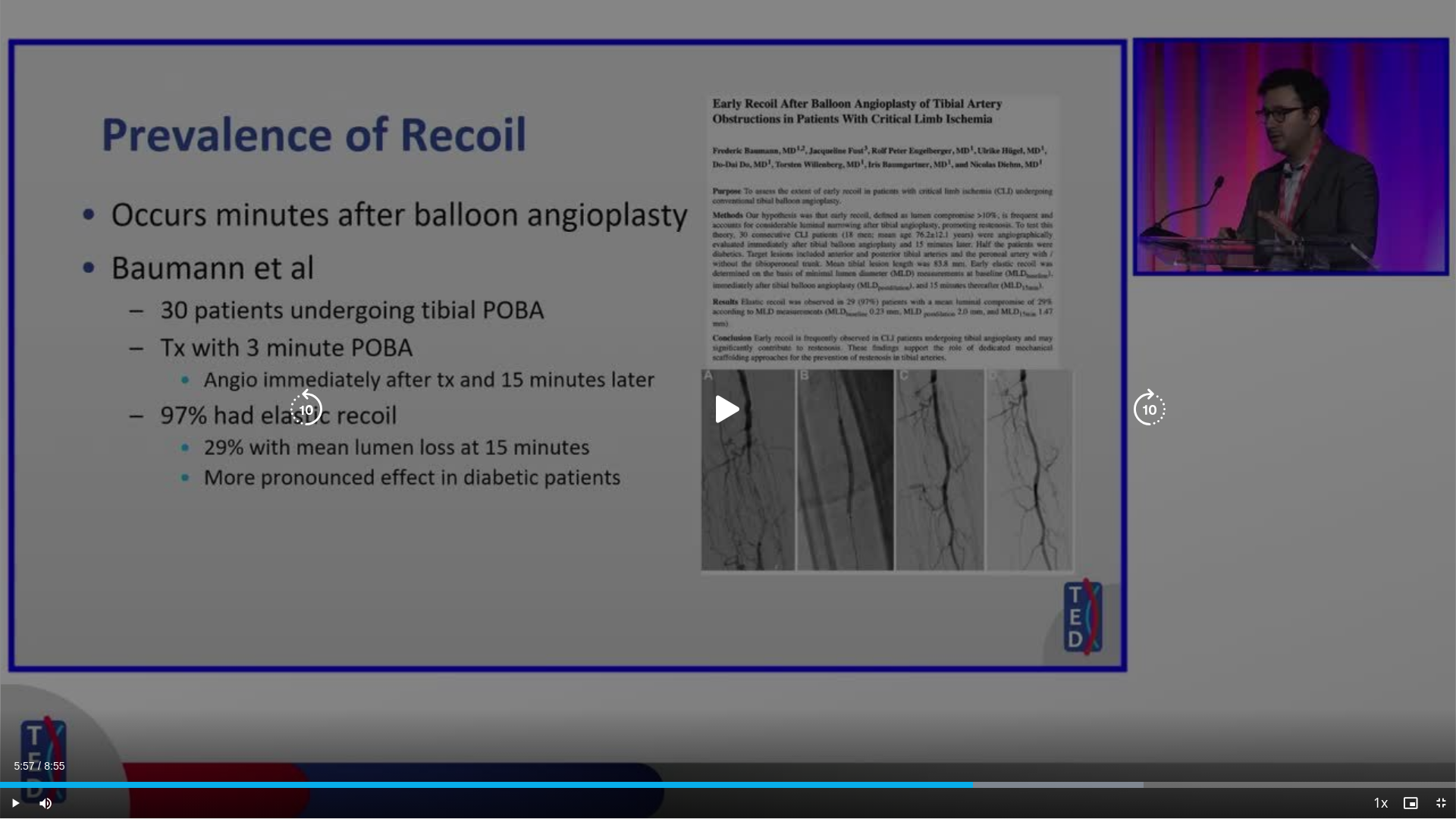 click at bounding box center [728, 410] 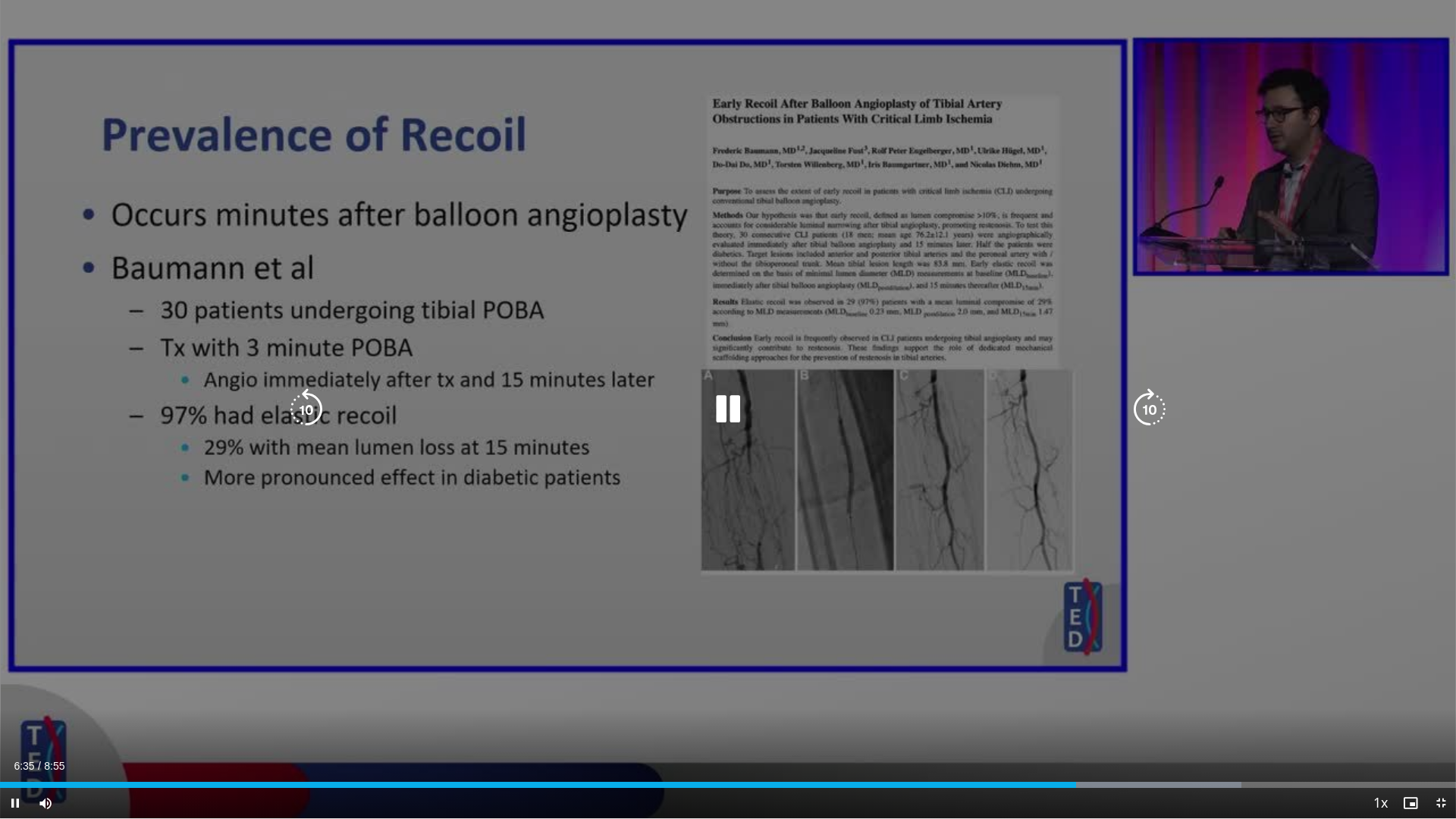 click at bounding box center [728, 410] 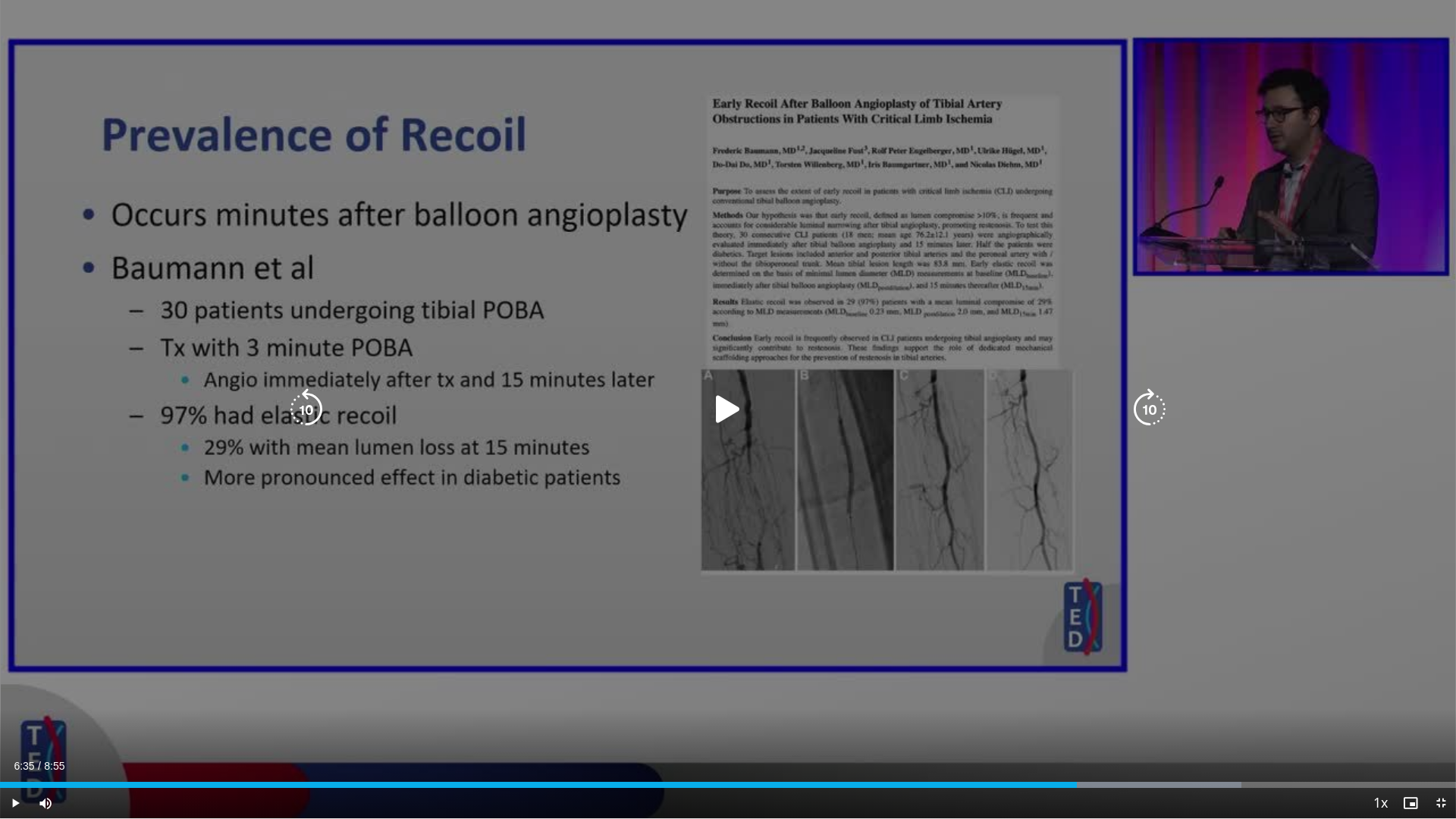 click at bounding box center (728, 410) 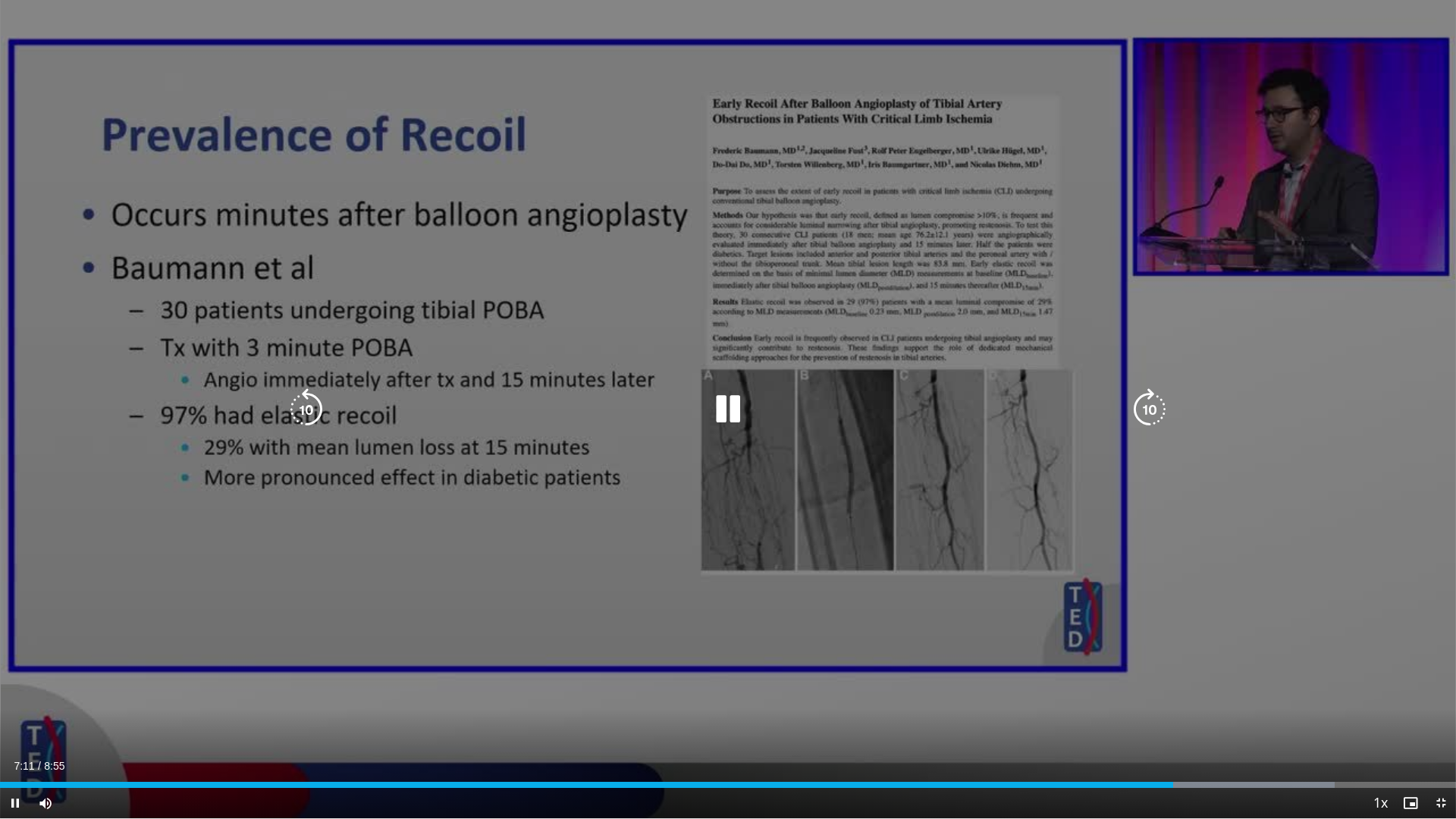 click at bounding box center [306, 410] 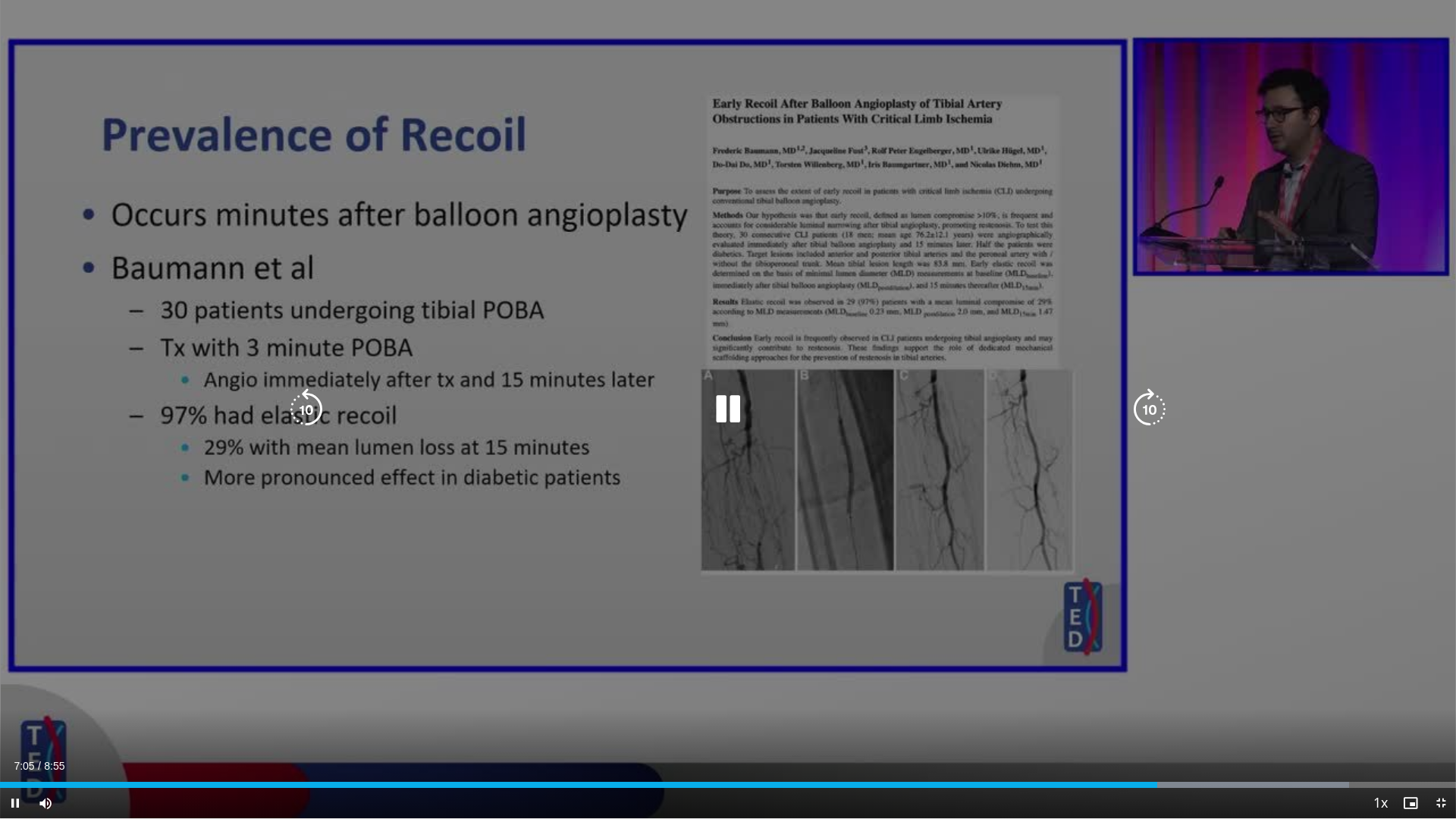 click at bounding box center (728, 410) 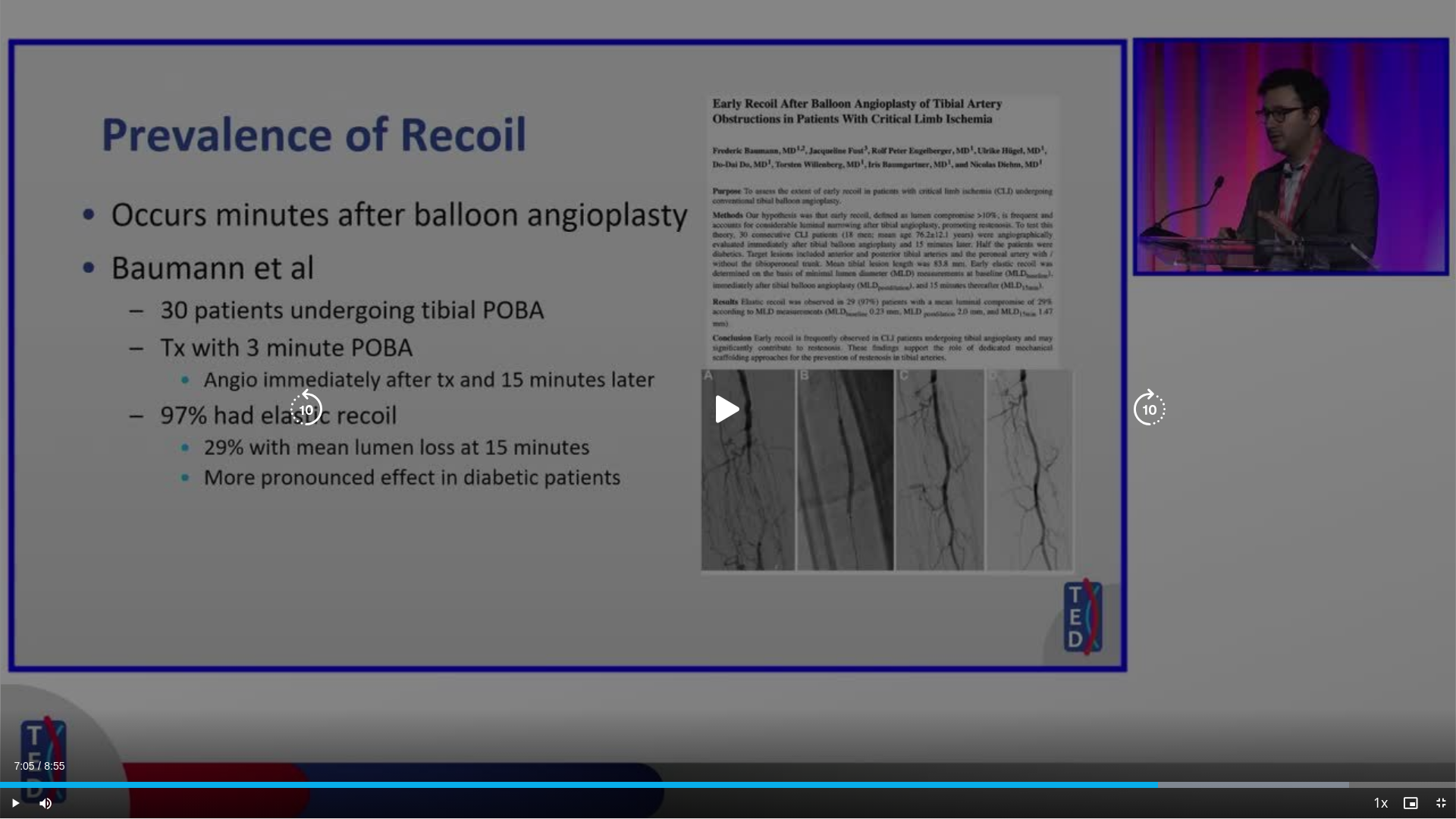 click at bounding box center (728, 410) 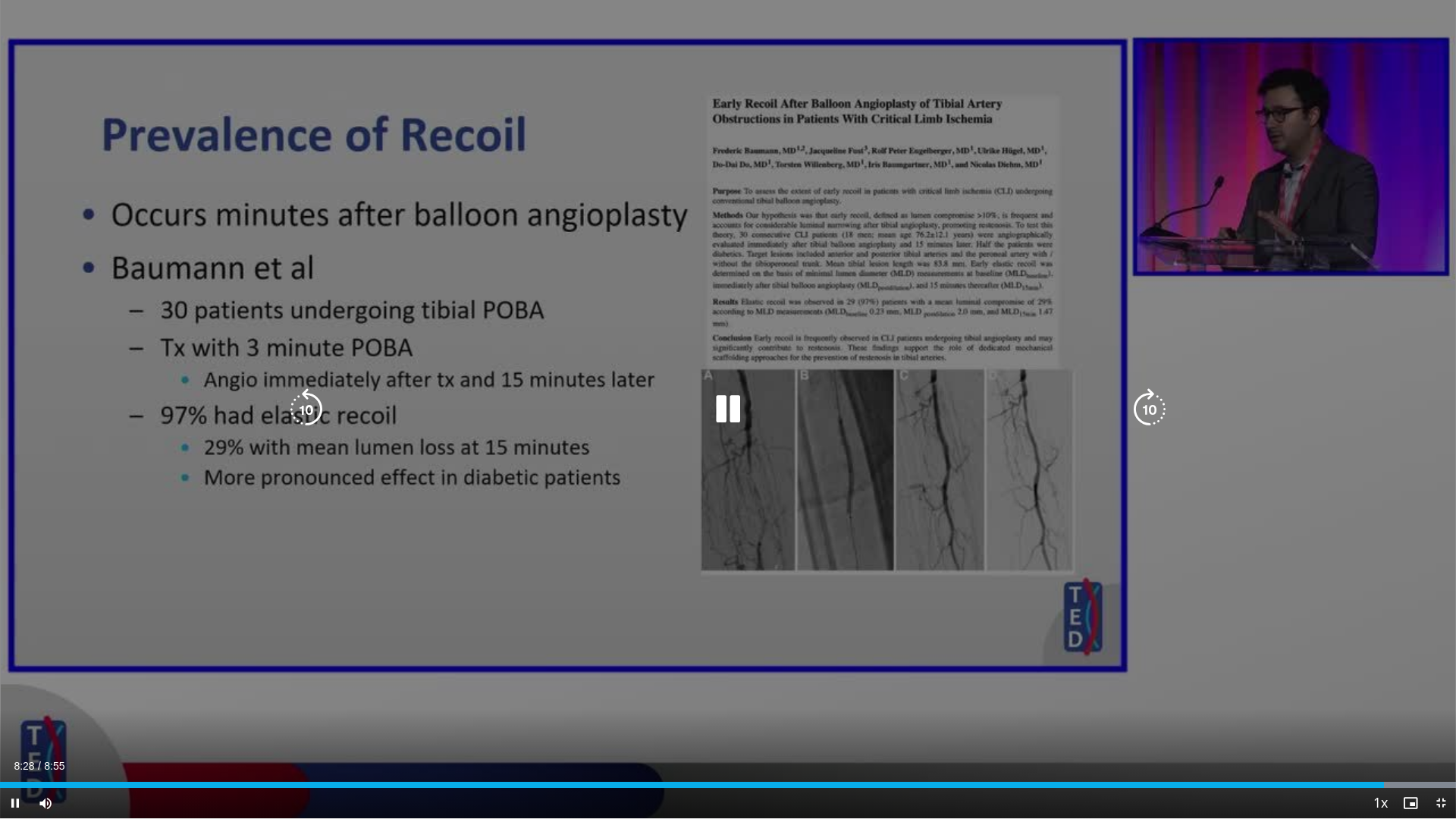 click at bounding box center (306, 410) 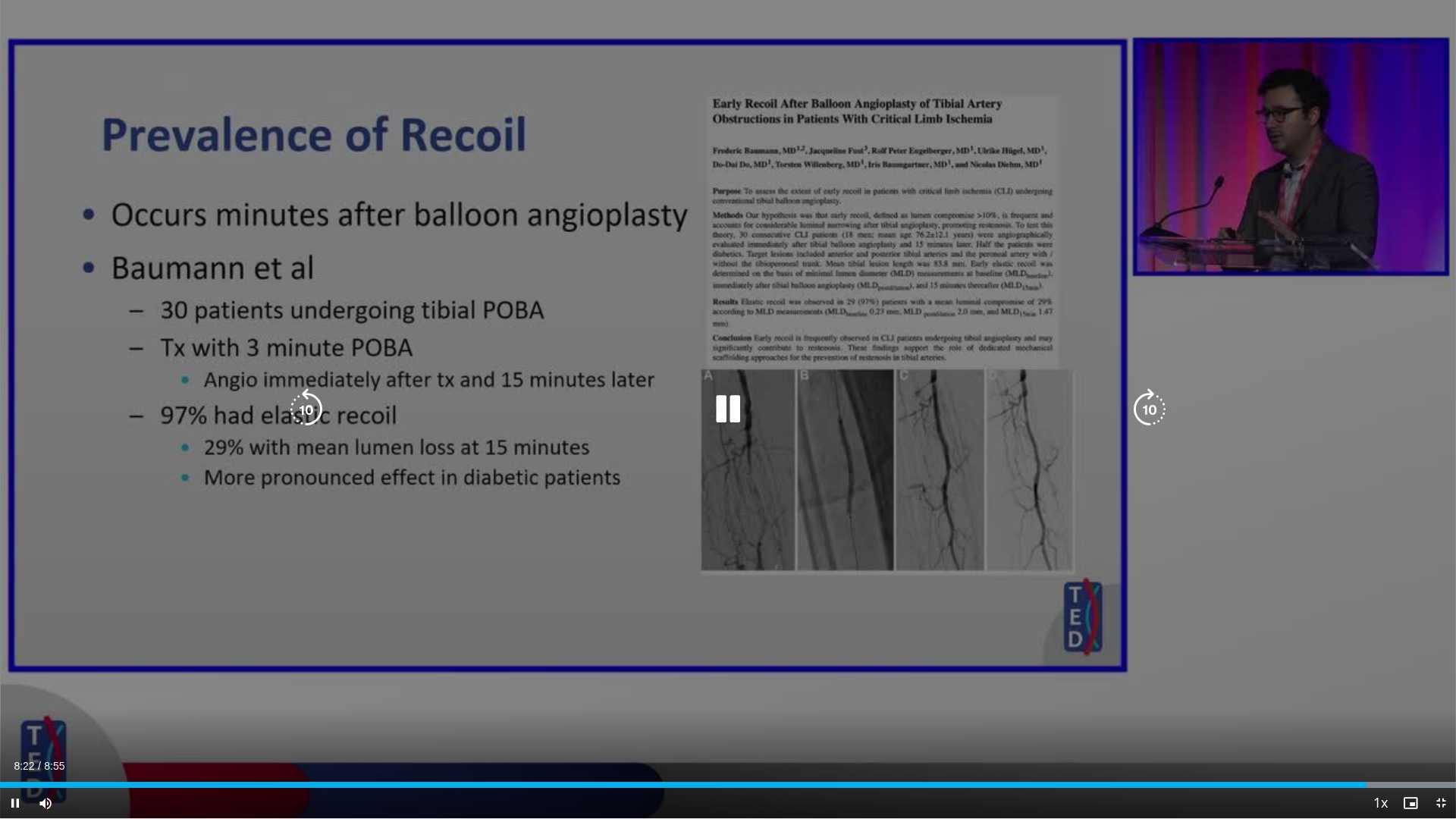 click at bounding box center (306, 410) 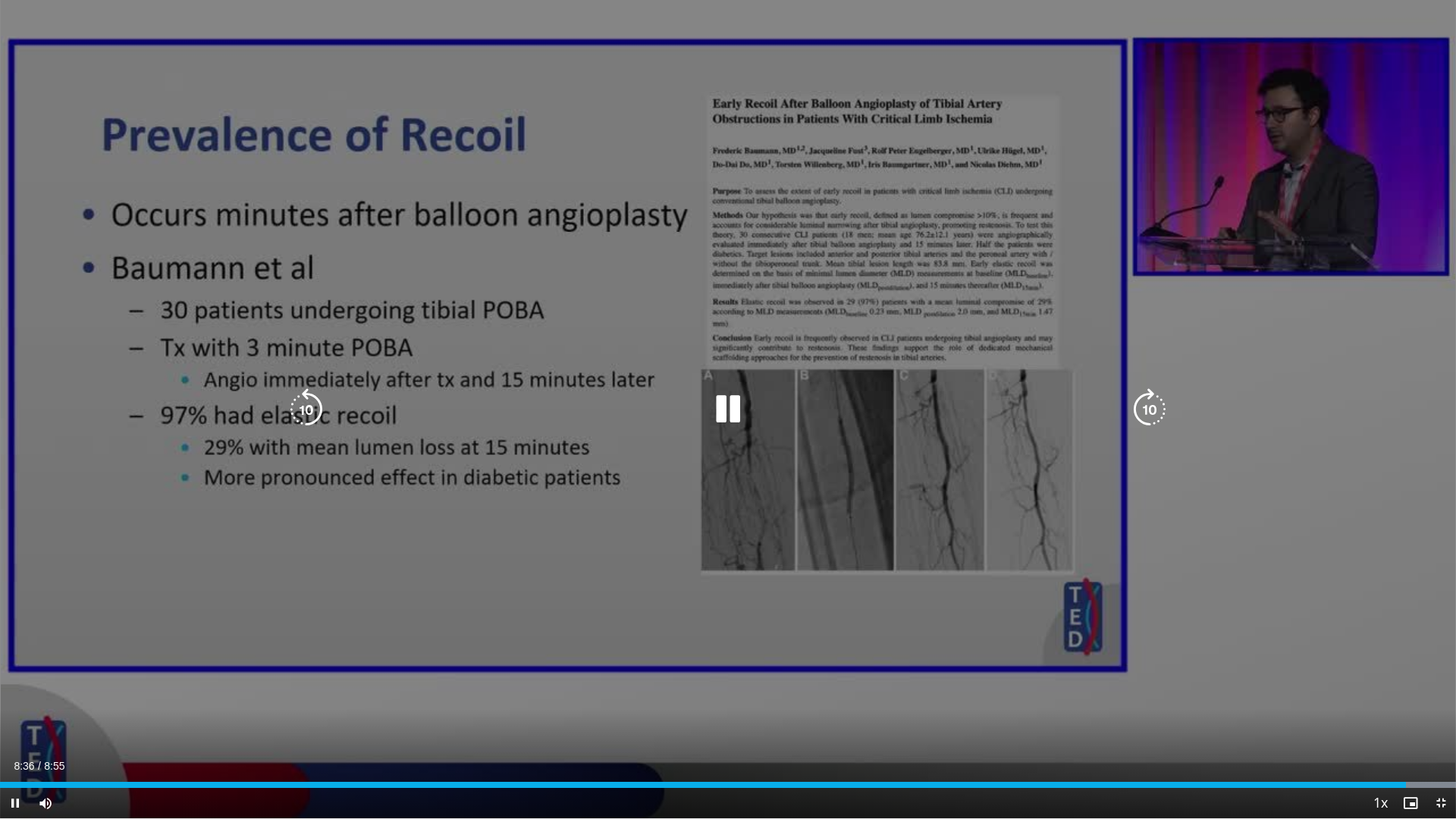 click at bounding box center (728, 410) 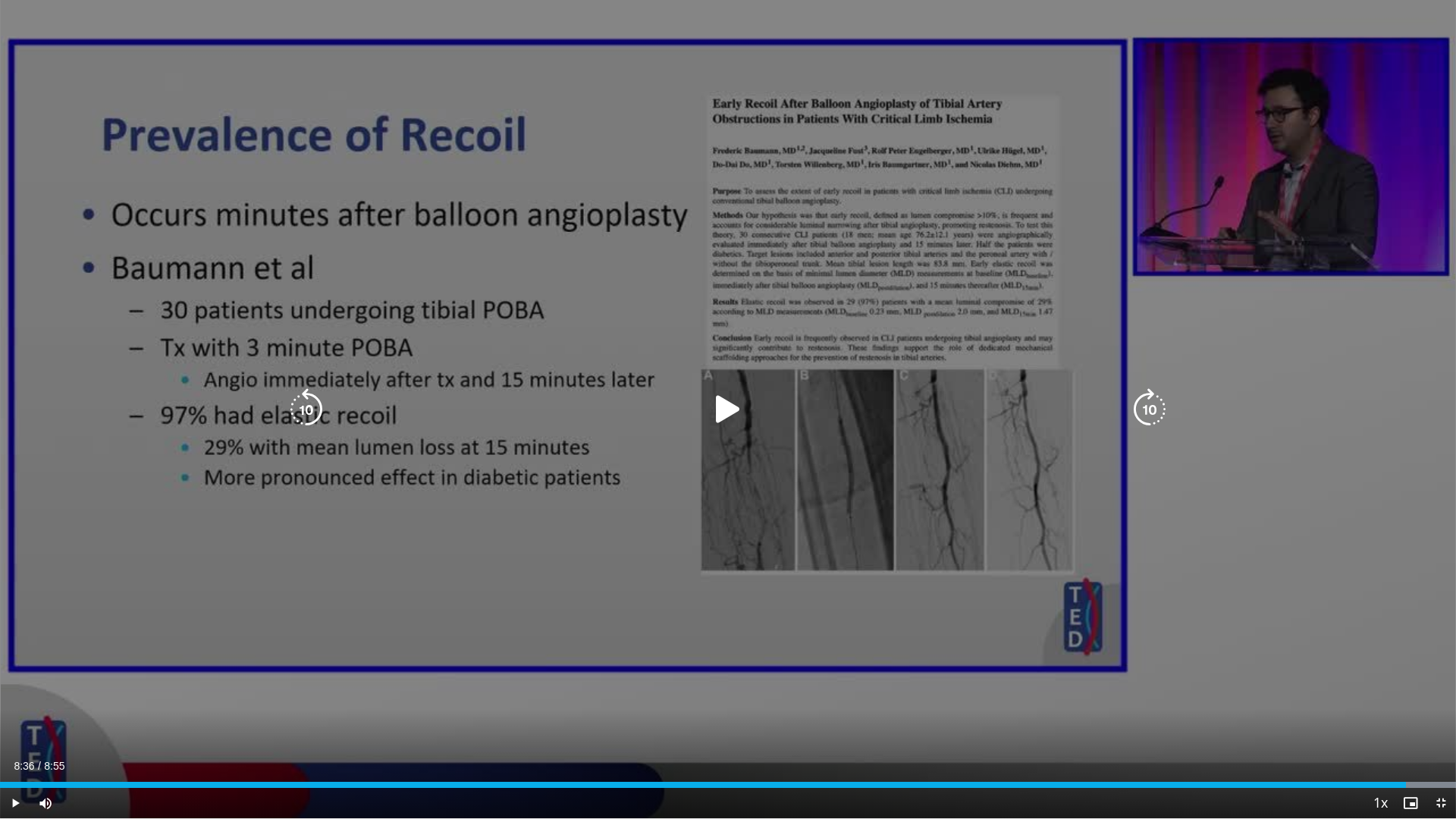 click at bounding box center (728, 410) 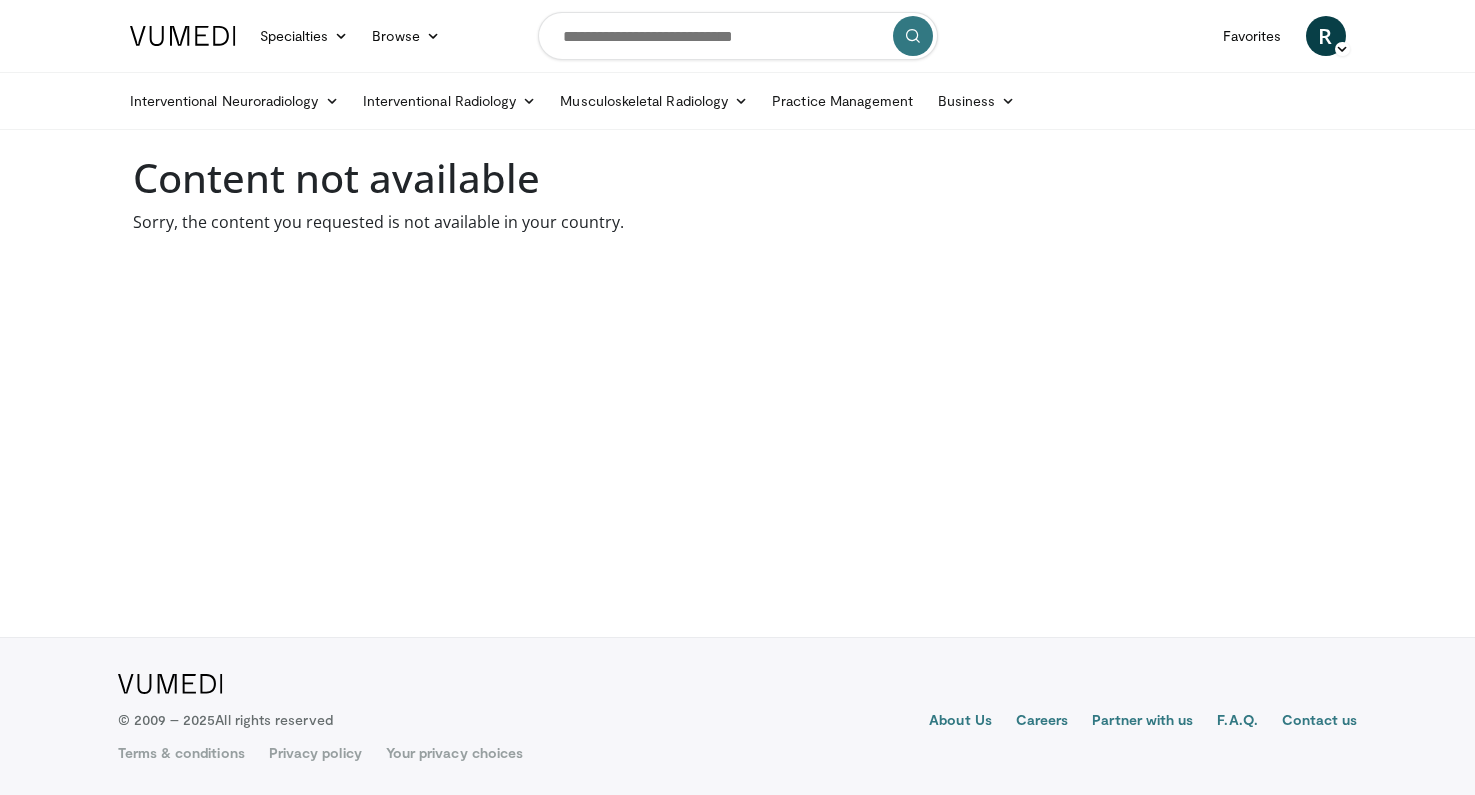 scroll, scrollTop: 0, scrollLeft: 0, axis: both 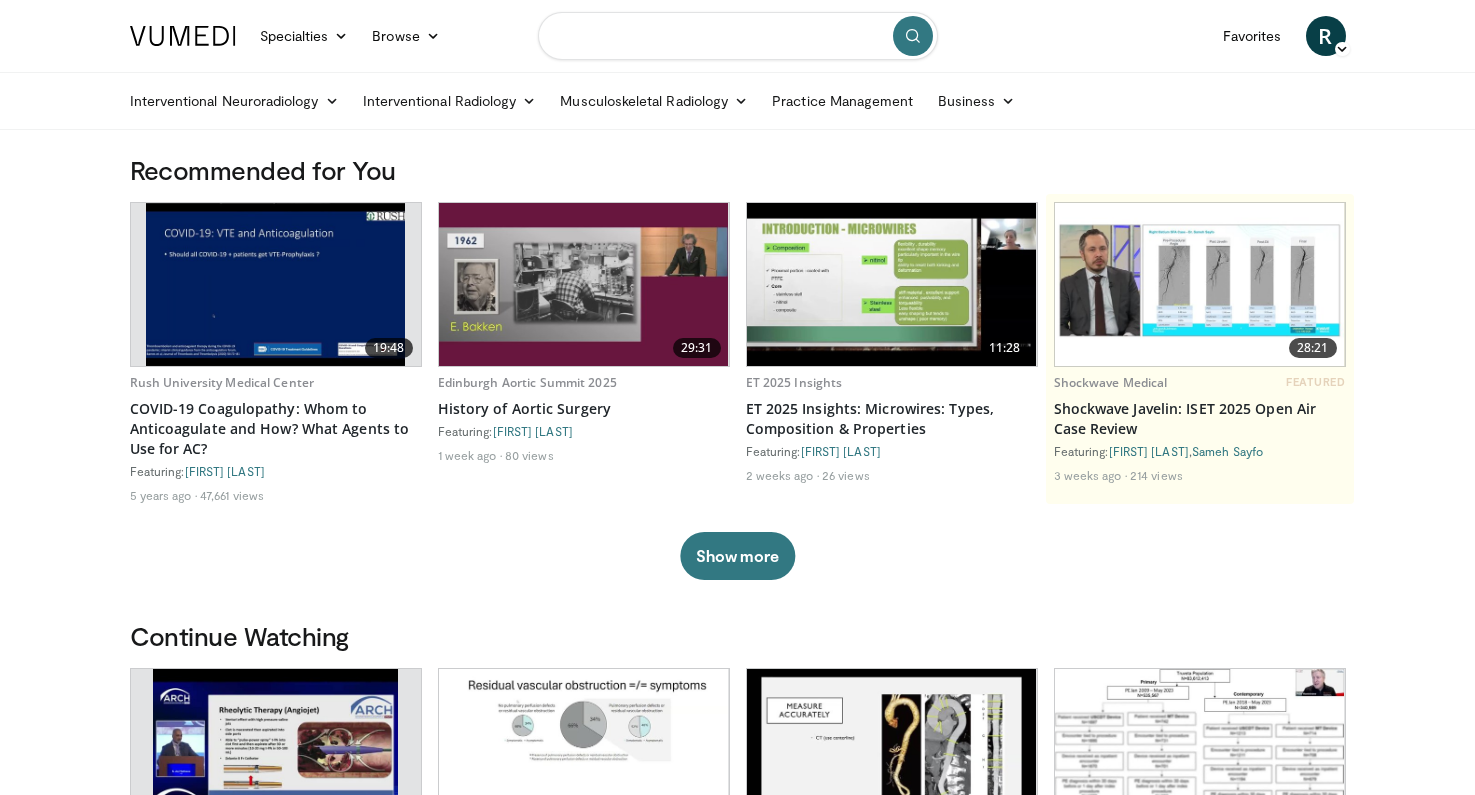 click at bounding box center [738, 36] 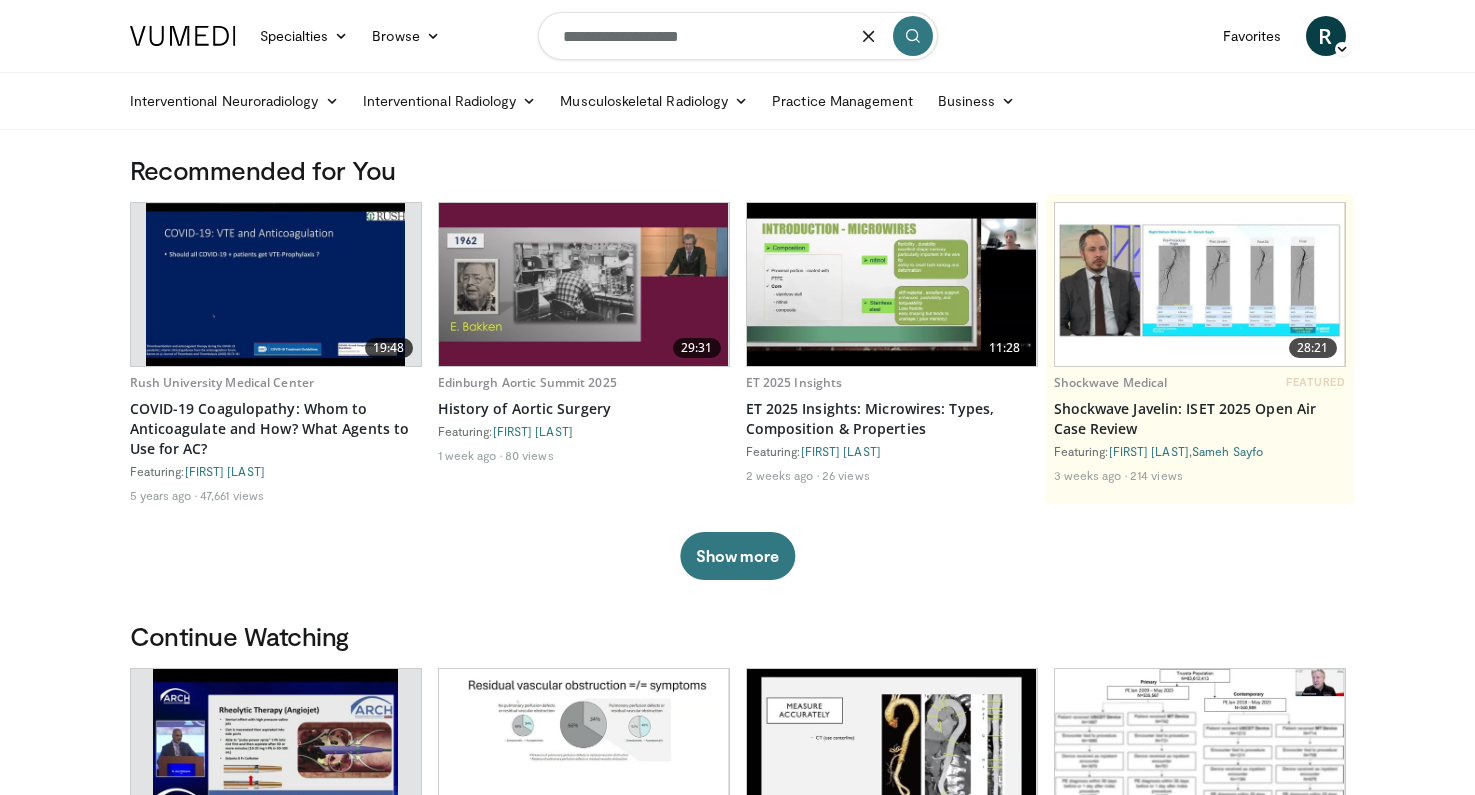 type on "**********" 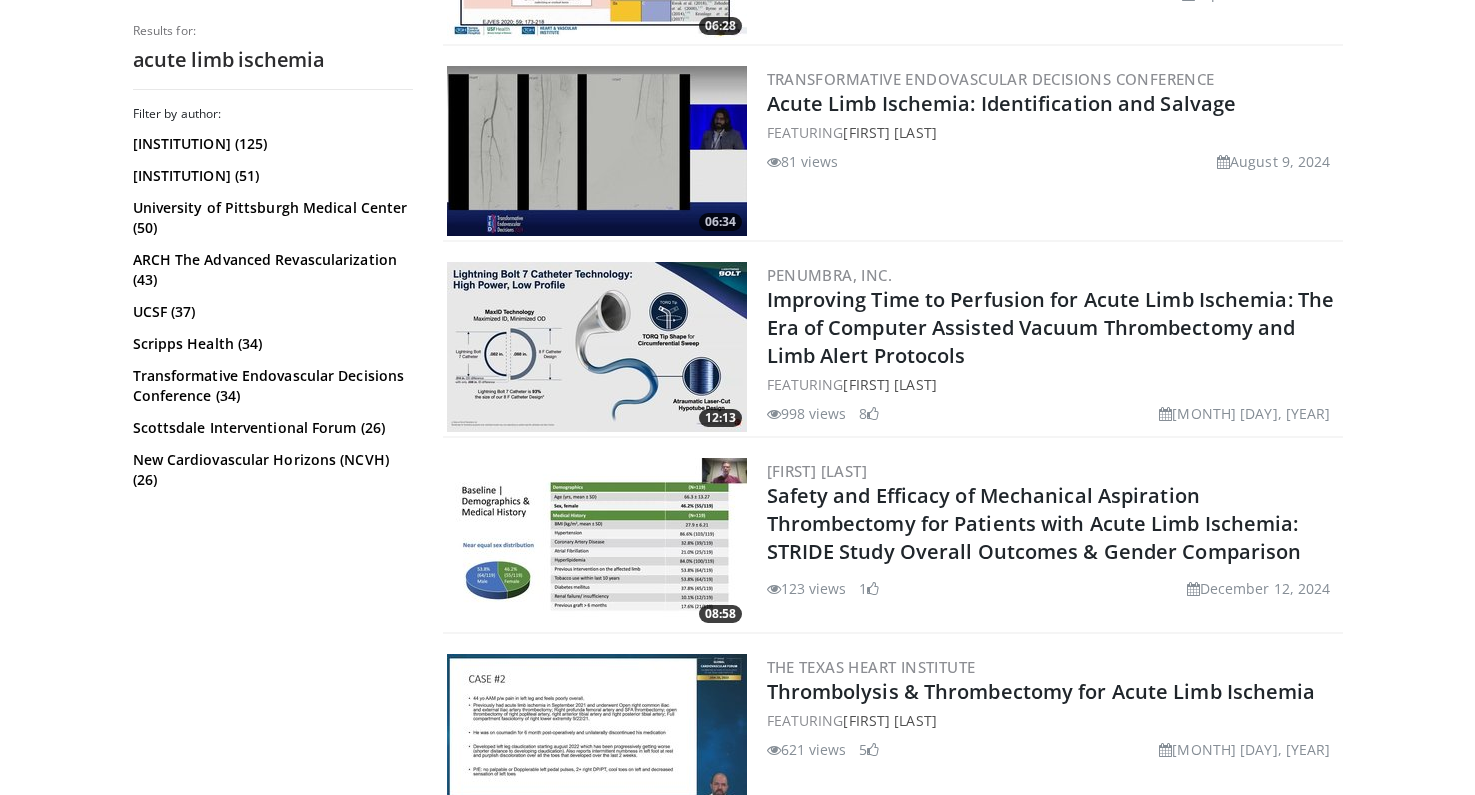 scroll, scrollTop: 1340, scrollLeft: 0, axis: vertical 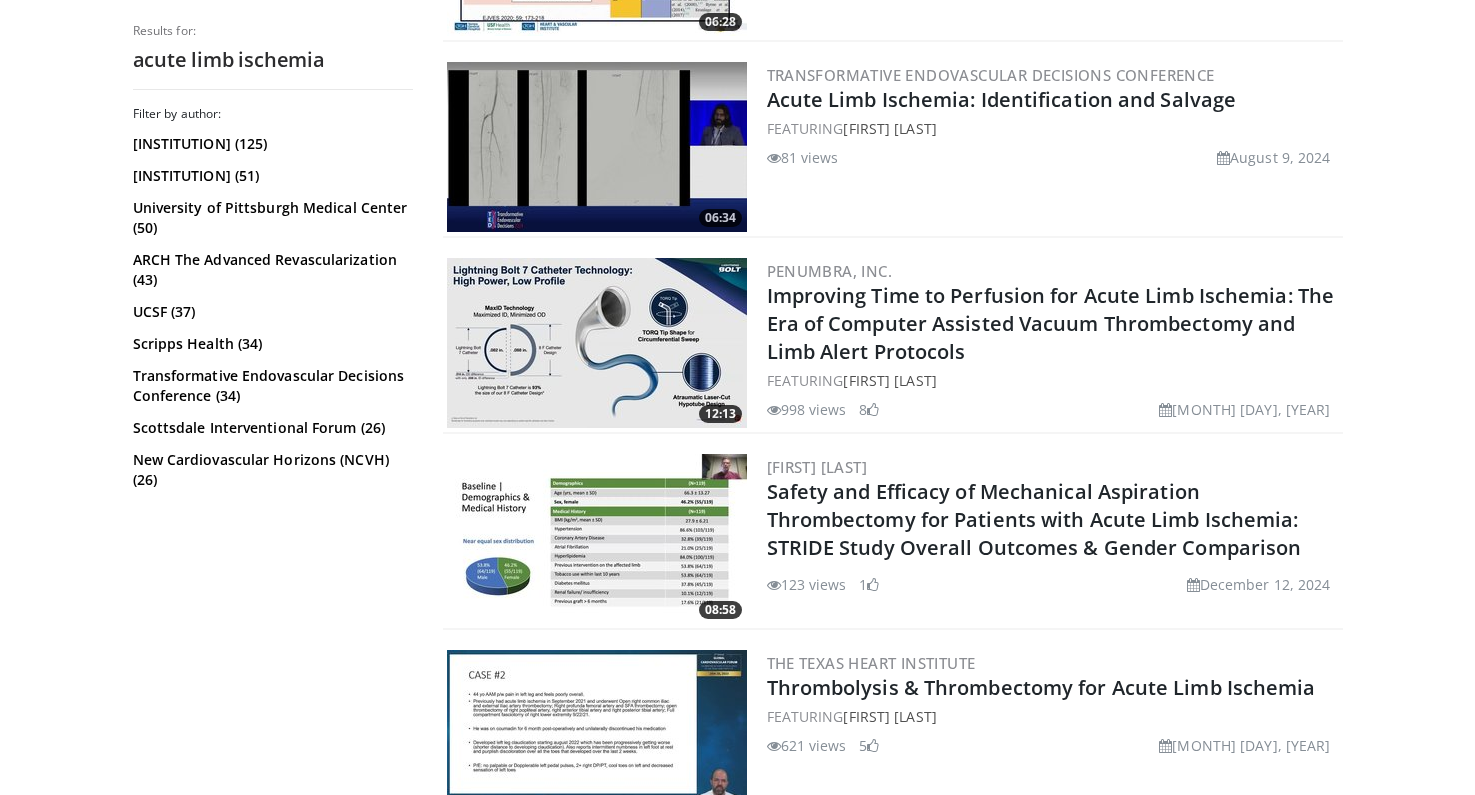 click at bounding box center [597, 147] 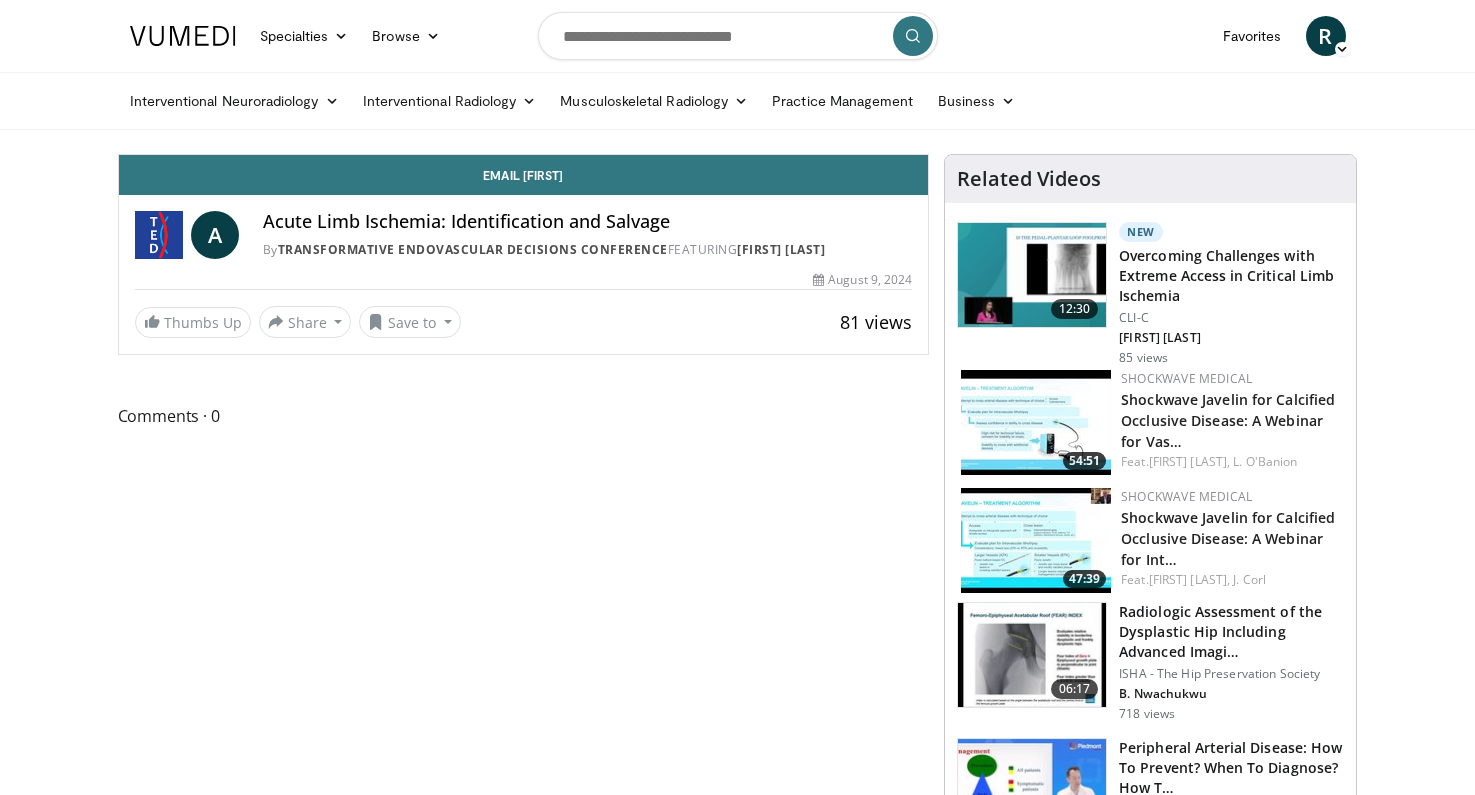 scroll, scrollTop: 0, scrollLeft: 0, axis: both 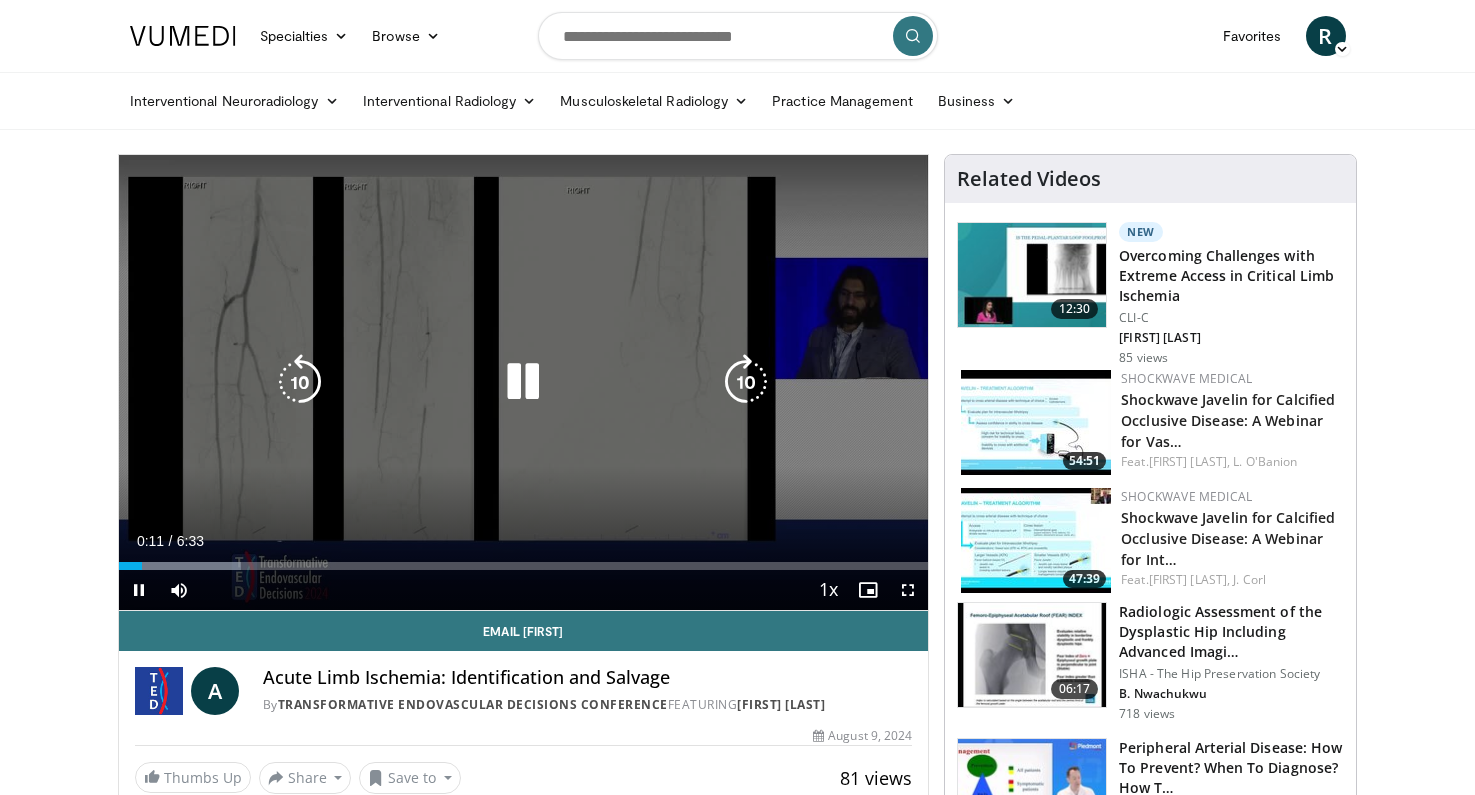 click at bounding box center [300, 382] 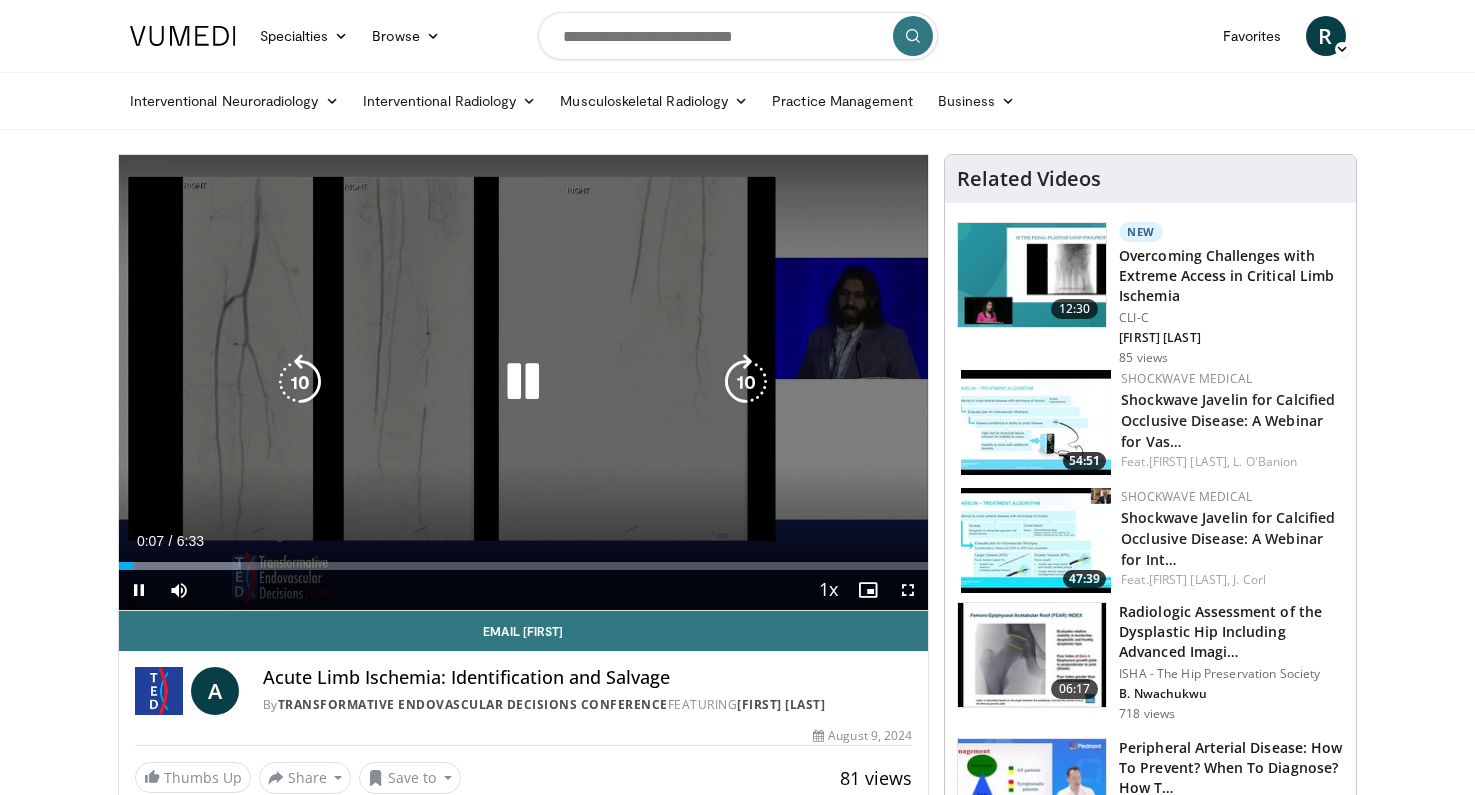 click at bounding box center [523, 382] 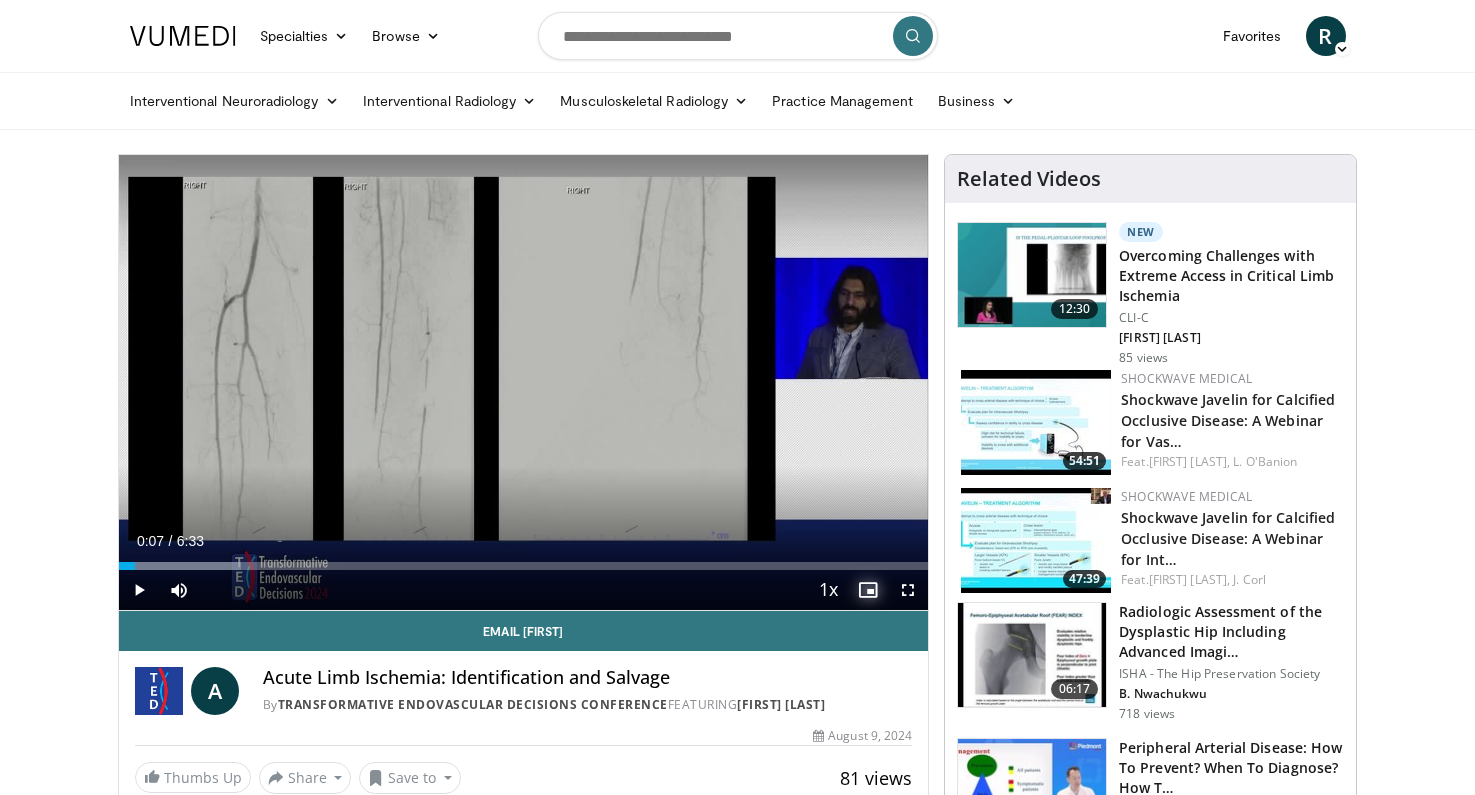 click at bounding box center [868, 590] 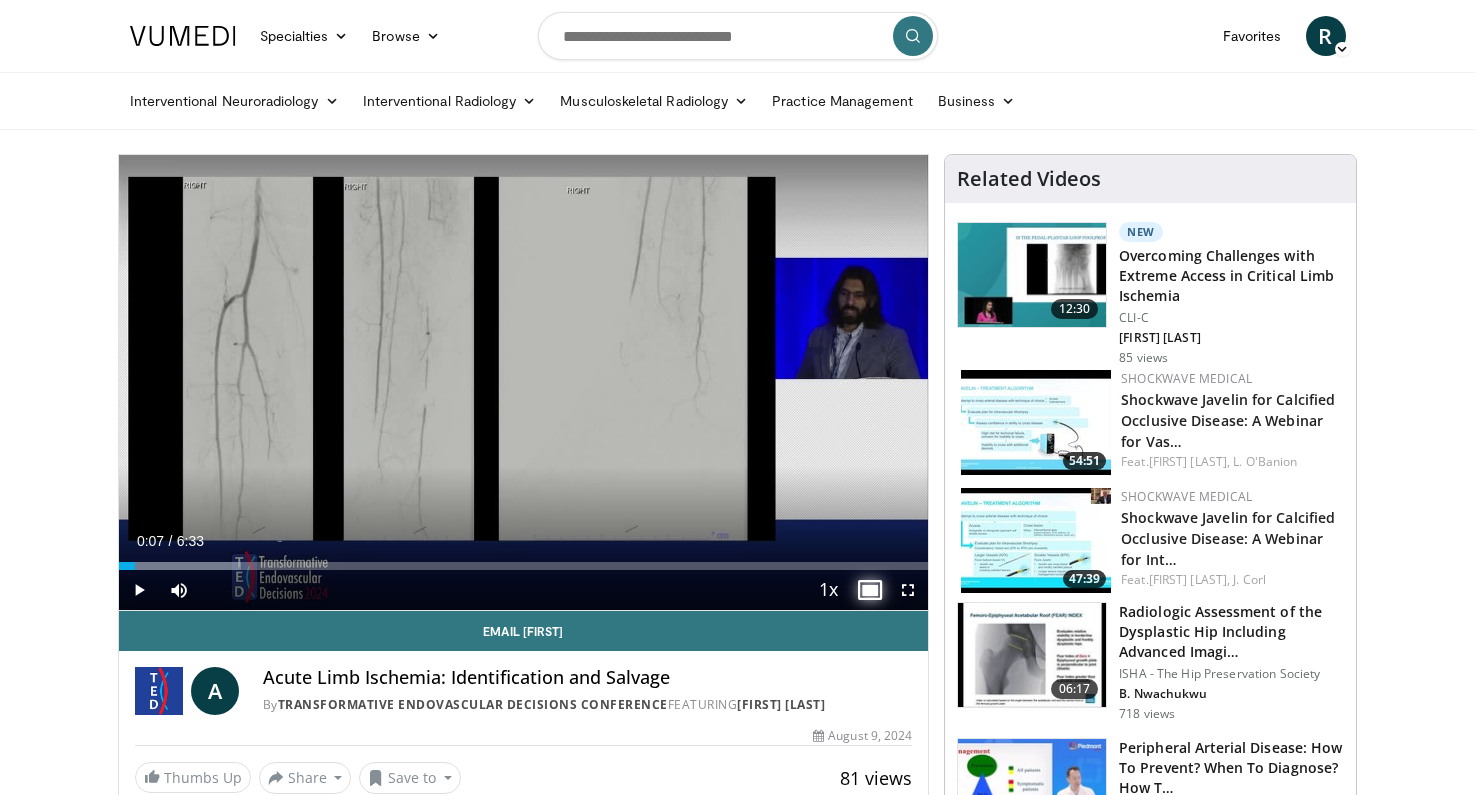 click at bounding box center [868, 590] 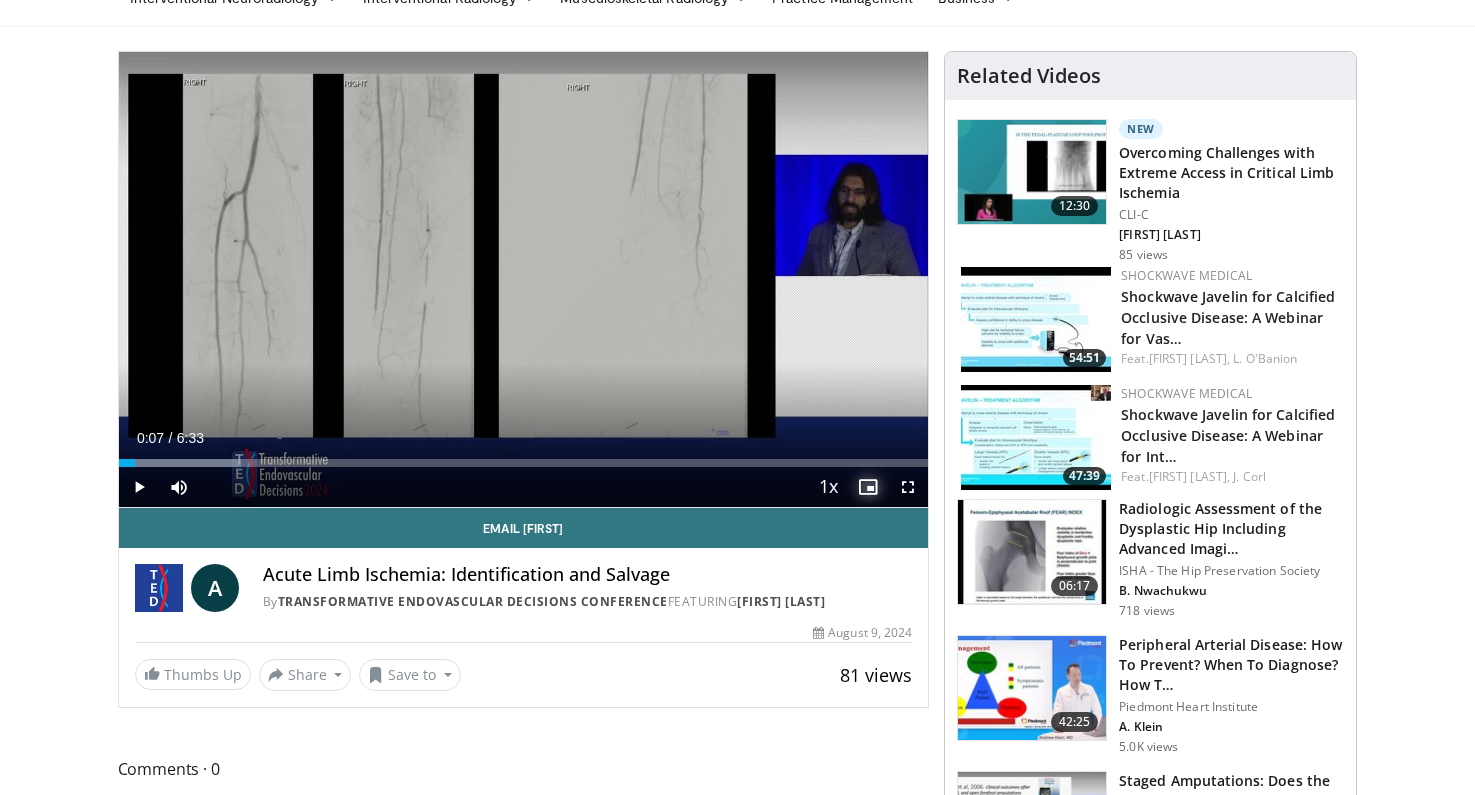 scroll, scrollTop: 69, scrollLeft: 0, axis: vertical 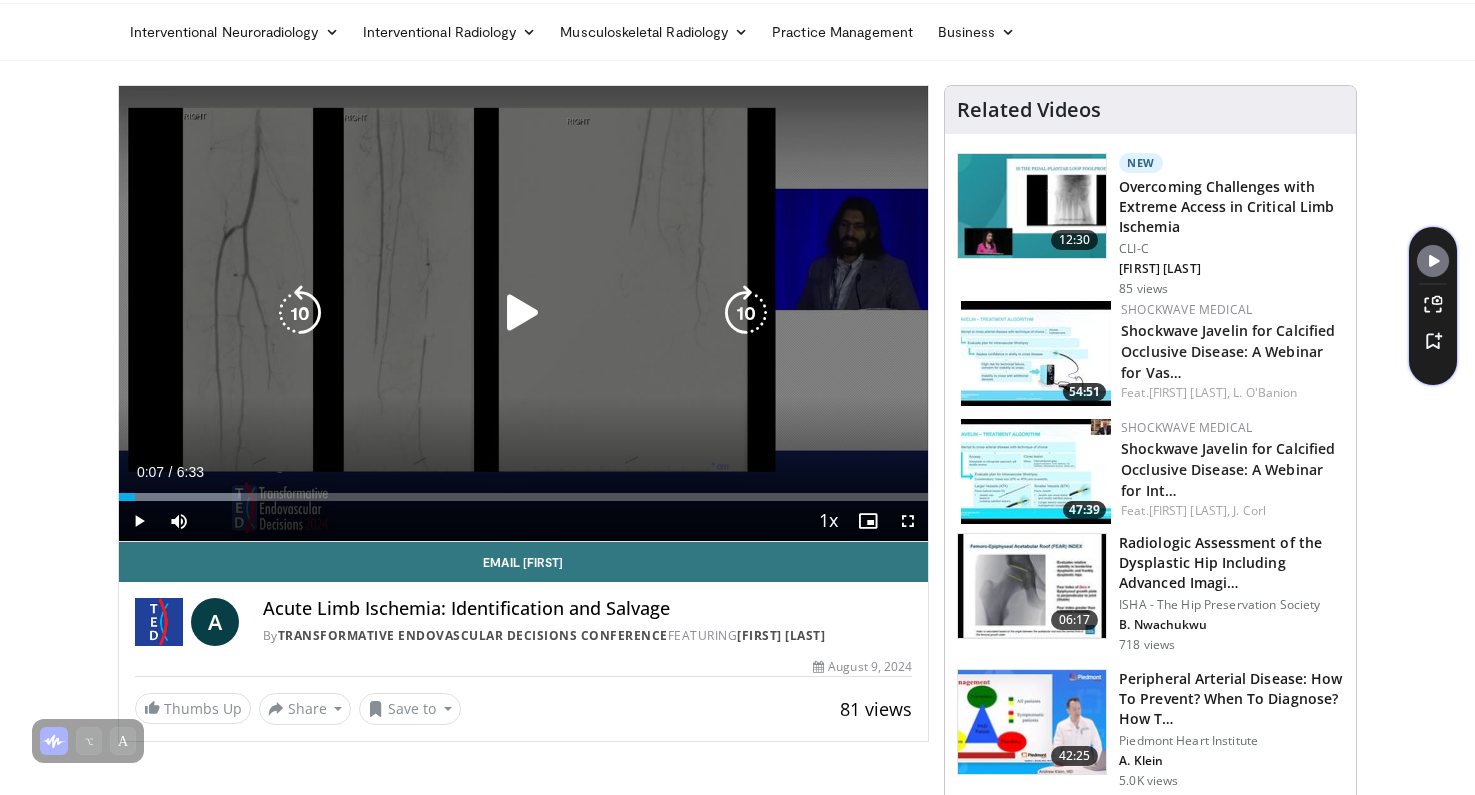 click at bounding box center [523, 313] 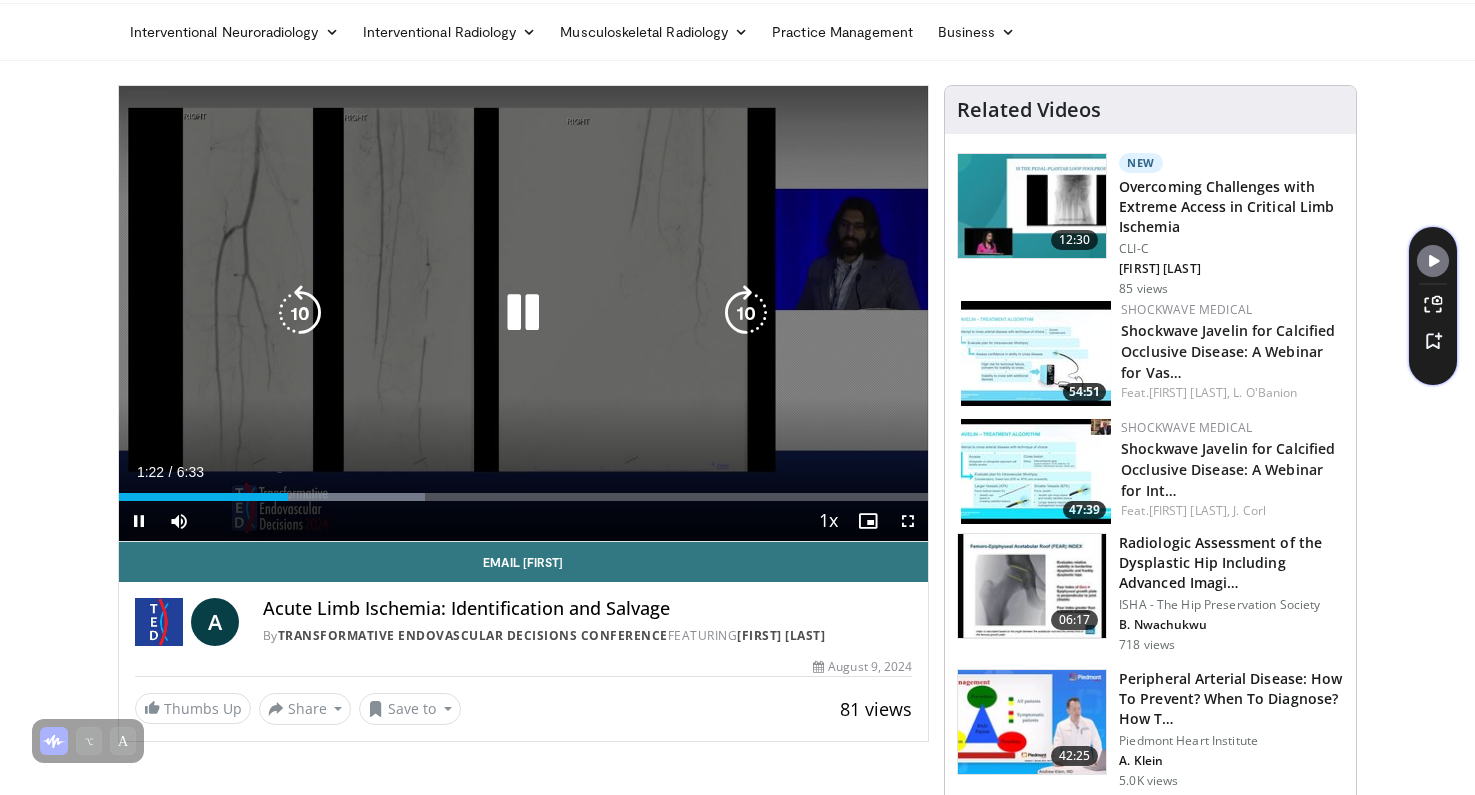 click at bounding box center [746, 313] 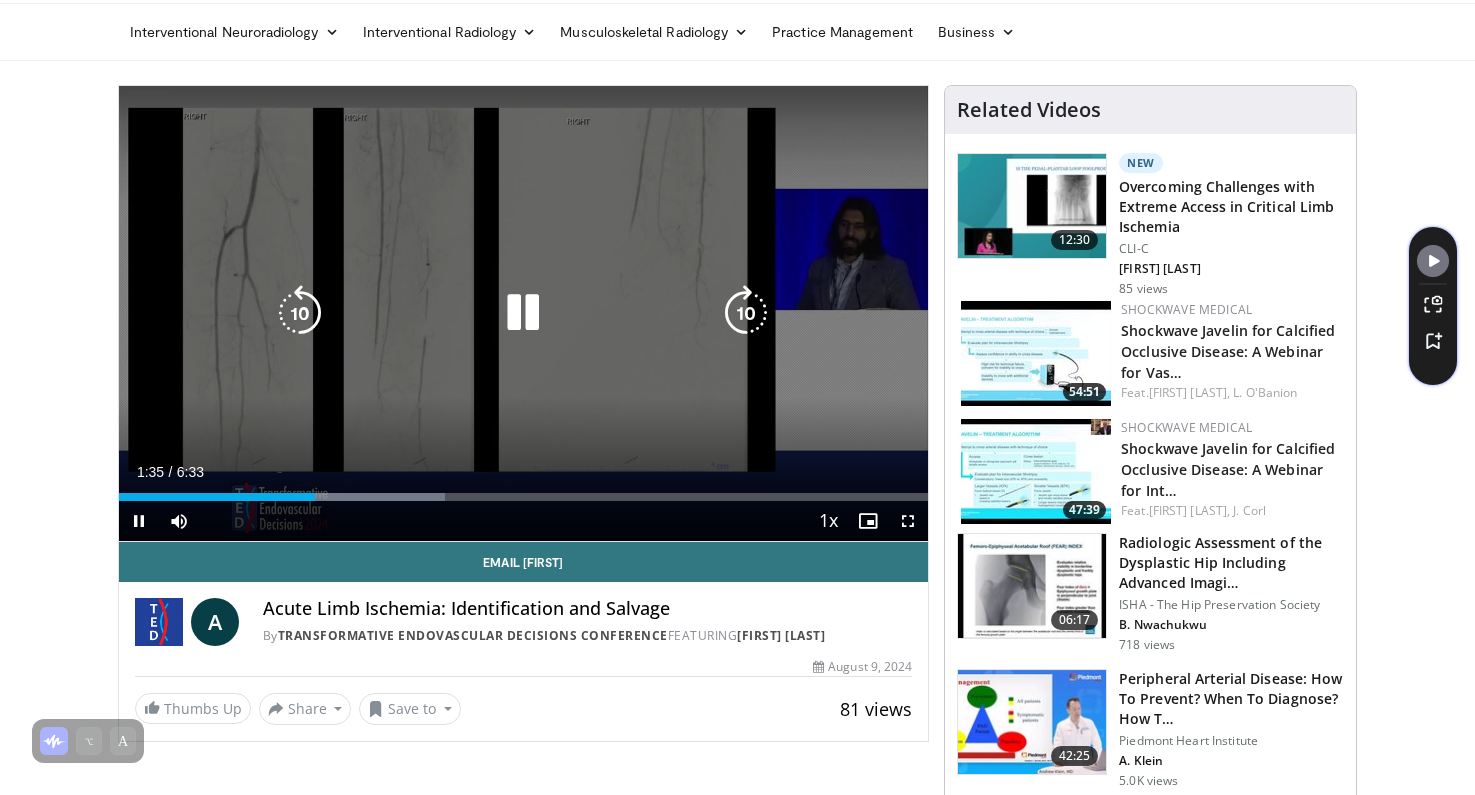 click at bounding box center (746, 313) 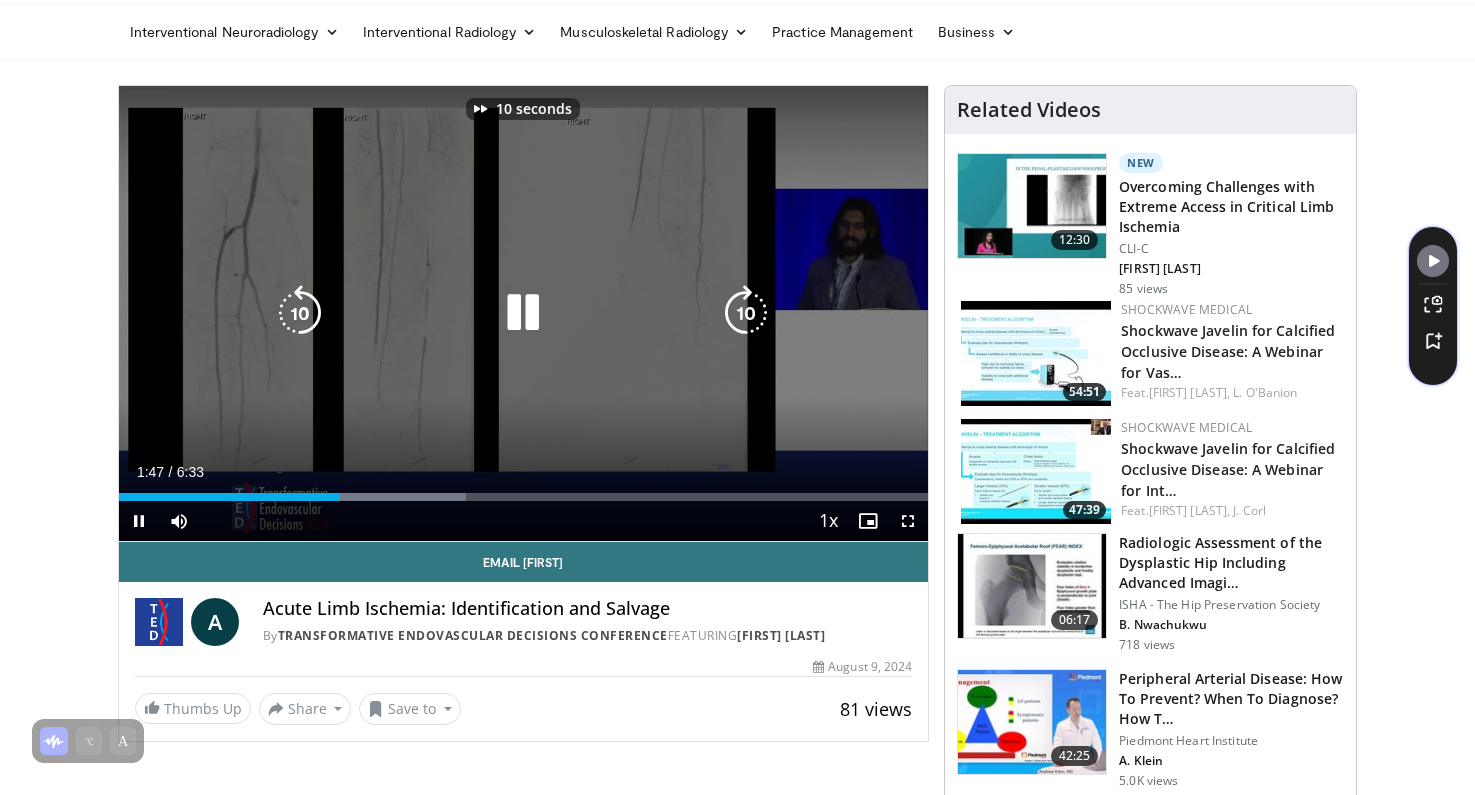 click at bounding box center [300, 313] 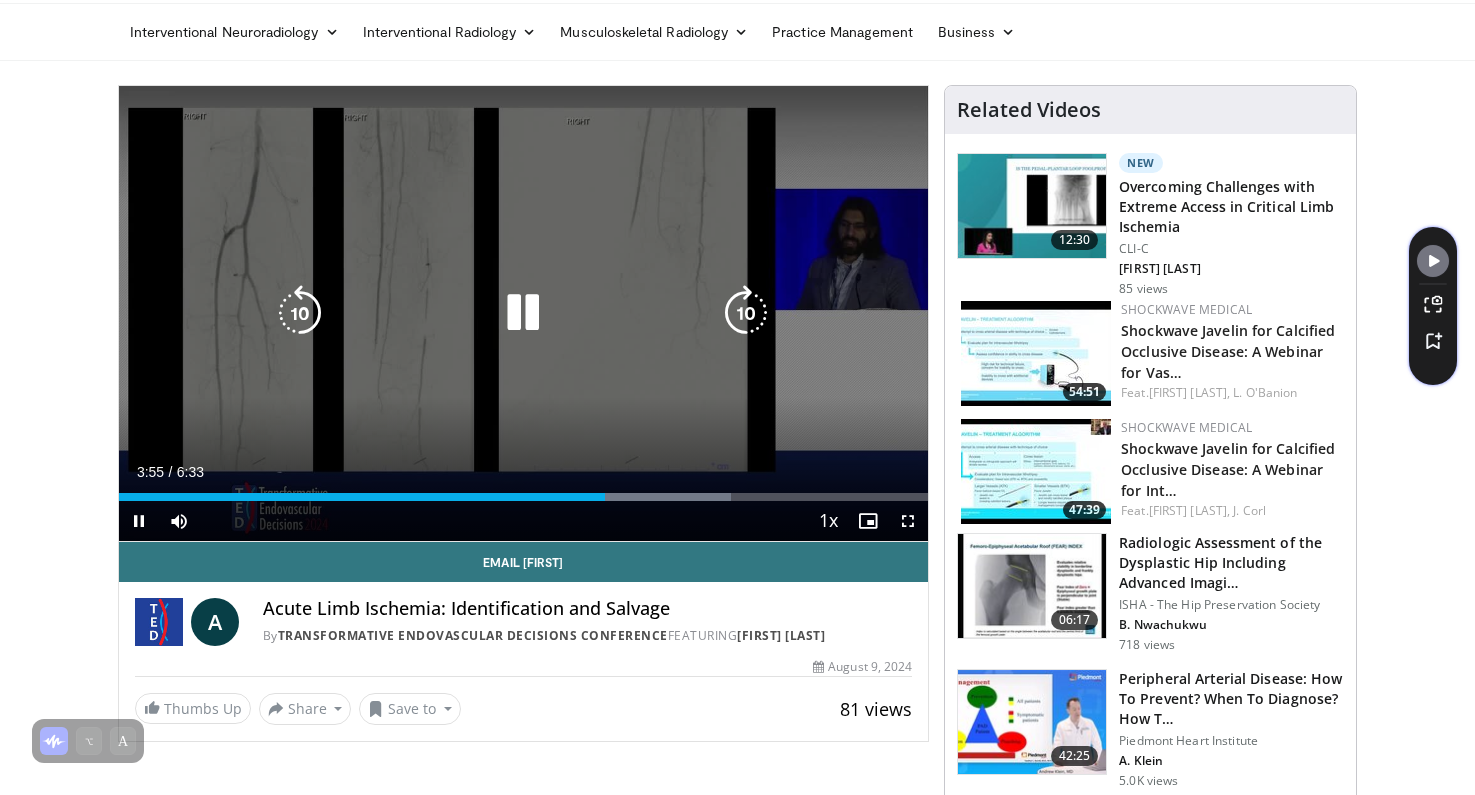 click at bounding box center [523, 313] 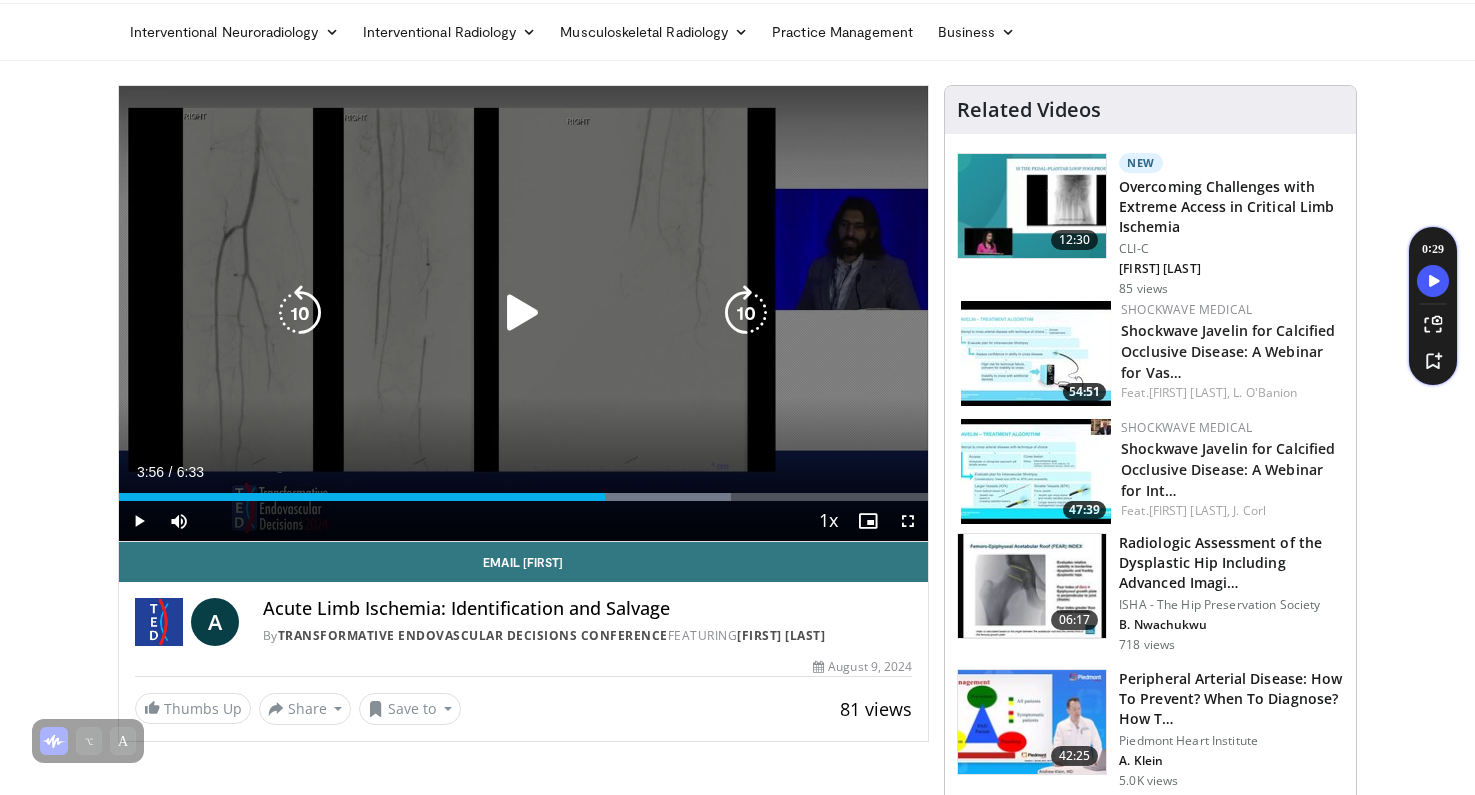 click on "10 seconds
Tap to unmute" at bounding box center [524, 313] 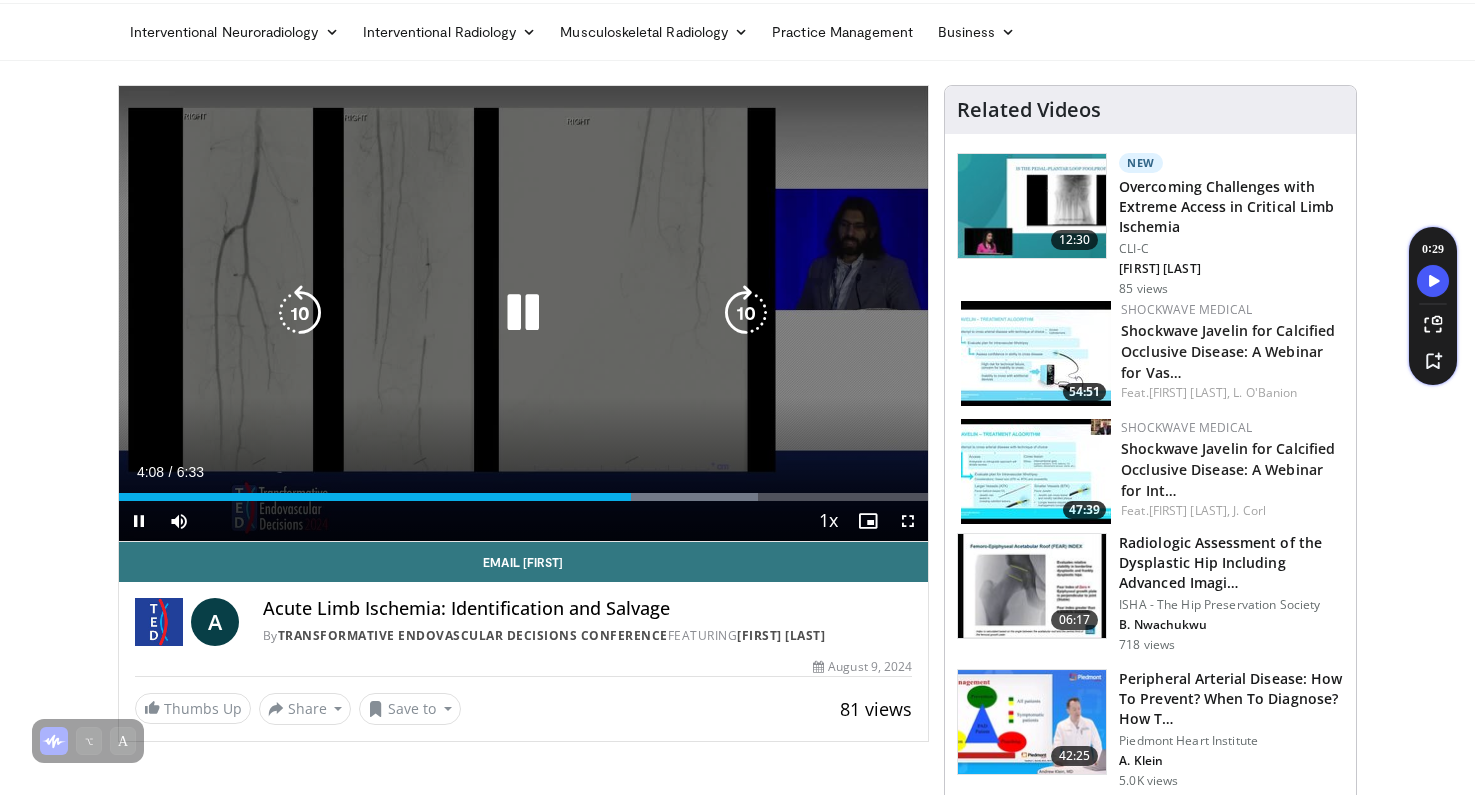 click at bounding box center (746, 313) 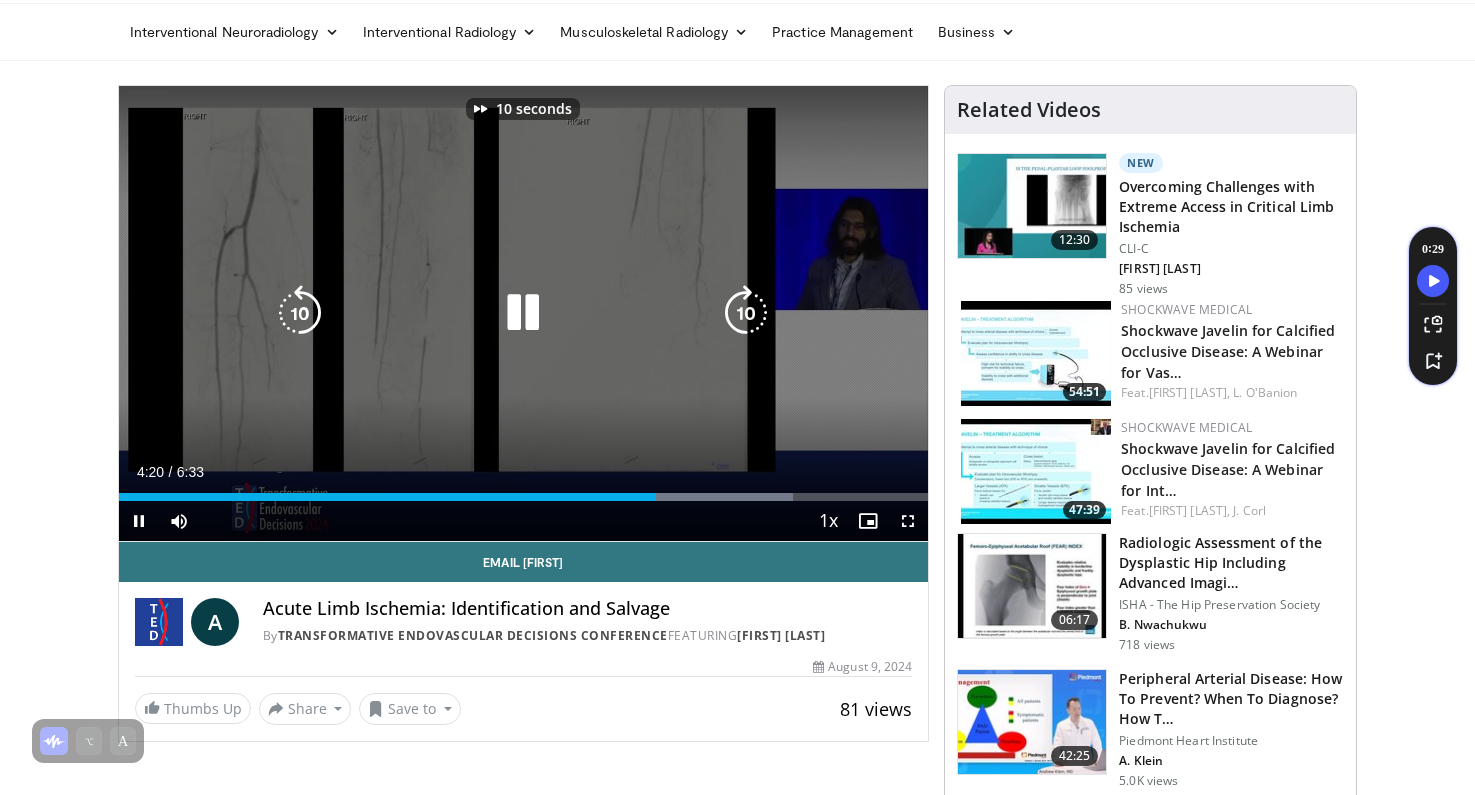 click at bounding box center [746, 313] 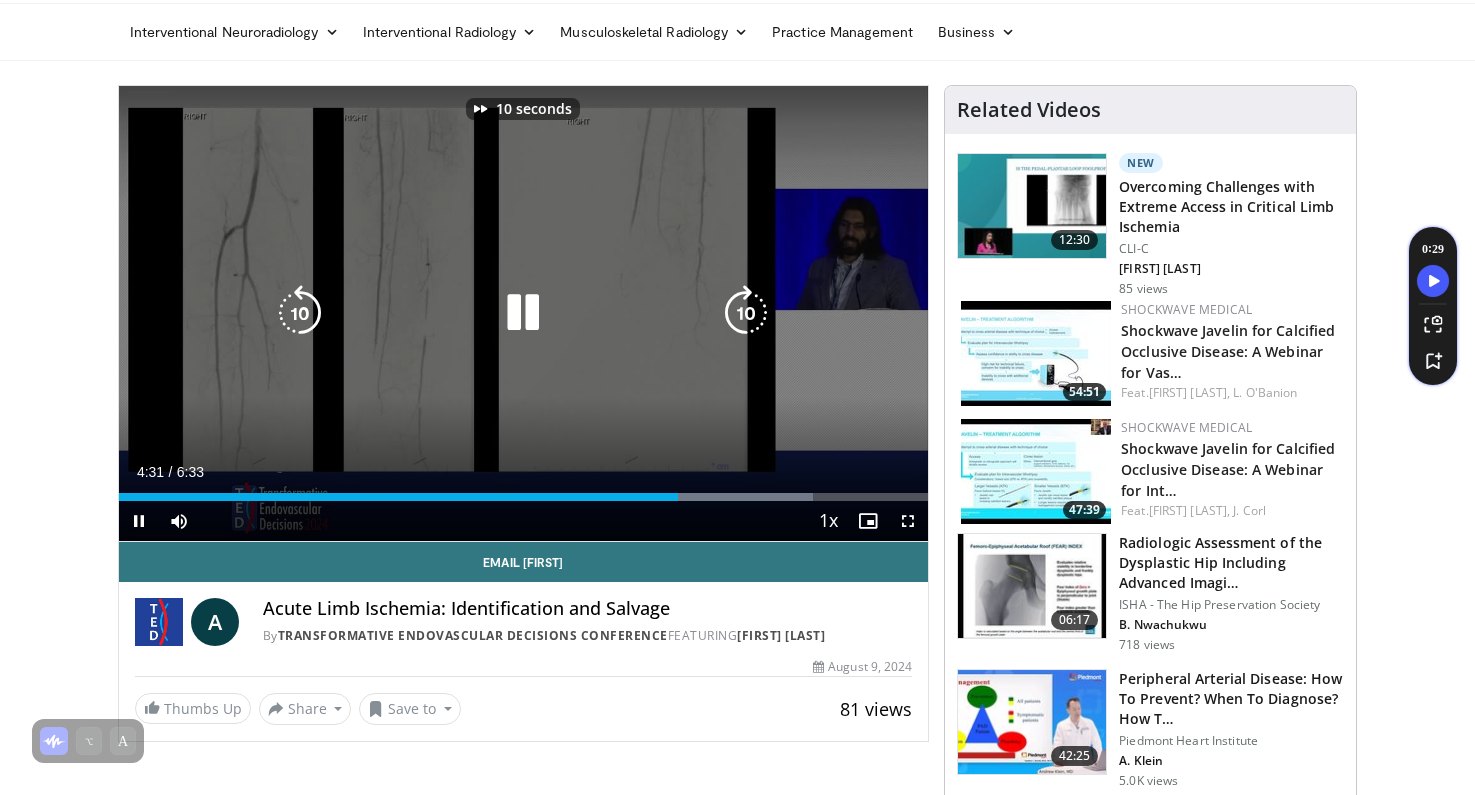 click at bounding box center (746, 313) 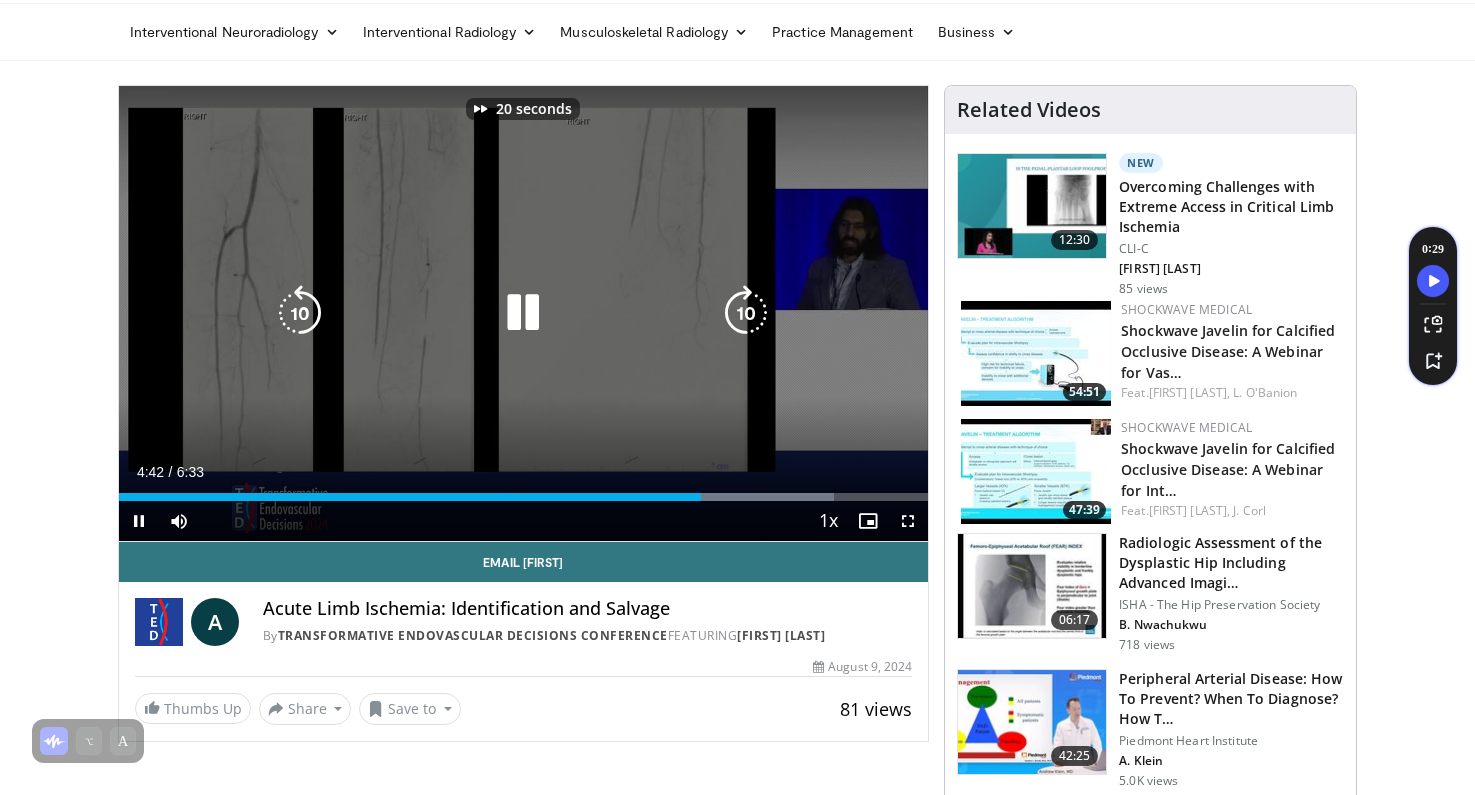 click at bounding box center [746, 313] 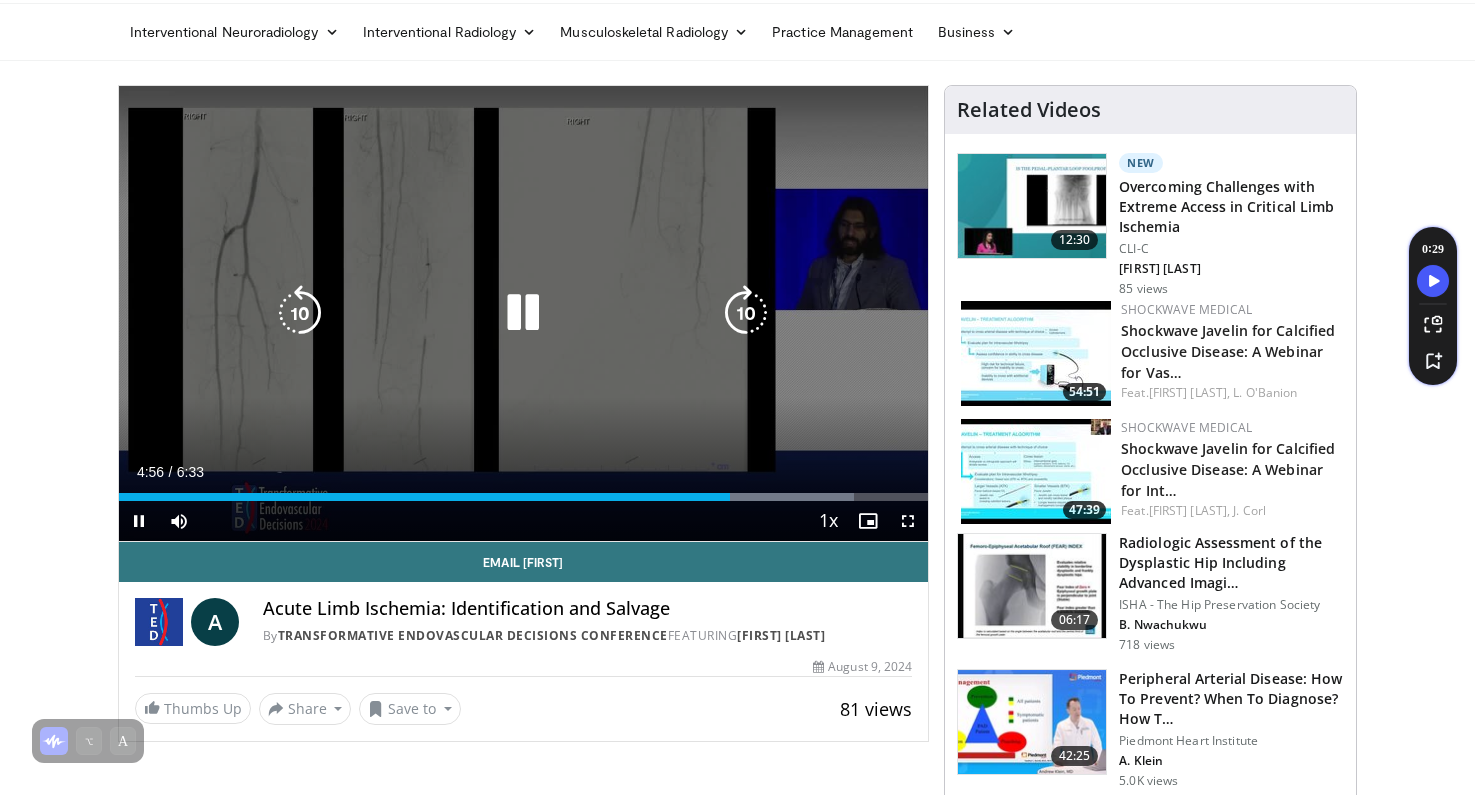 click at bounding box center [746, 313] 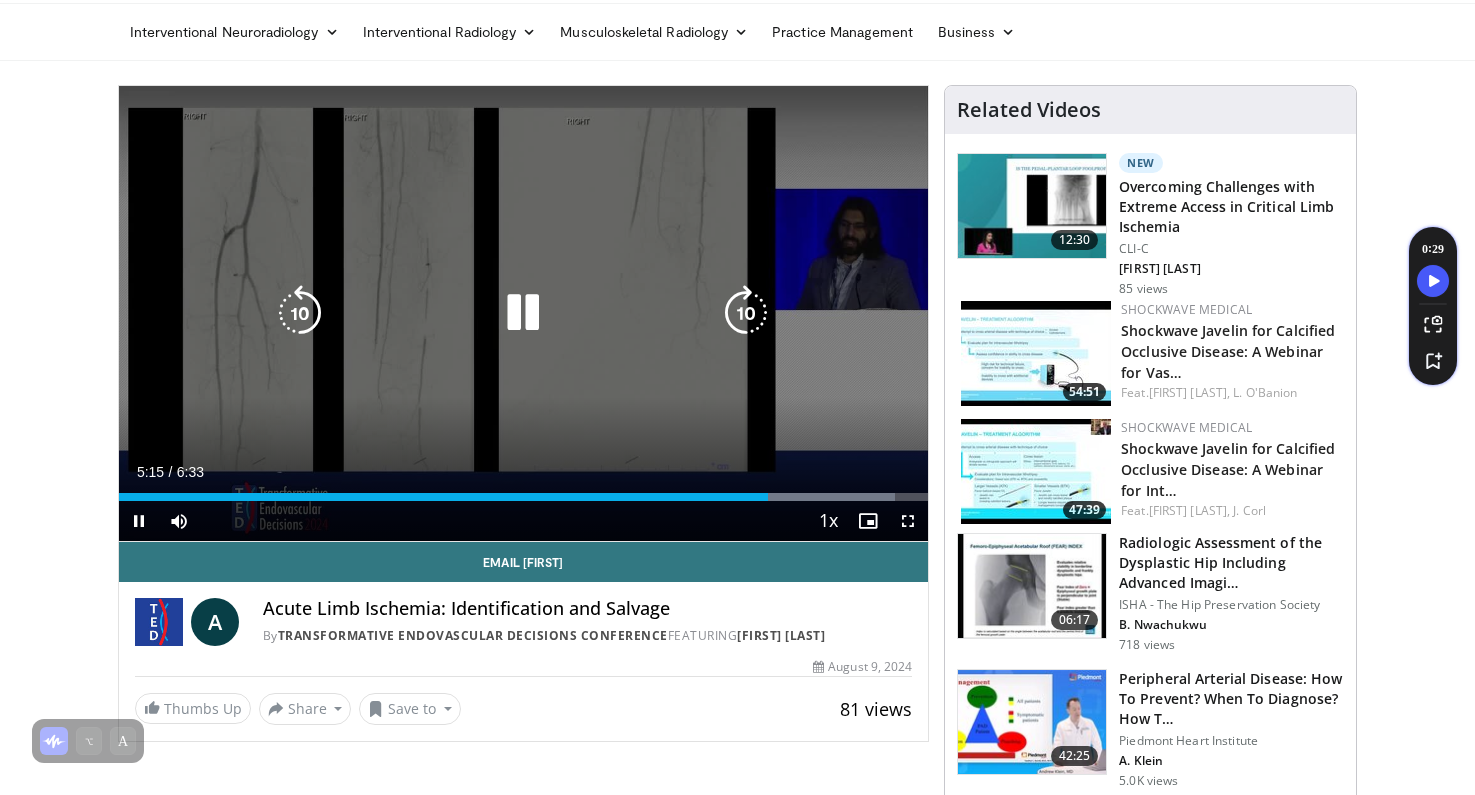 click at bounding box center [746, 313] 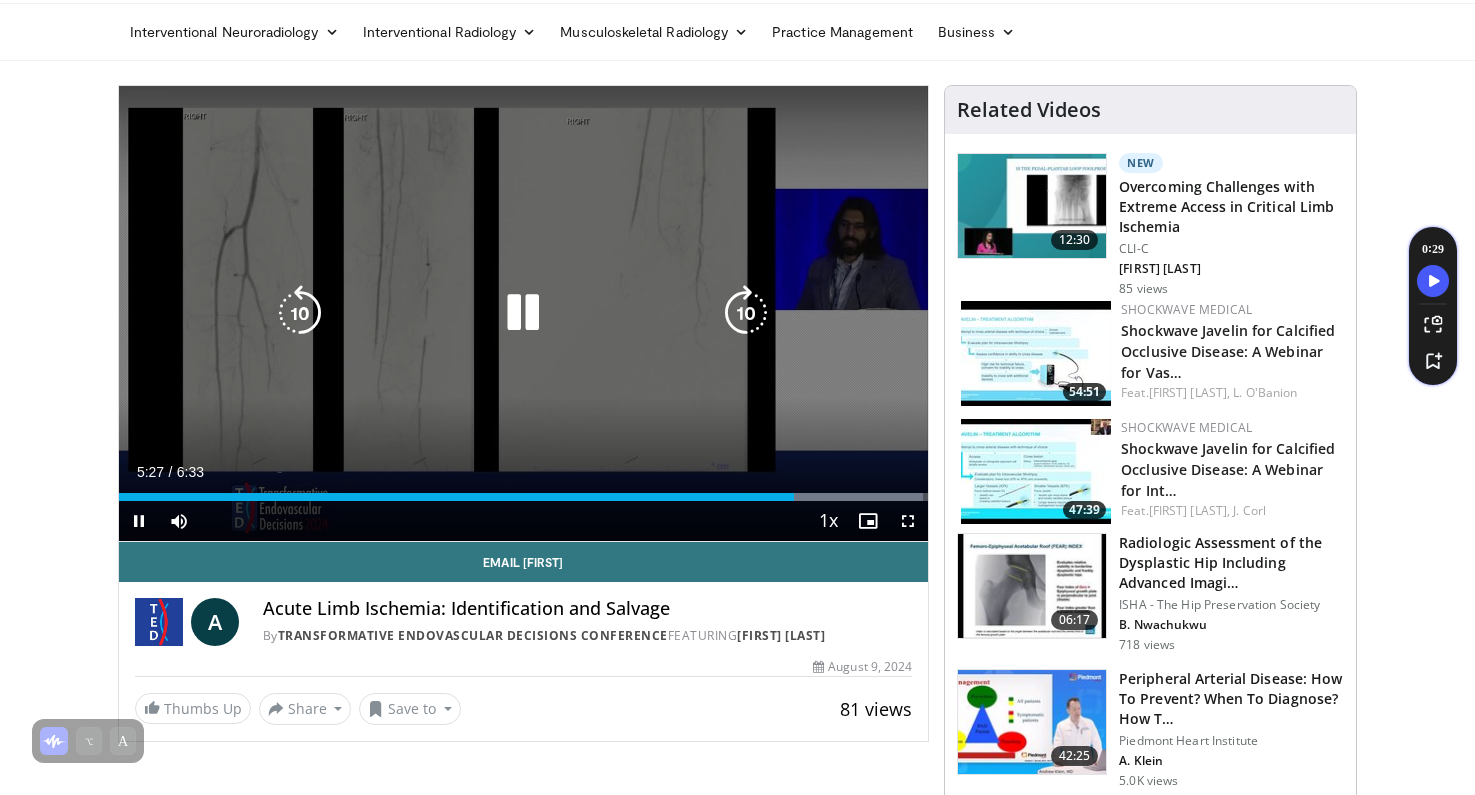 click at bounding box center [746, 313] 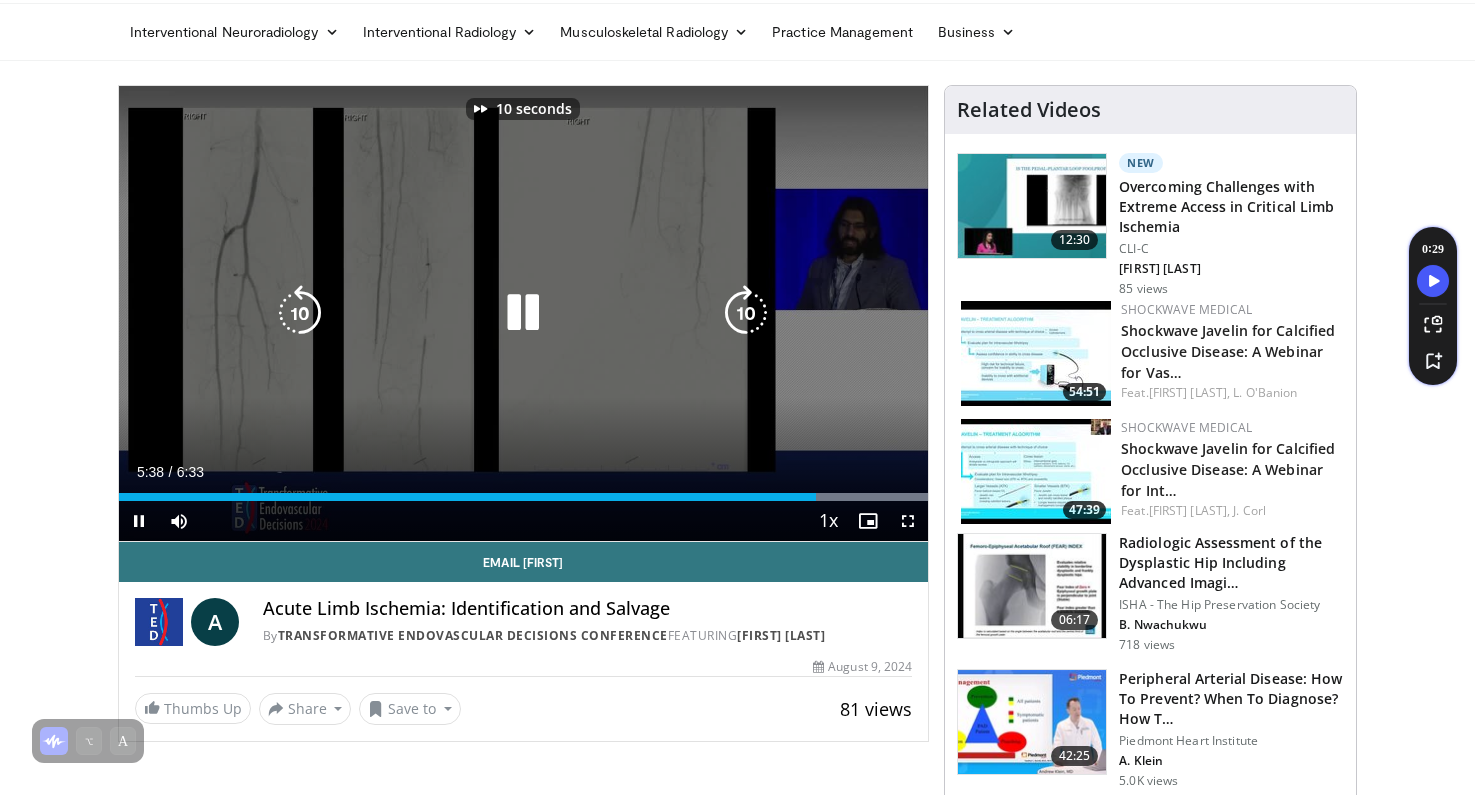 click at bounding box center (746, 313) 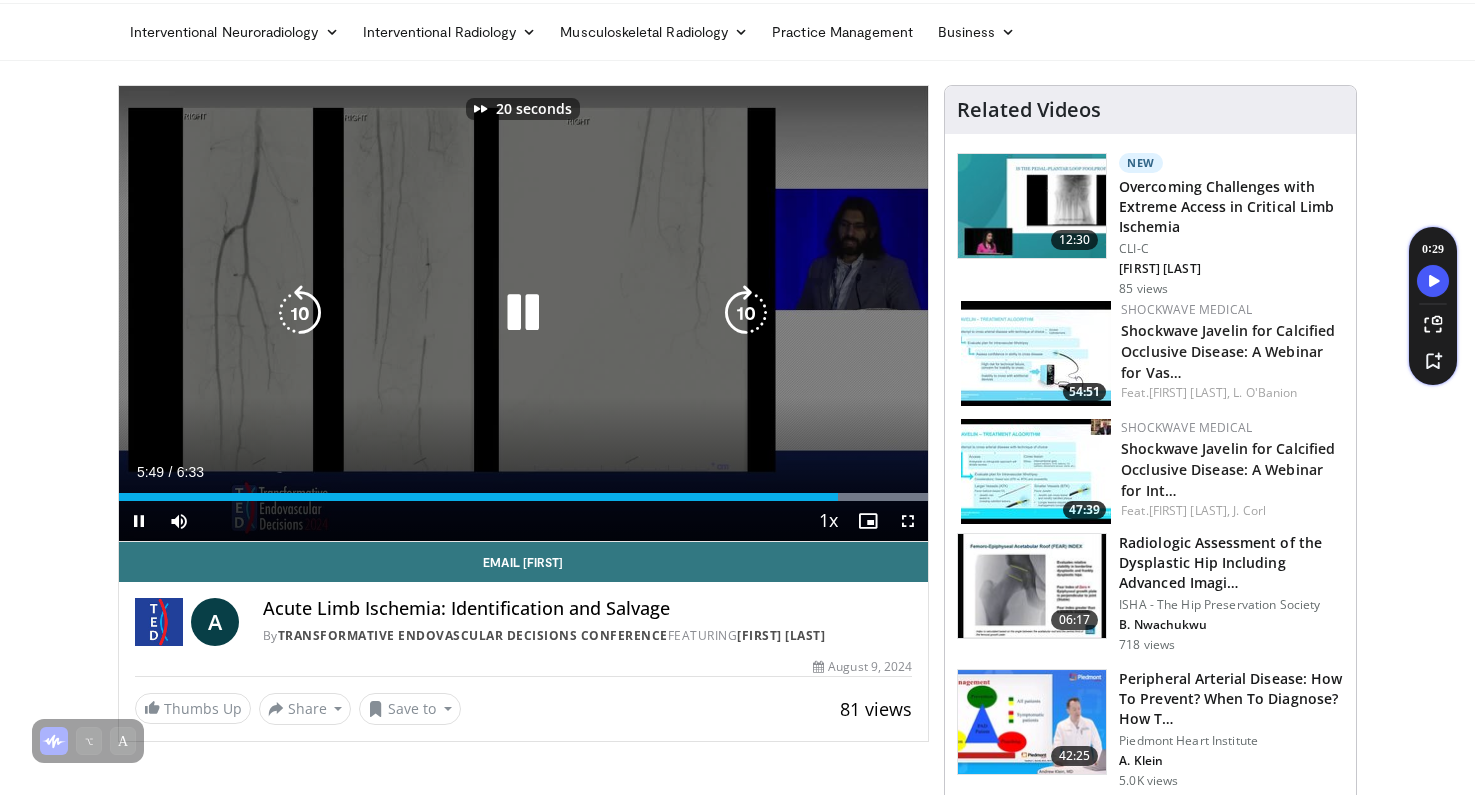 click at bounding box center (746, 313) 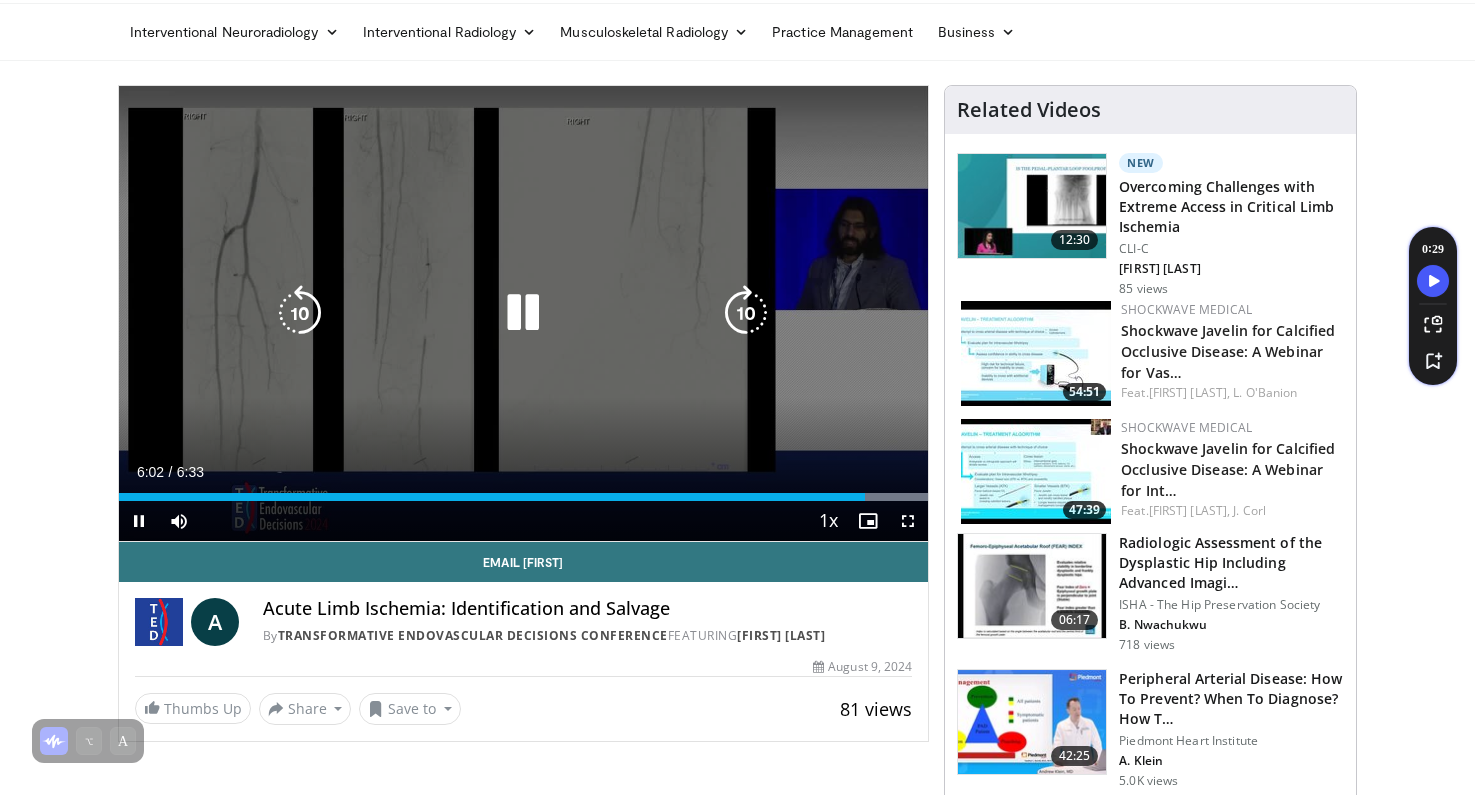 click at bounding box center [300, 313] 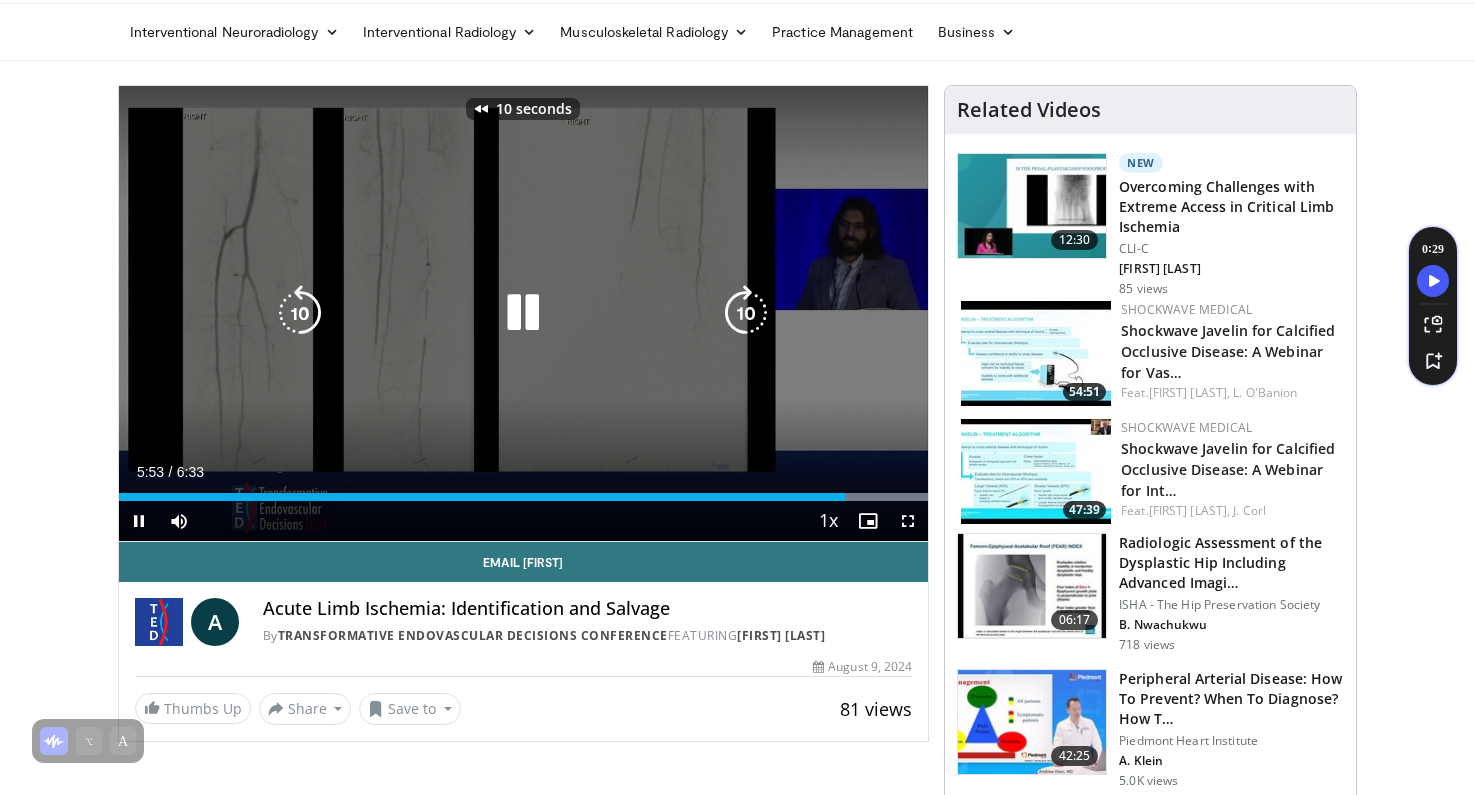 click at bounding box center [746, 313] 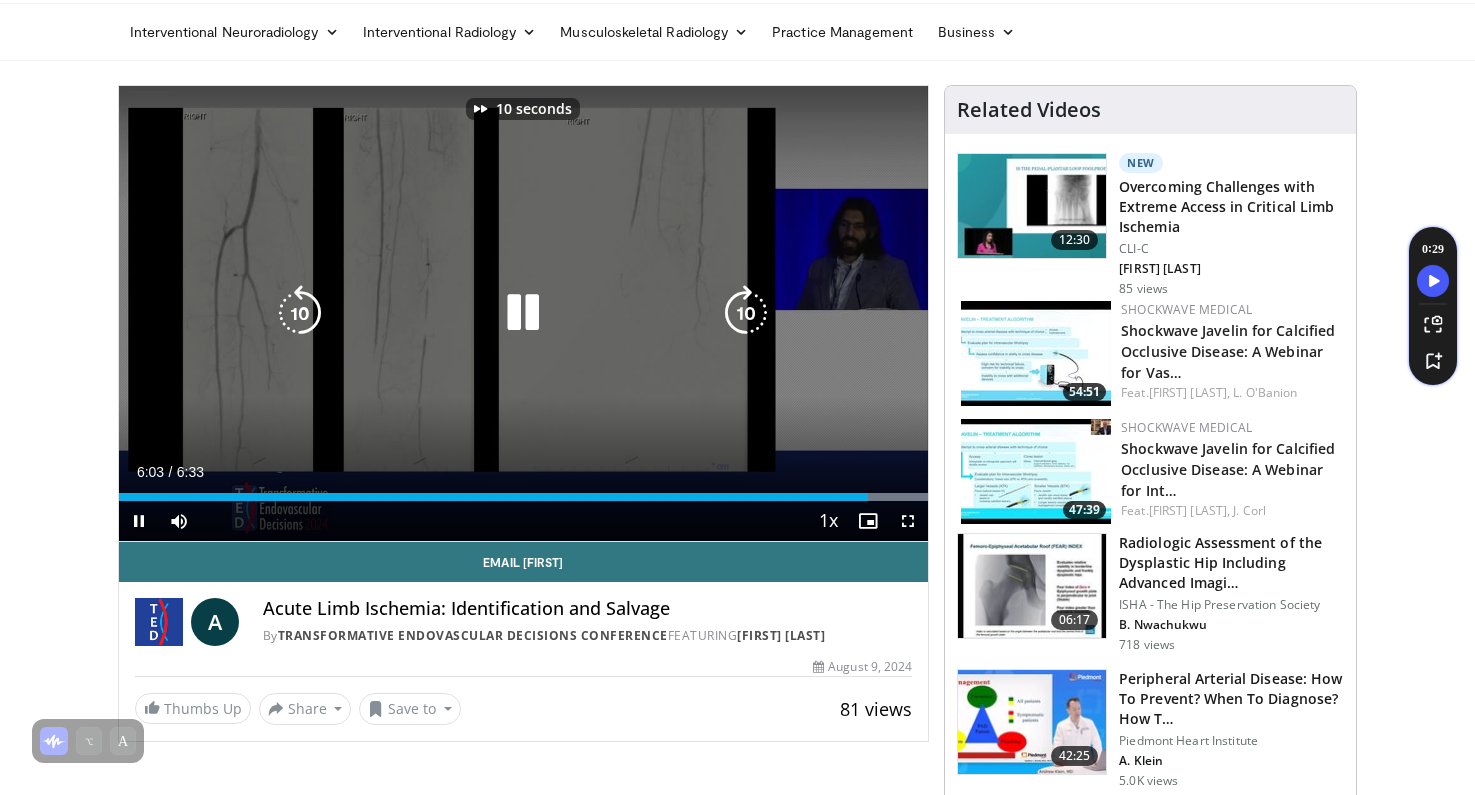 click at bounding box center (746, 313) 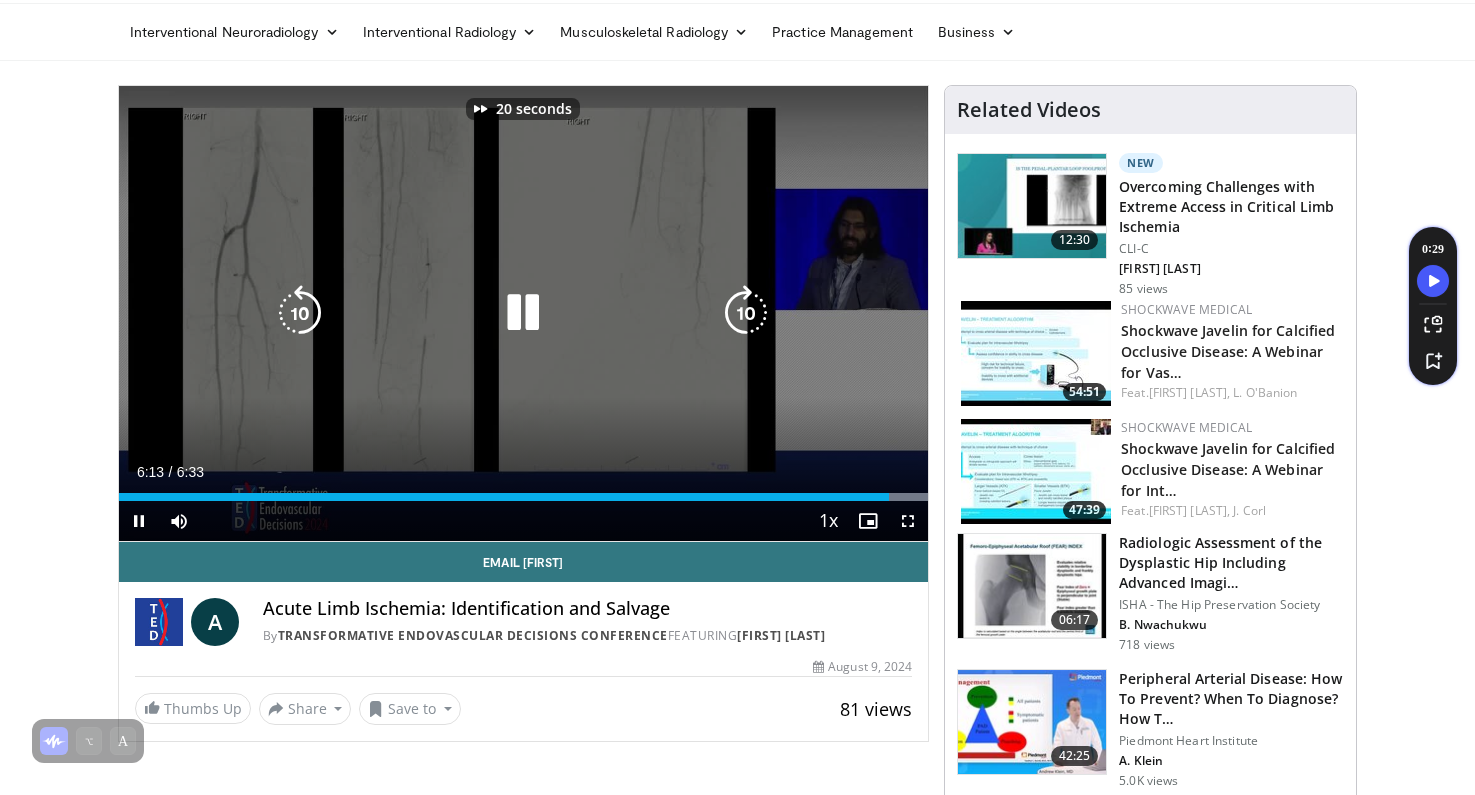 click at bounding box center (746, 313) 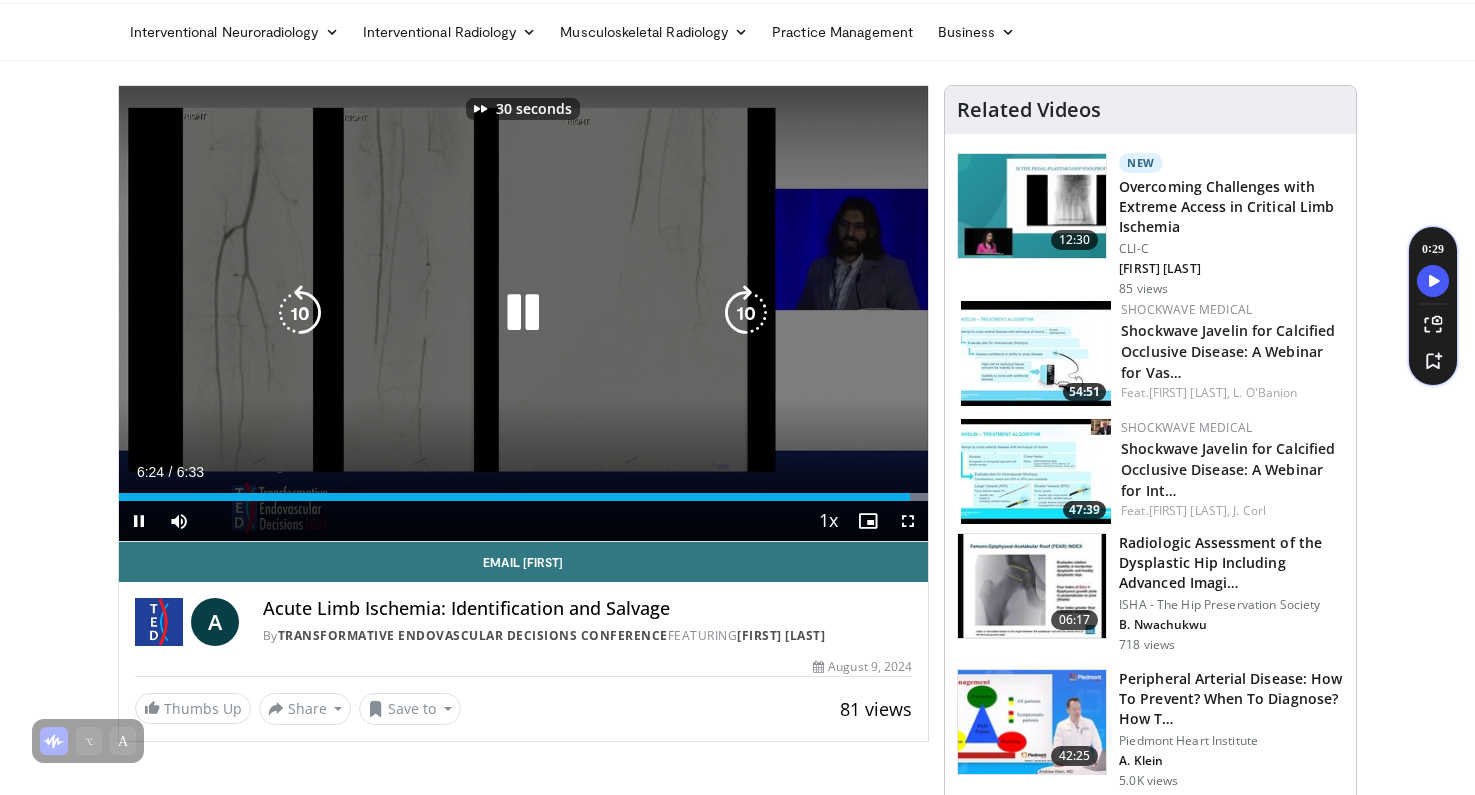 click at bounding box center [746, 313] 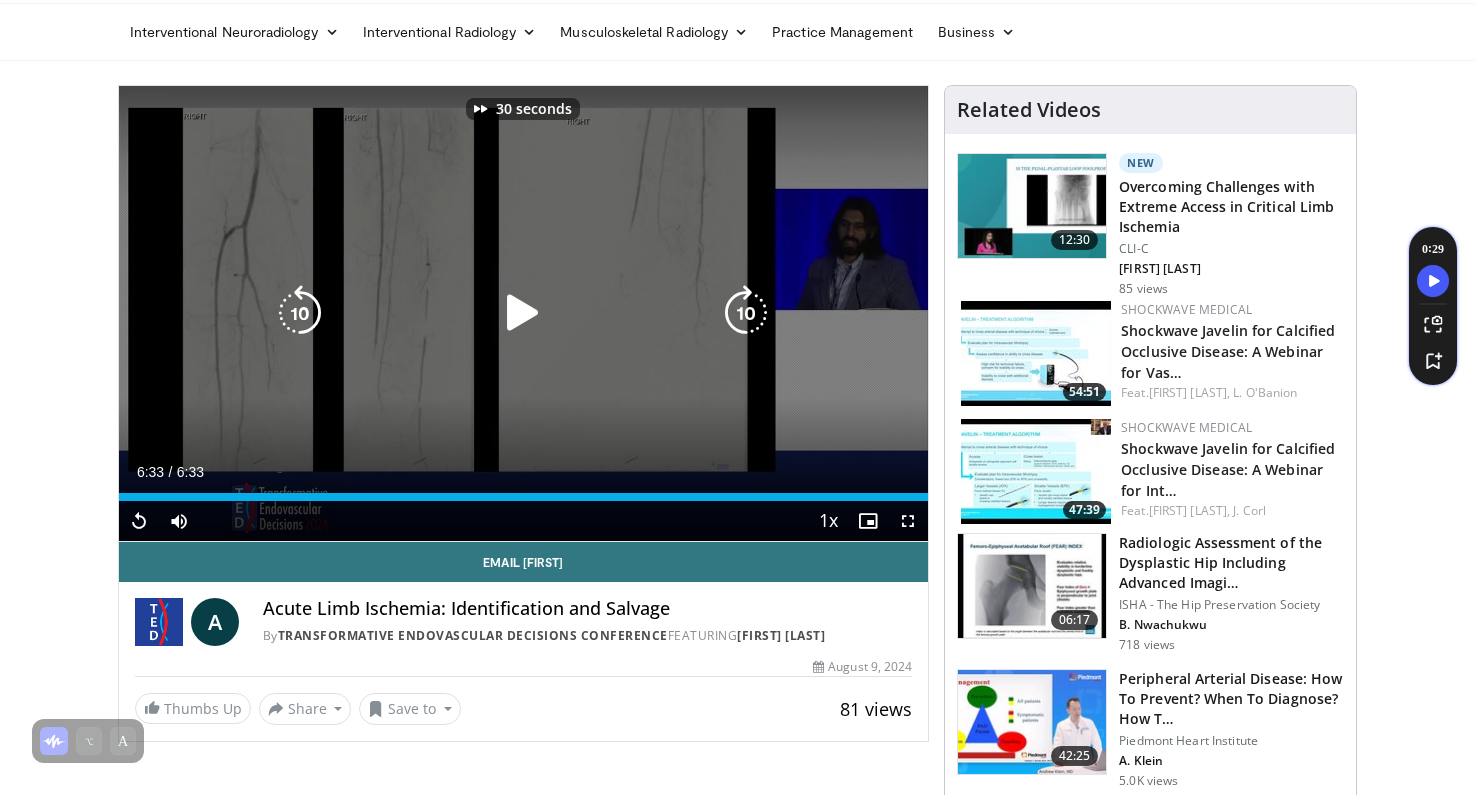 click at bounding box center (300, 313) 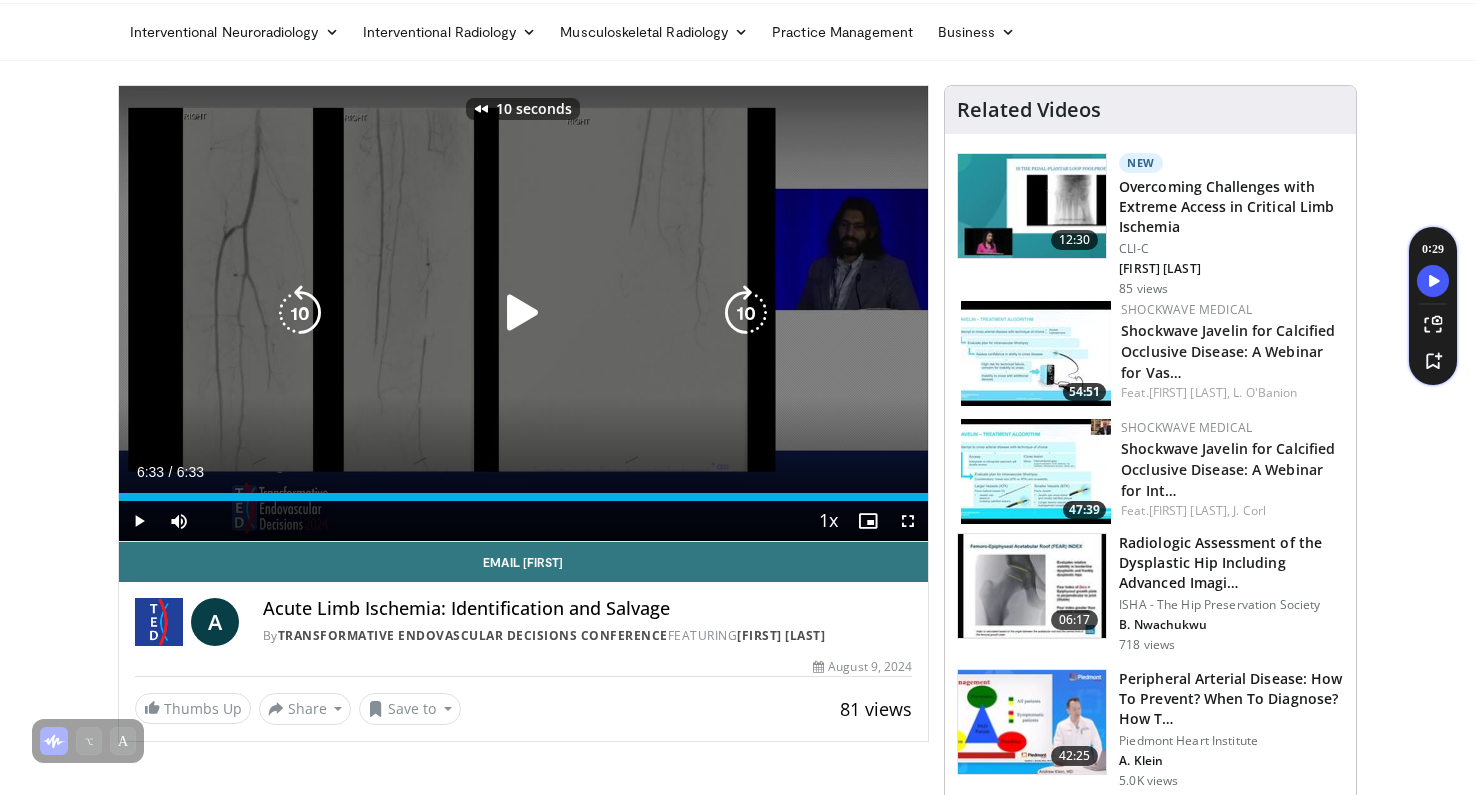 click at bounding box center [300, 313] 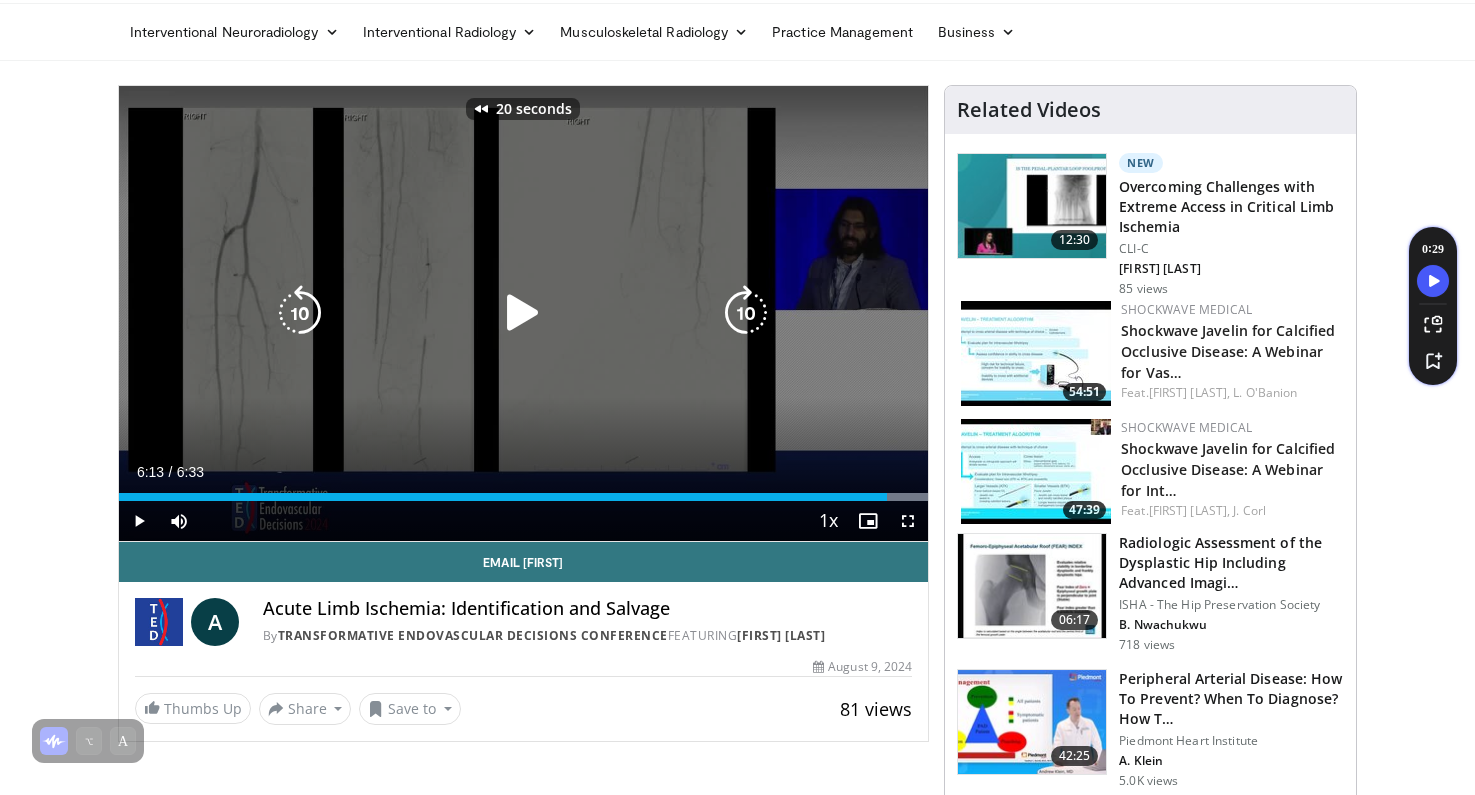 click at bounding box center (300, 313) 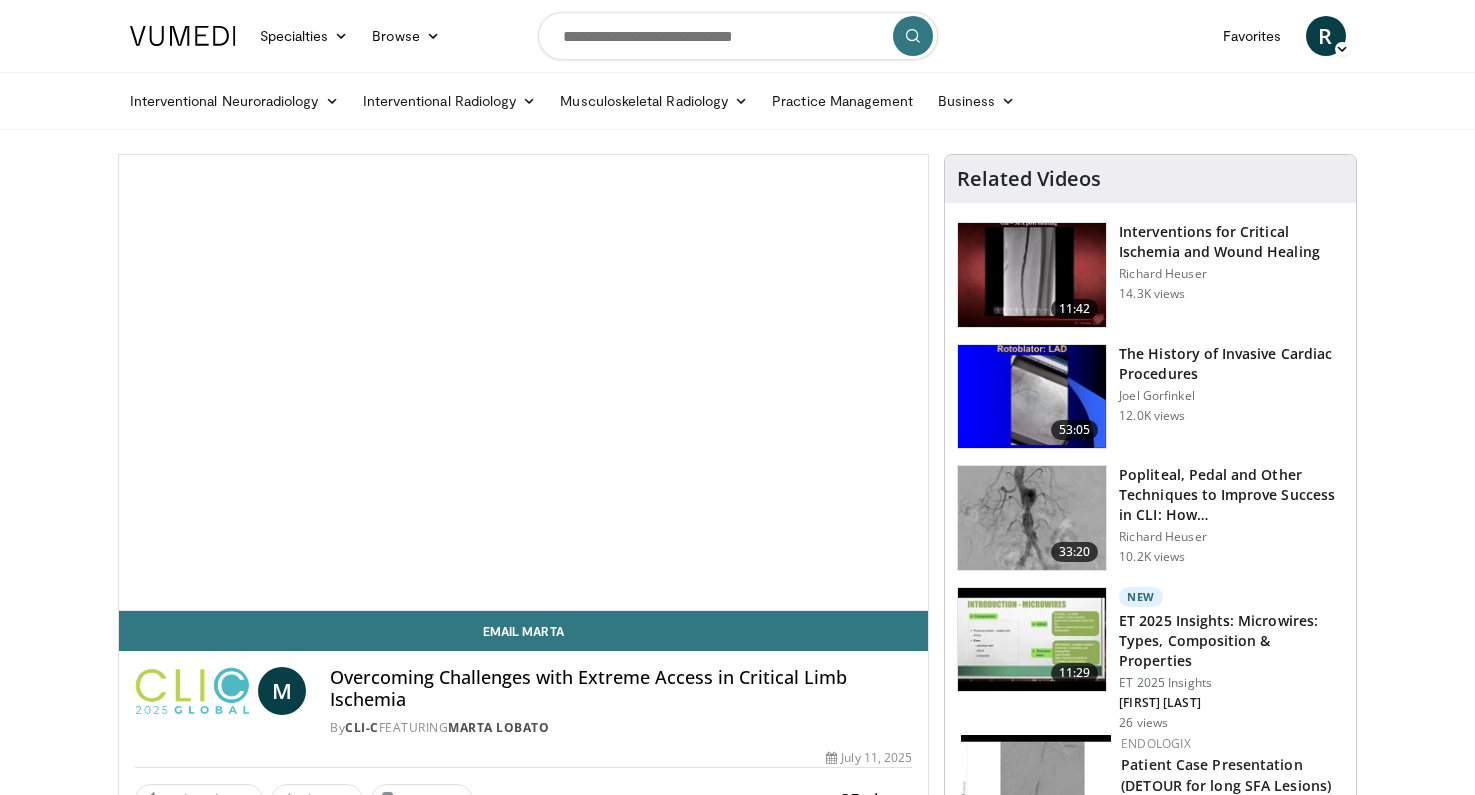 scroll, scrollTop: 0, scrollLeft: 0, axis: both 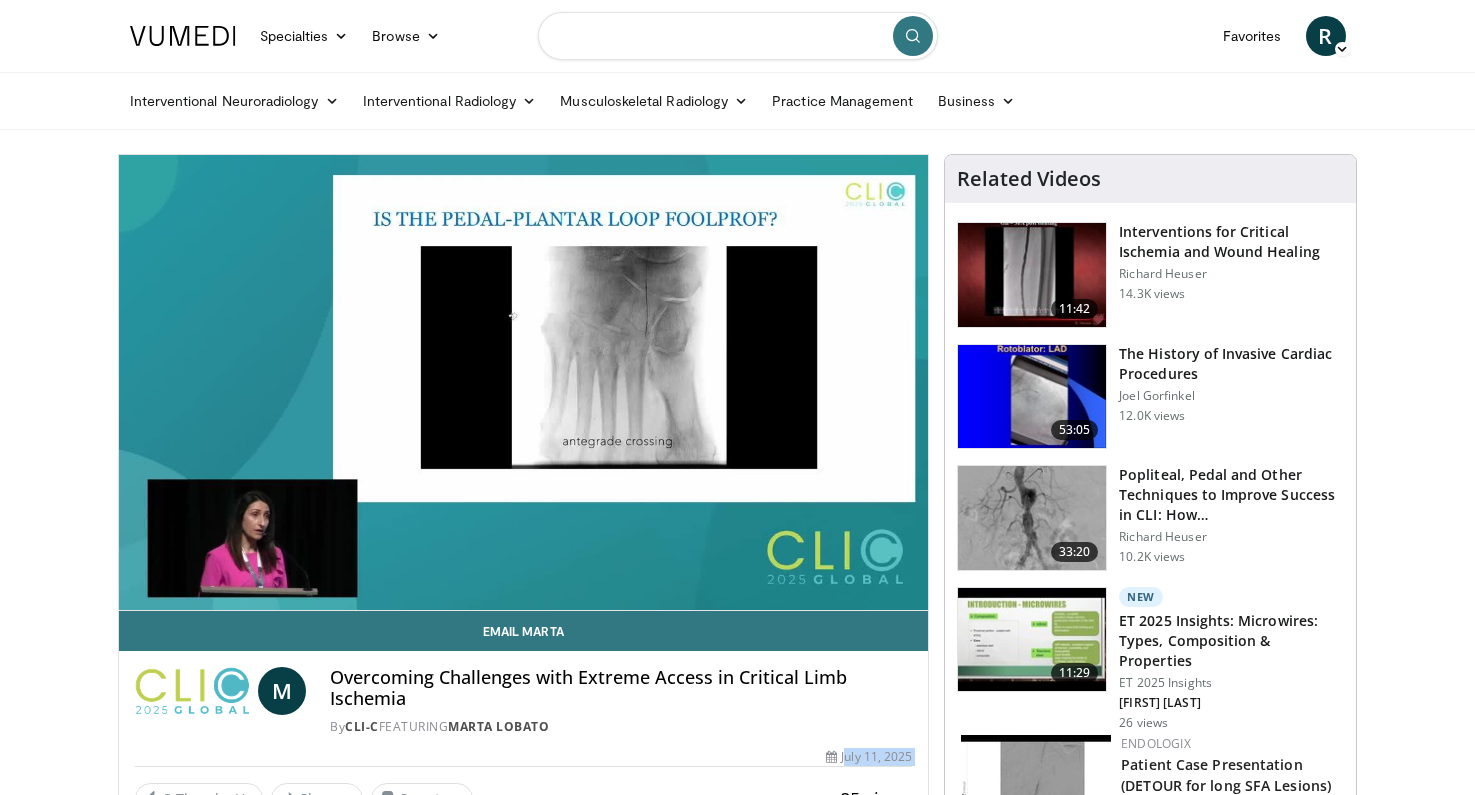 click at bounding box center (738, 36) 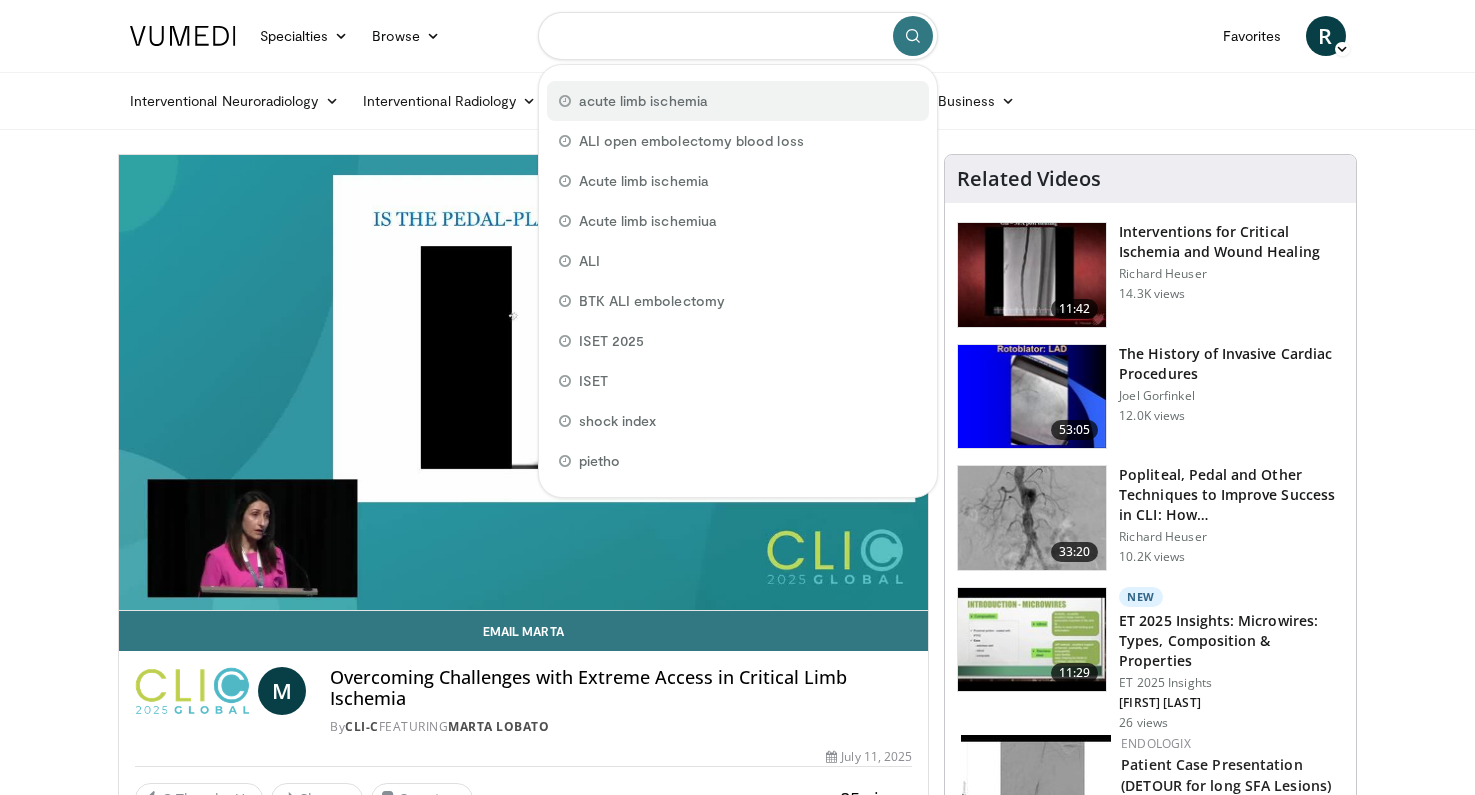 type on "**********" 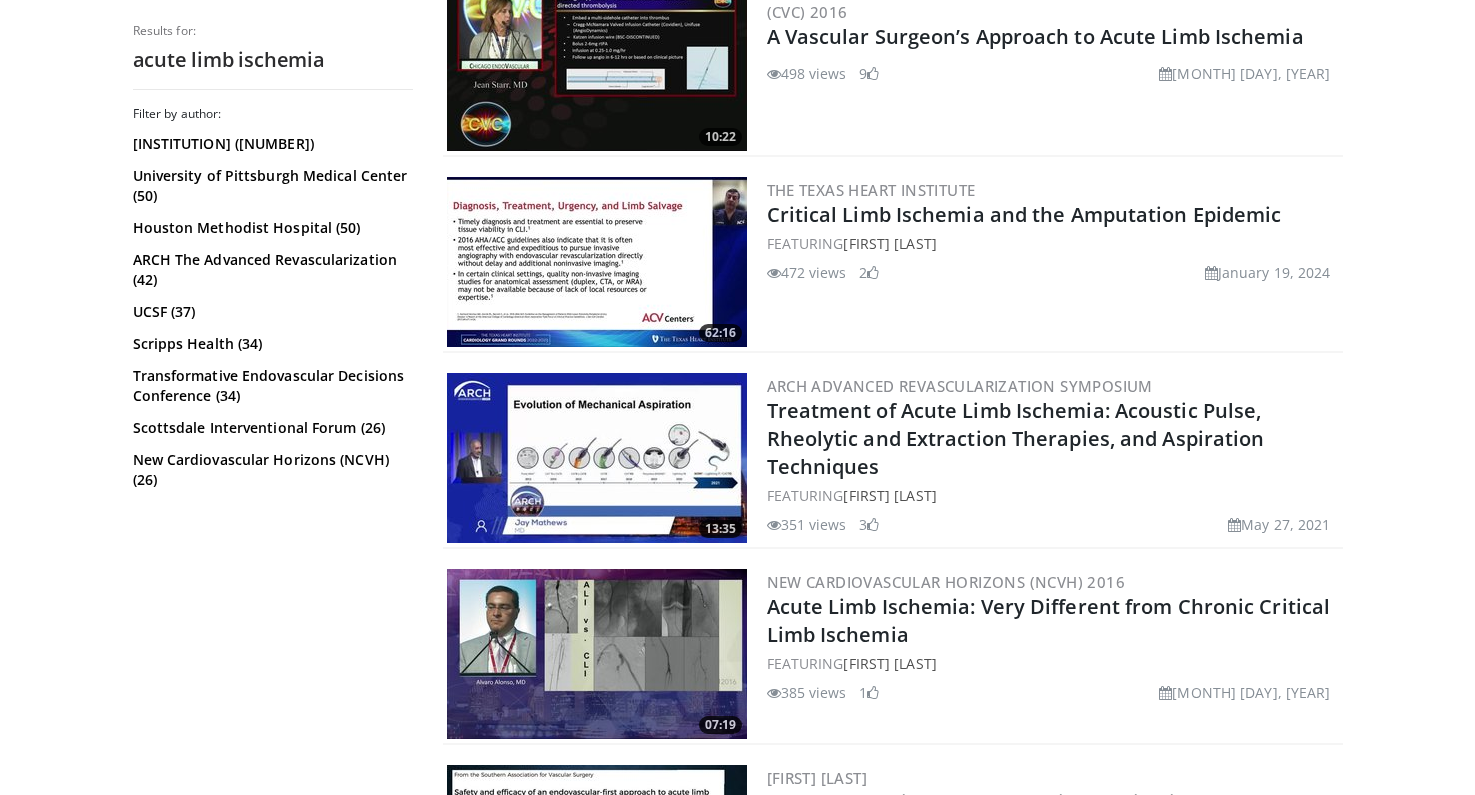 scroll, scrollTop: 4711, scrollLeft: 0, axis: vertical 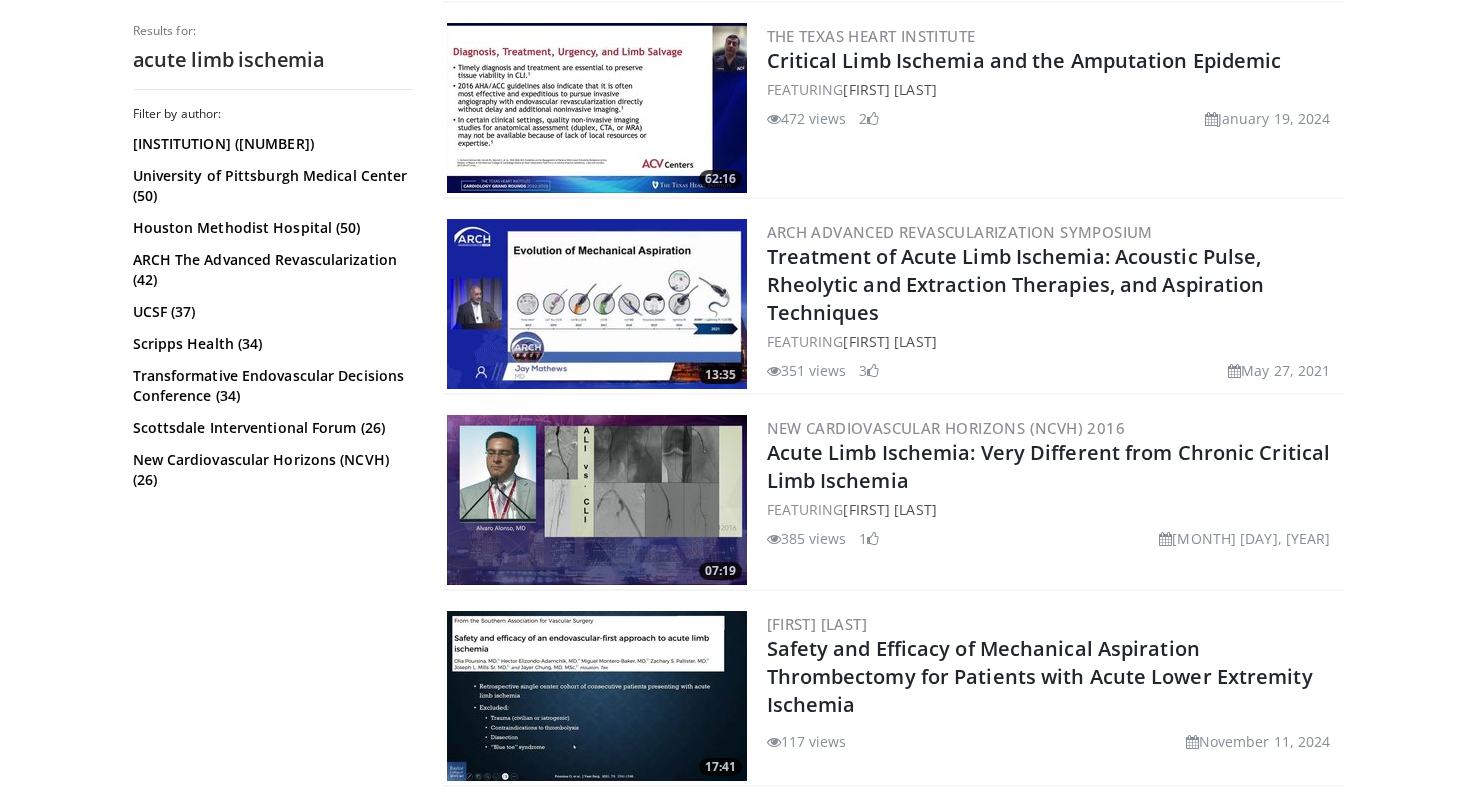 click at bounding box center (597, 304) 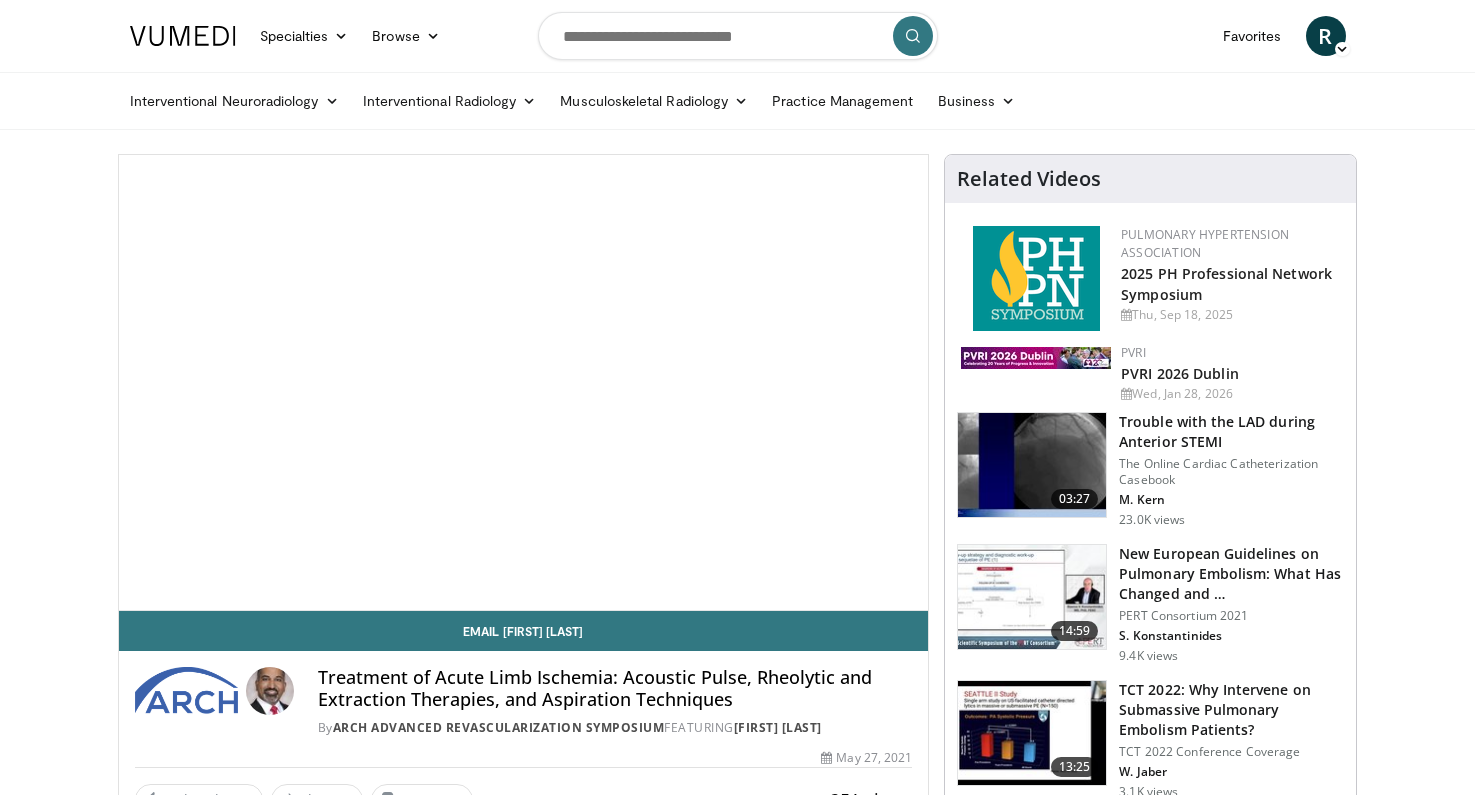 scroll, scrollTop: 0, scrollLeft: 0, axis: both 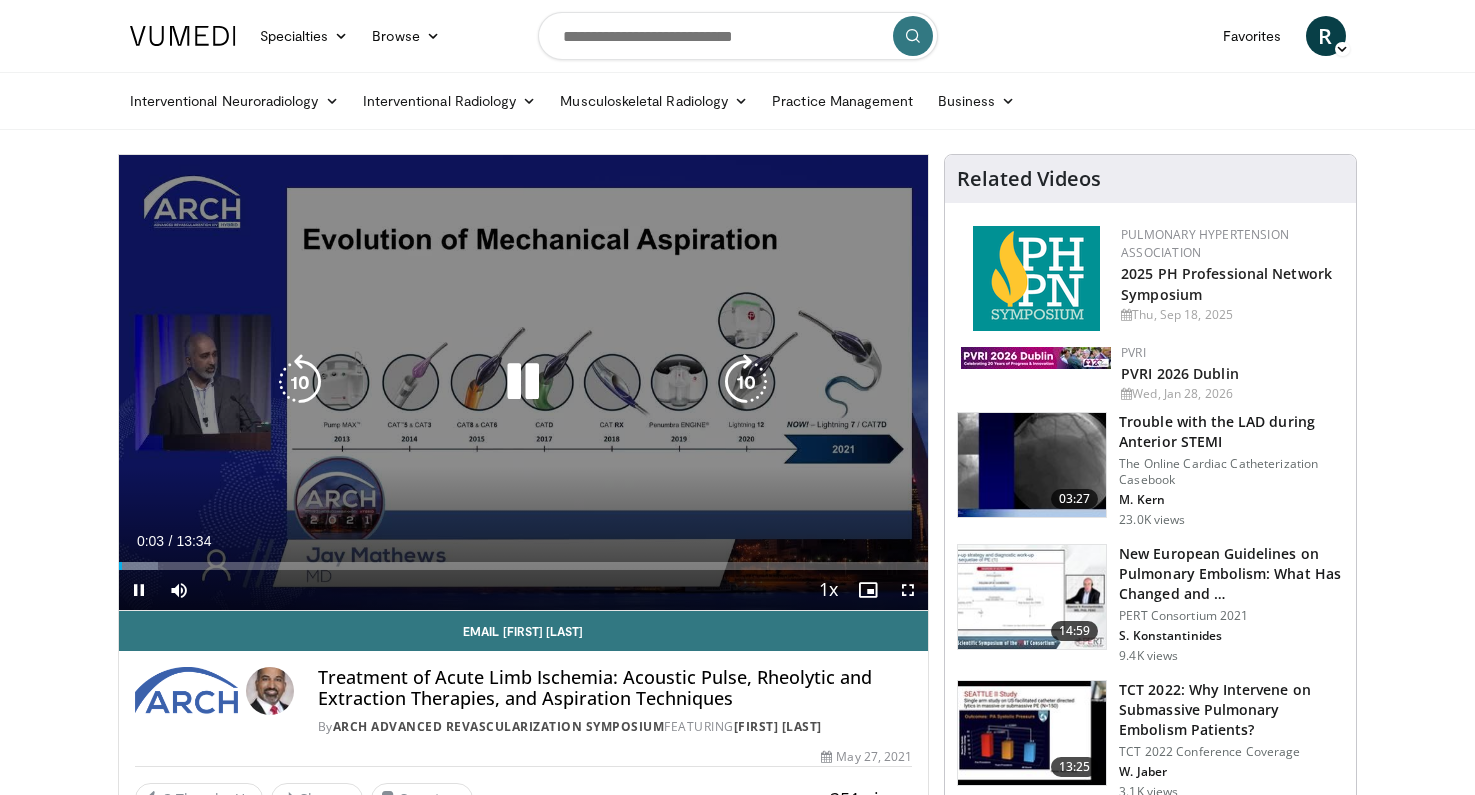 click at bounding box center [746, 382] 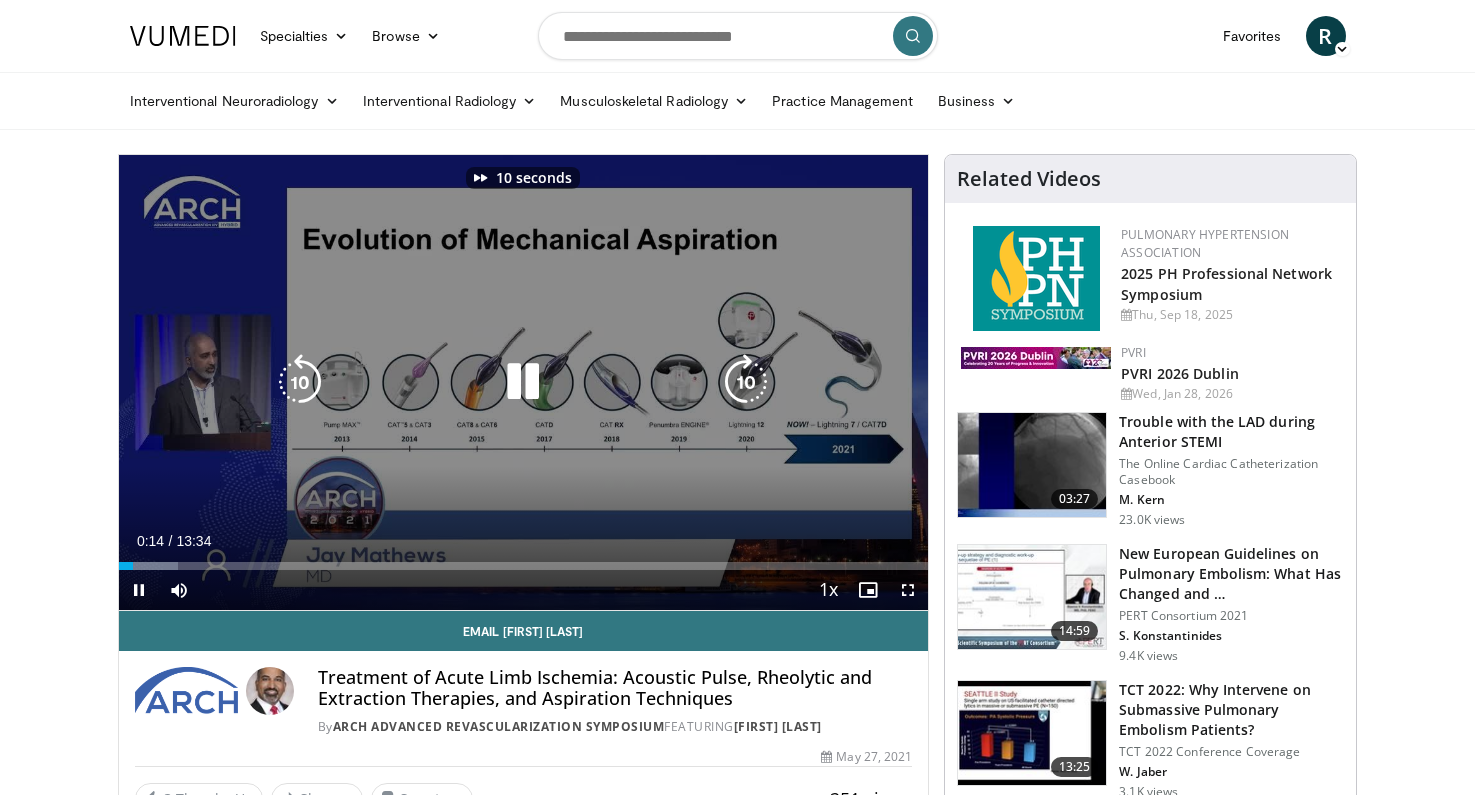 click at bounding box center (746, 382) 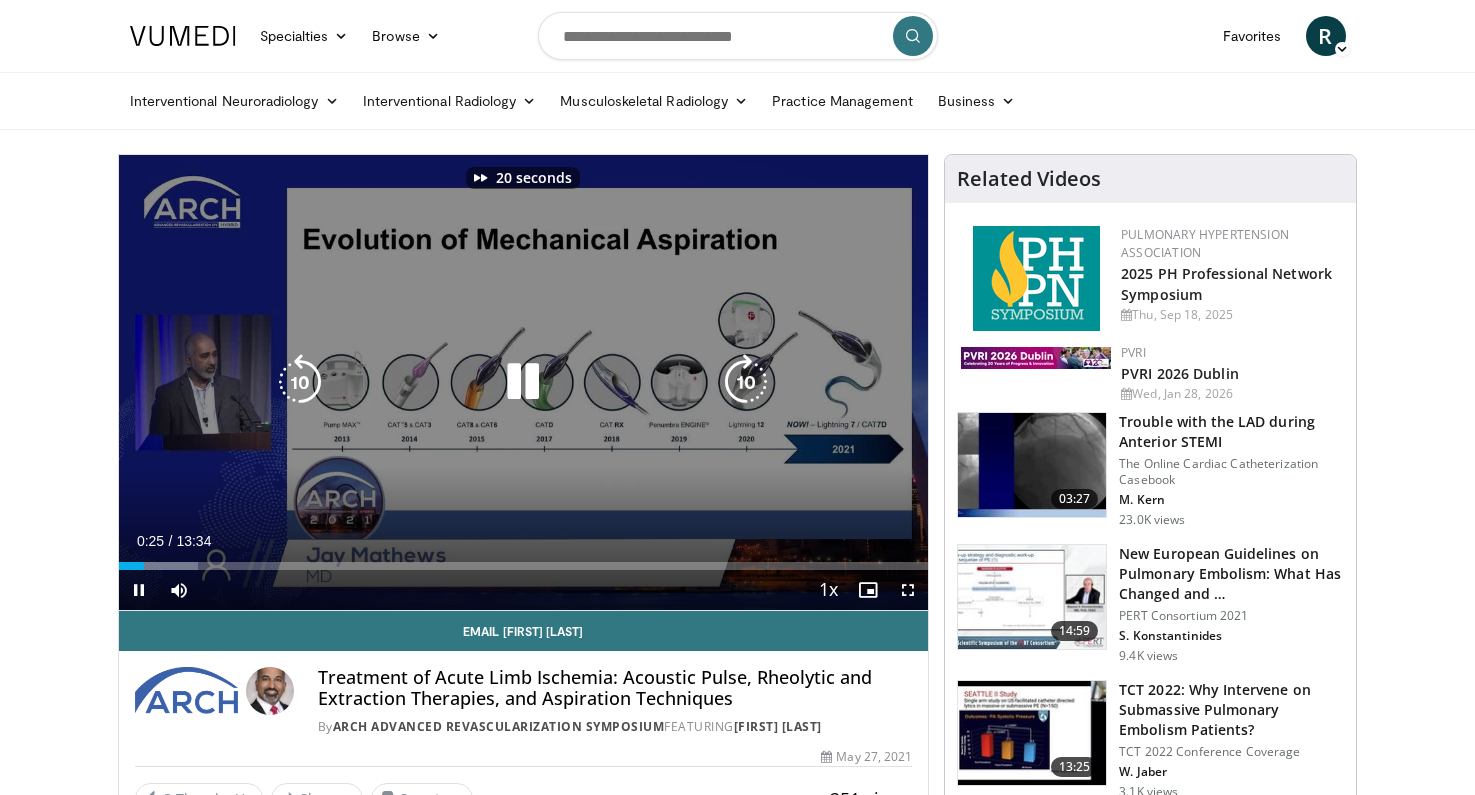 click at bounding box center [746, 382] 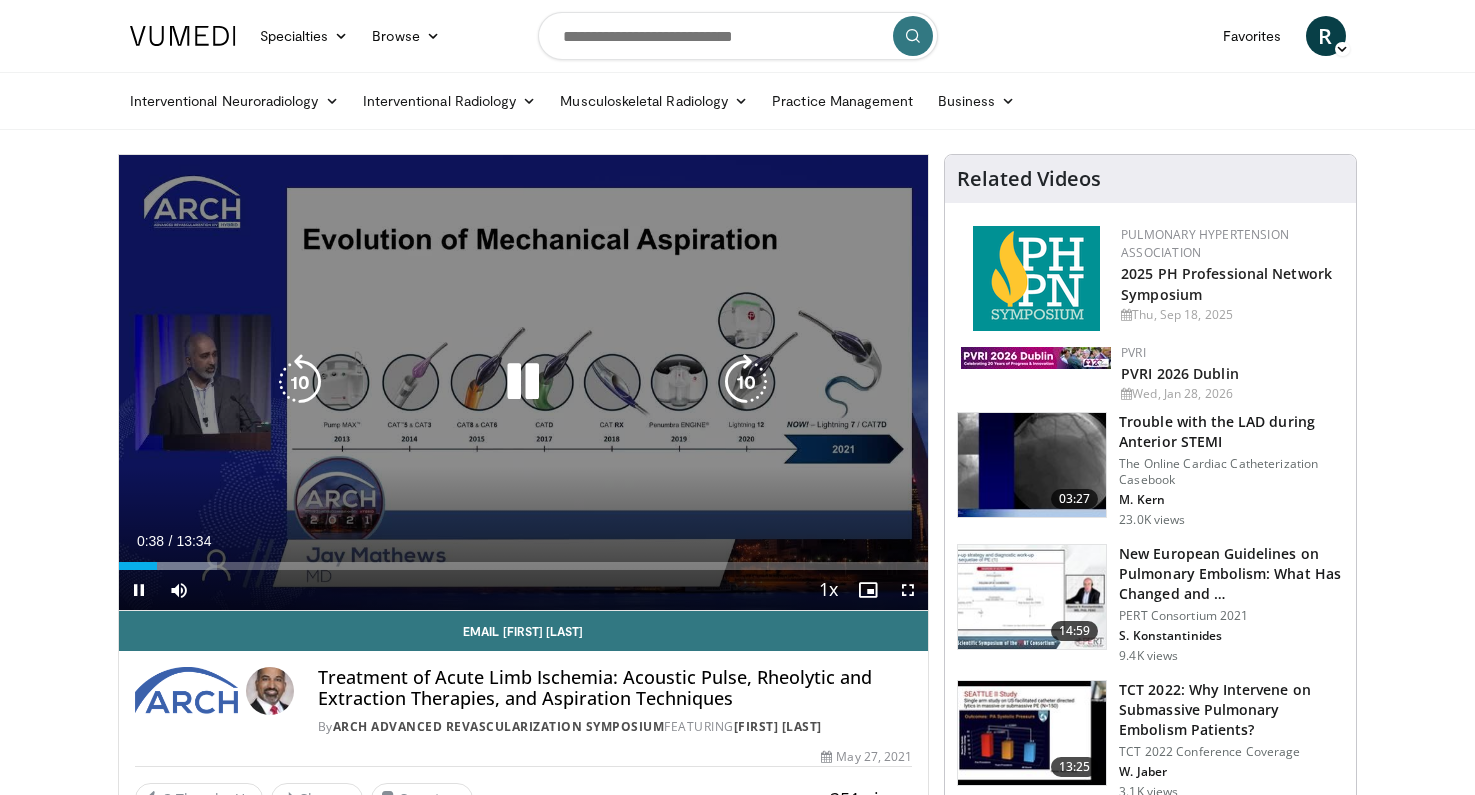 click at bounding box center [746, 382] 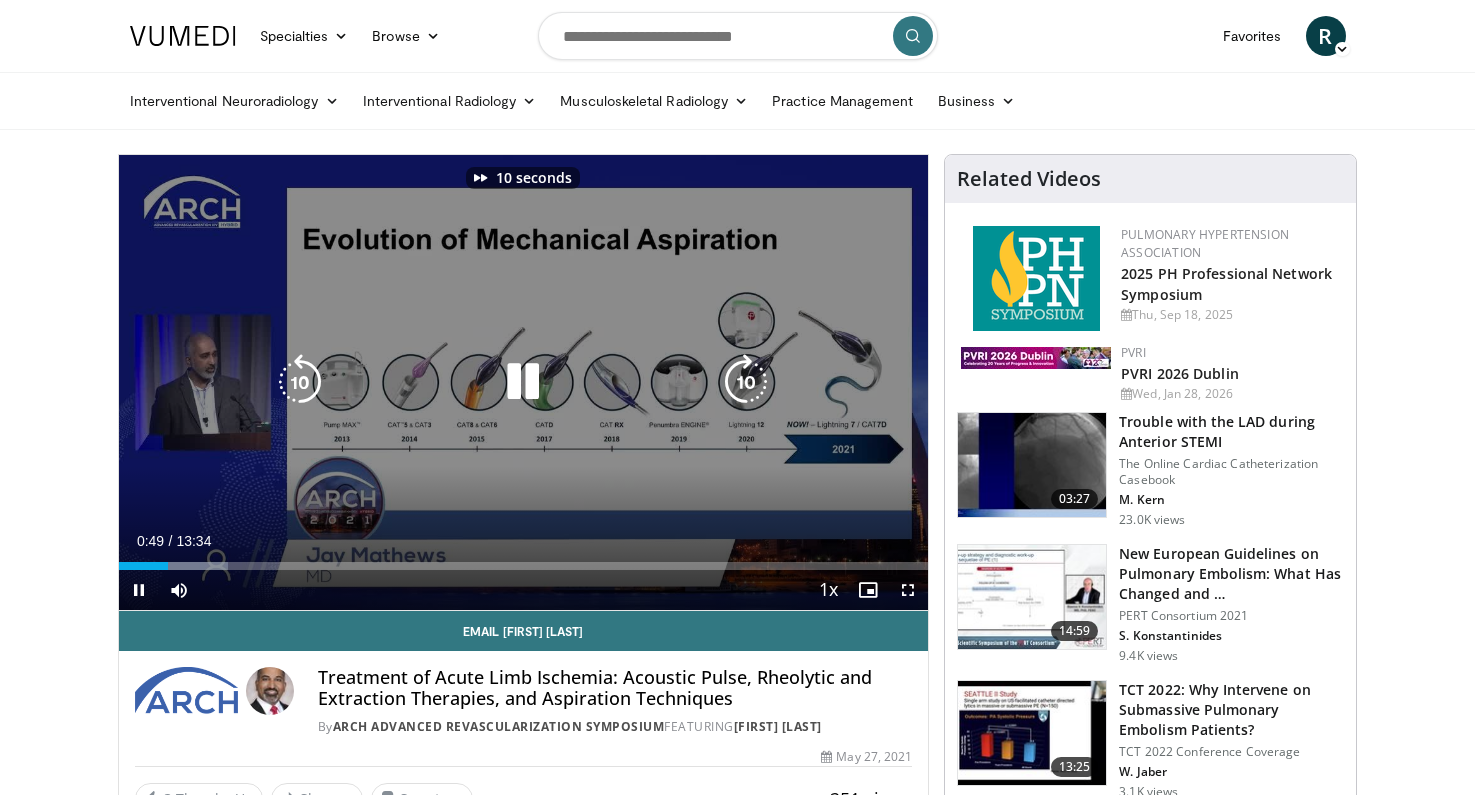 click at bounding box center [746, 382] 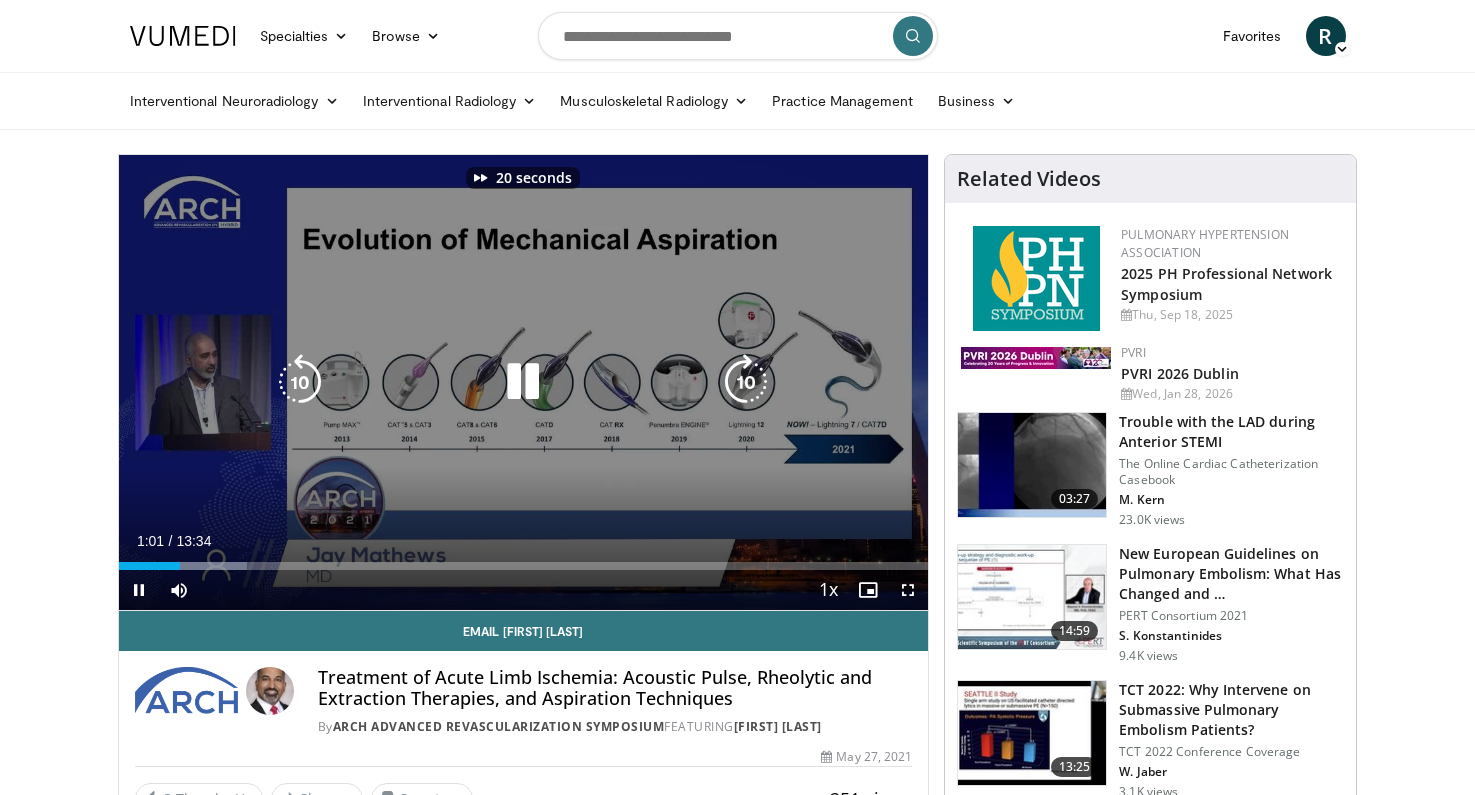 click at bounding box center [746, 382] 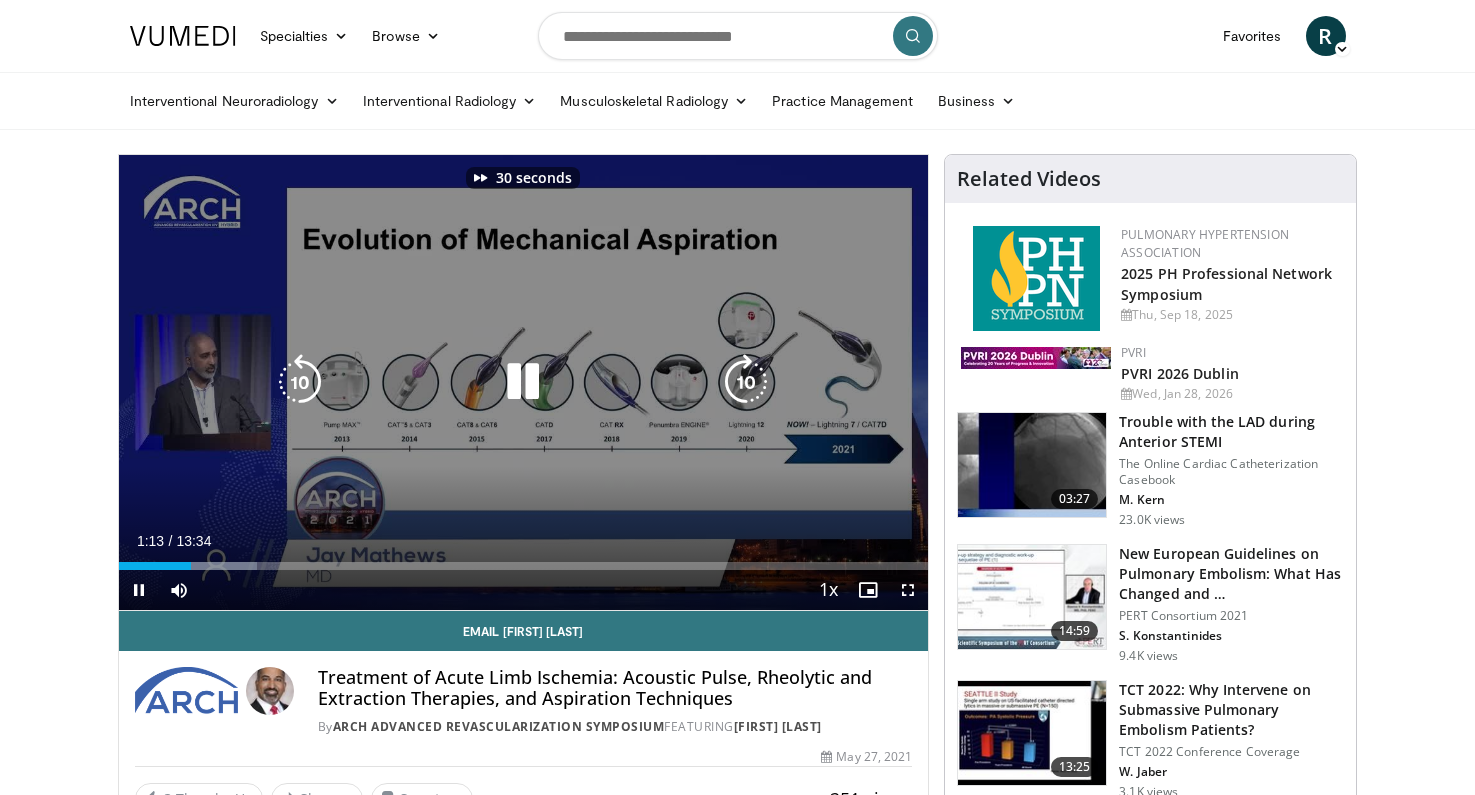 click at bounding box center (523, 382) 